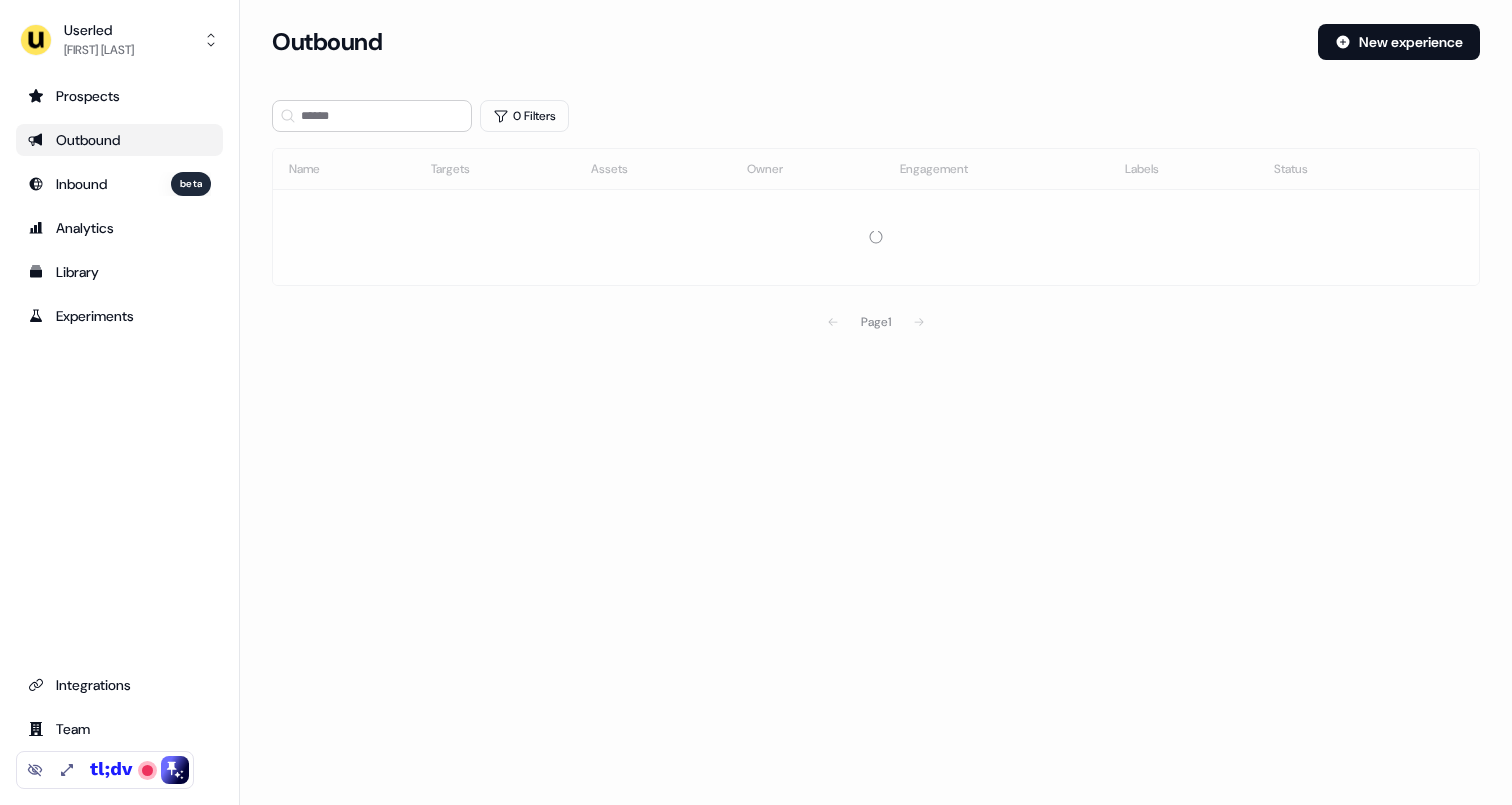 scroll, scrollTop: 0, scrollLeft: 0, axis: both 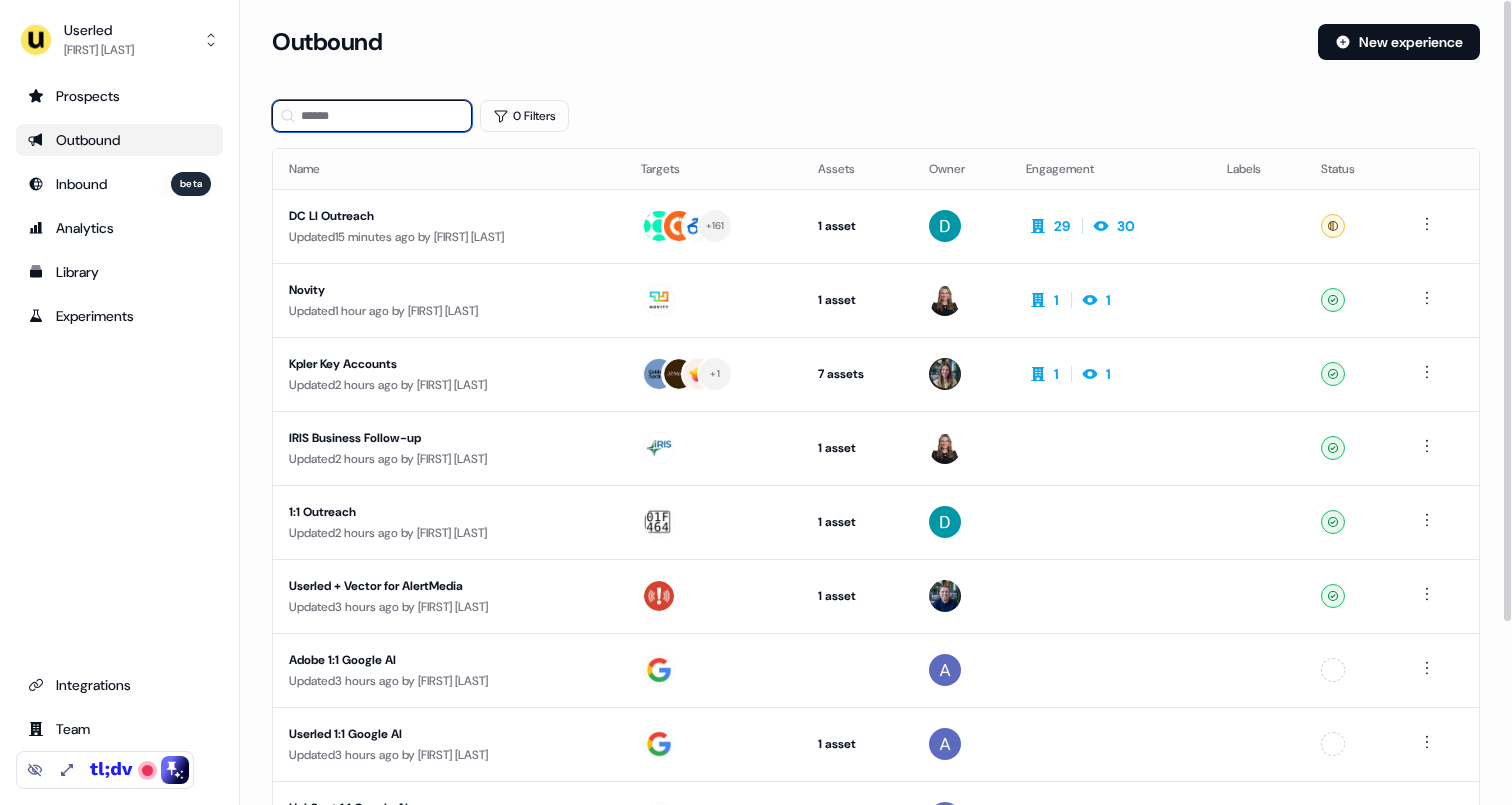click at bounding box center (372, 116) 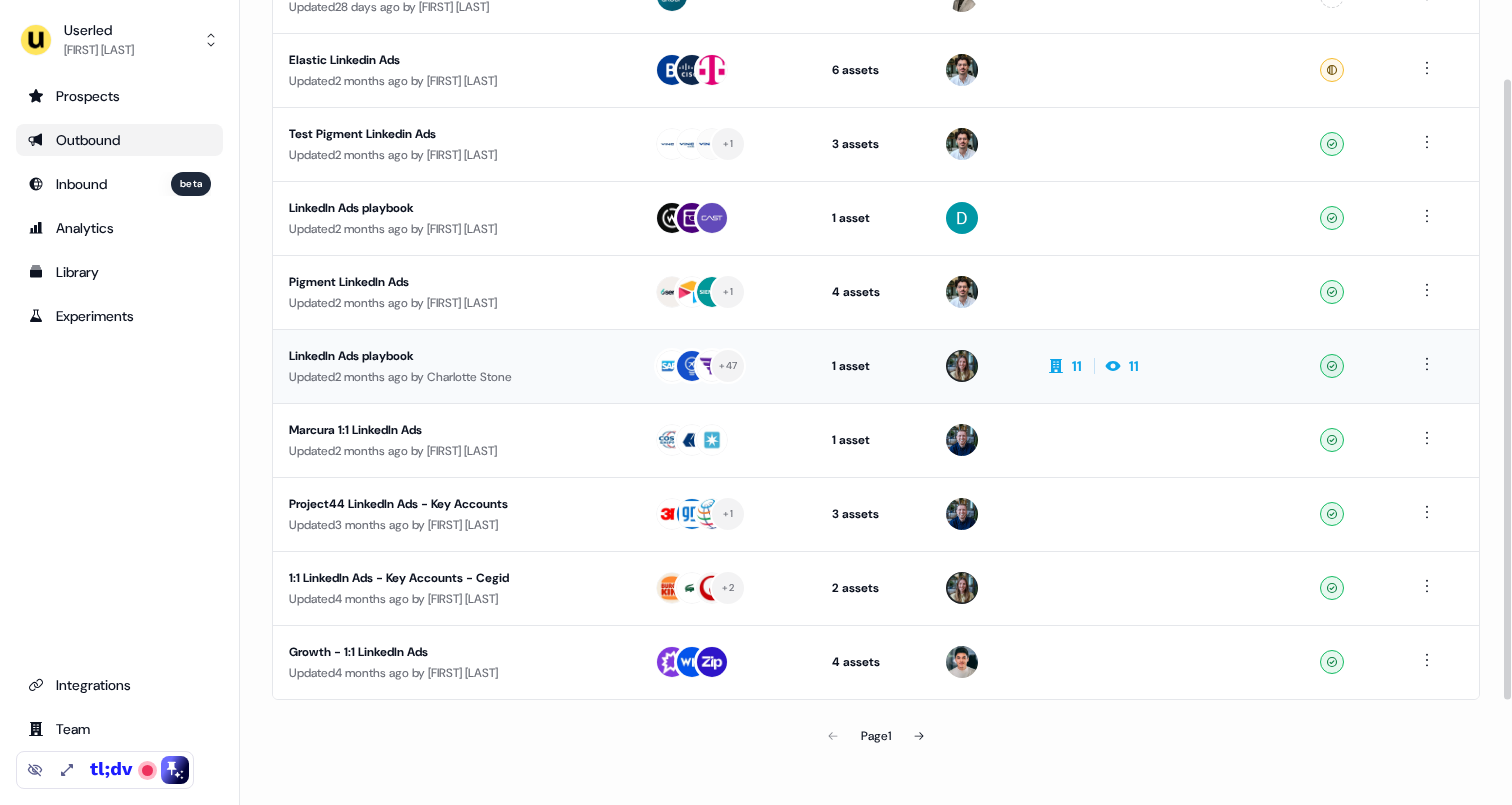 scroll, scrollTop: 236, scrollLeft: 0, axis: vertical 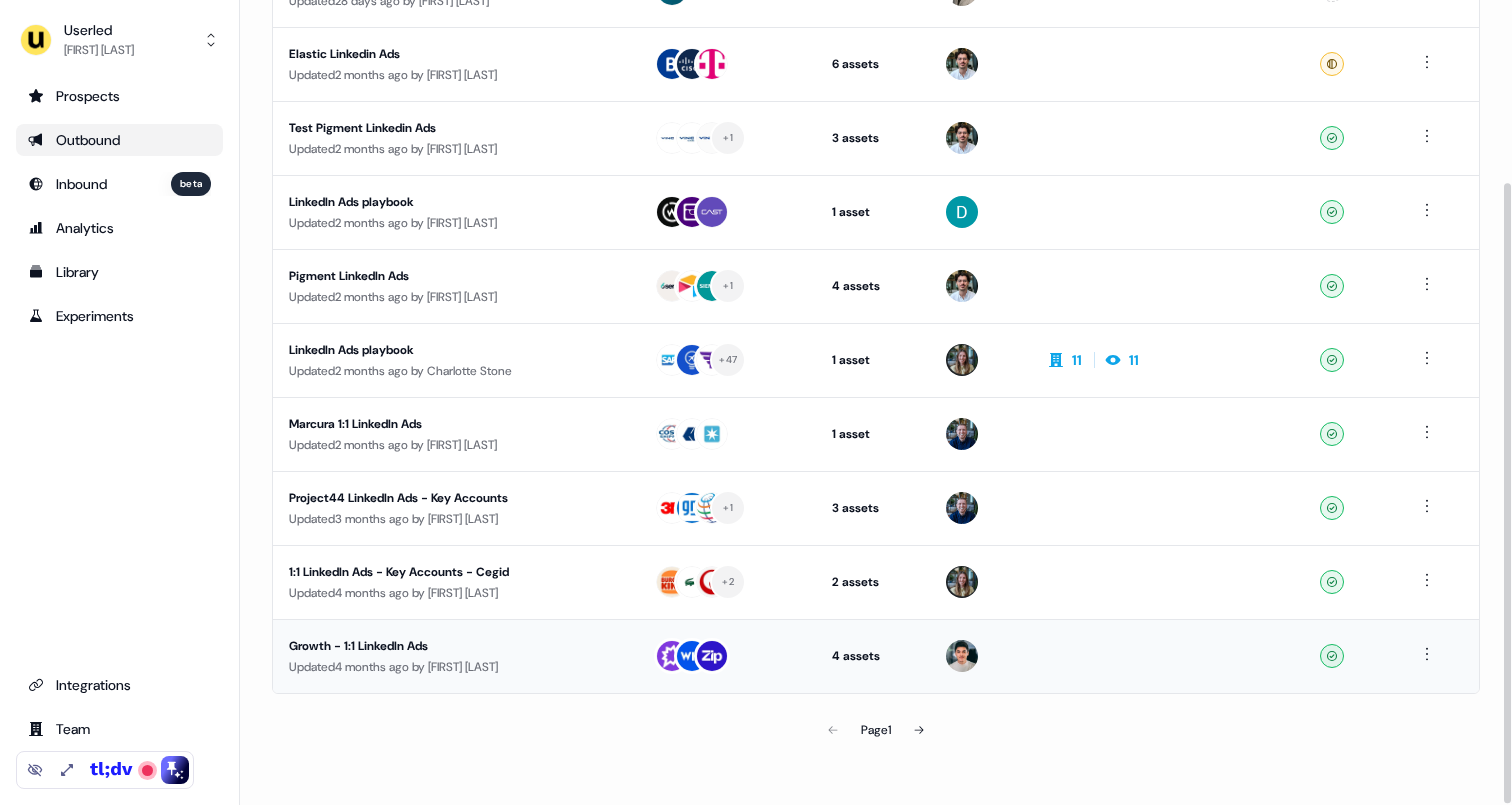 type on "**********" 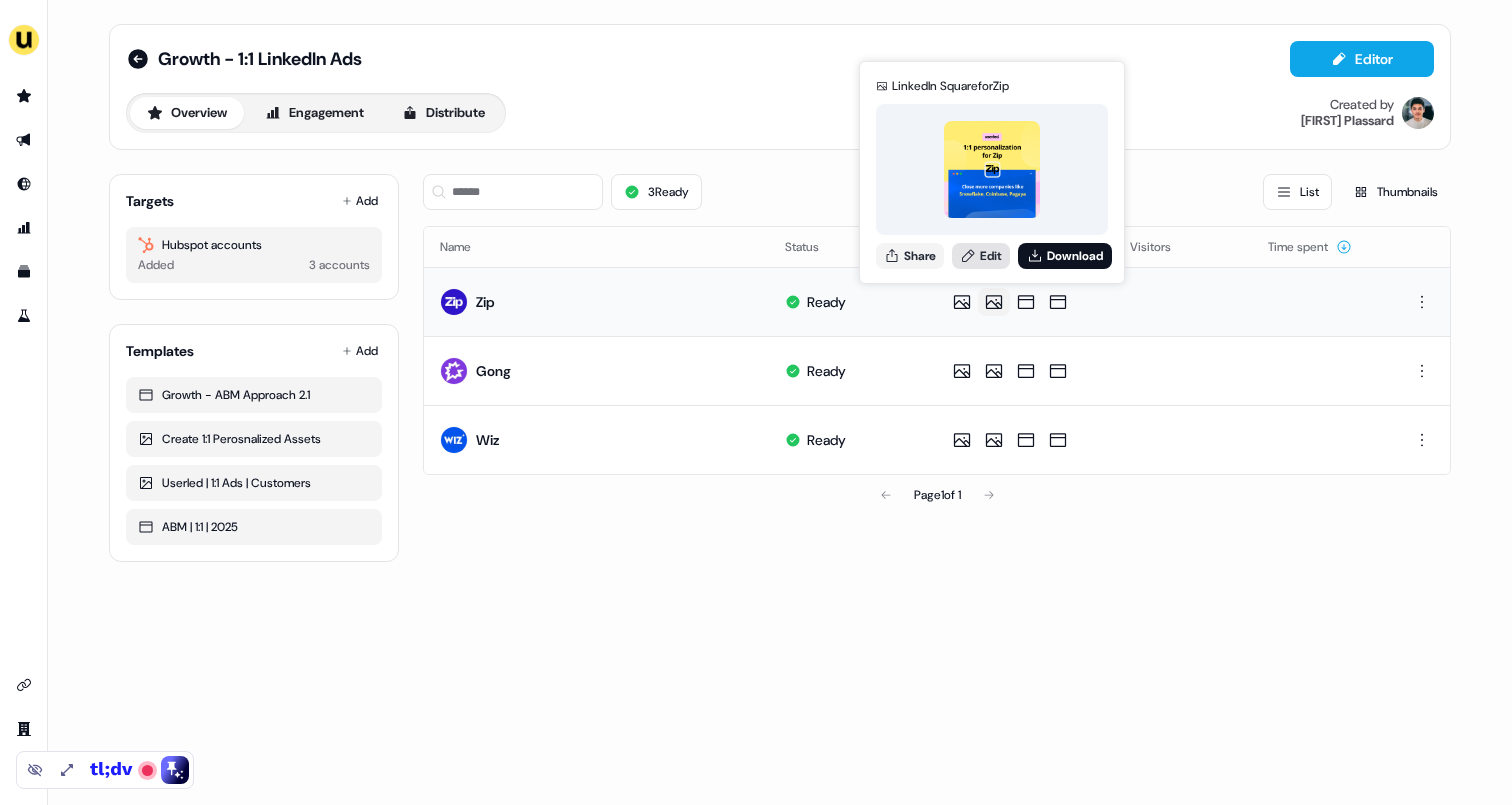 click on "Edit" at bounding box center [981, 256] 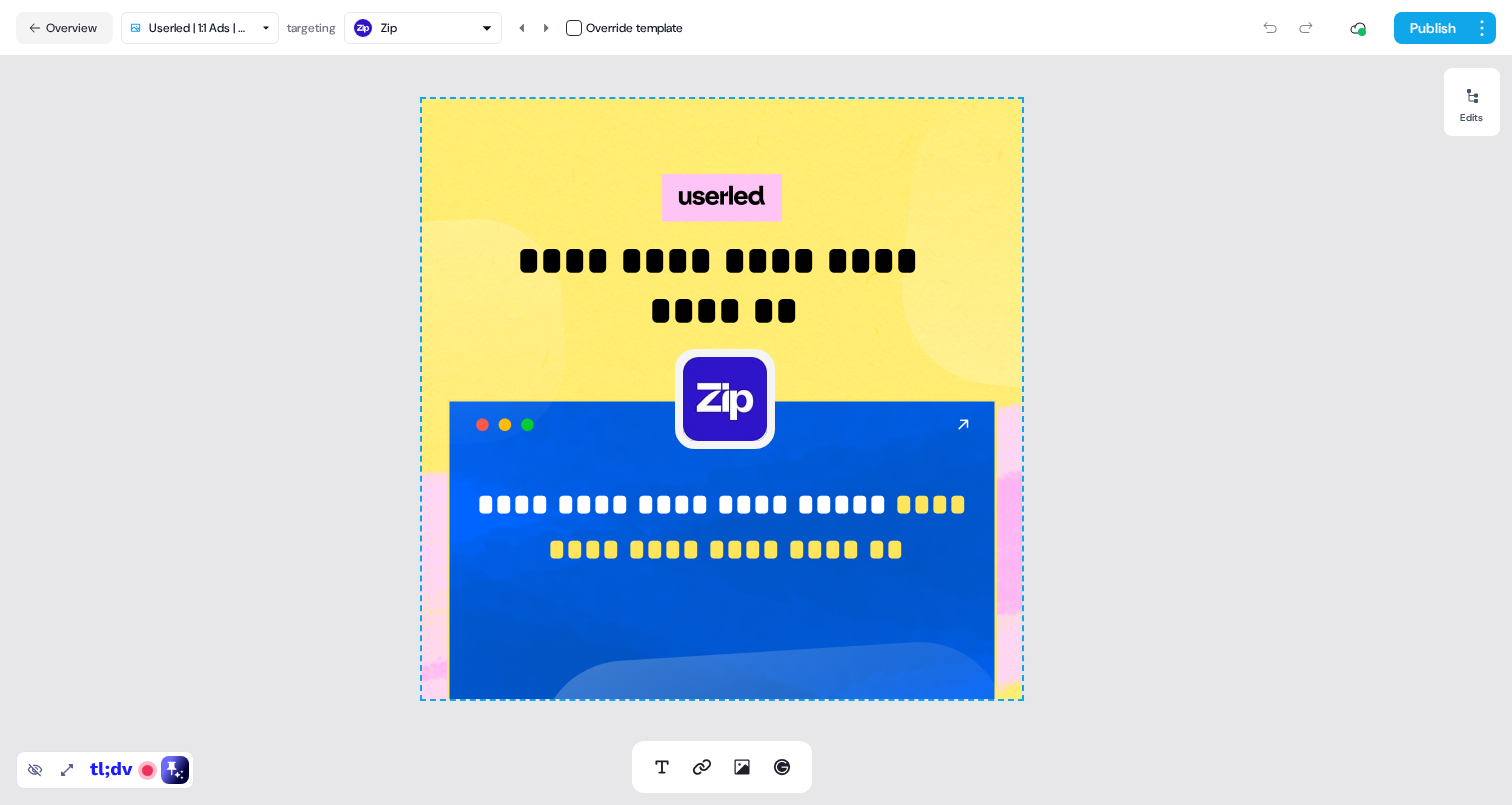 click on "Zip" at bounding box center [423, 28] 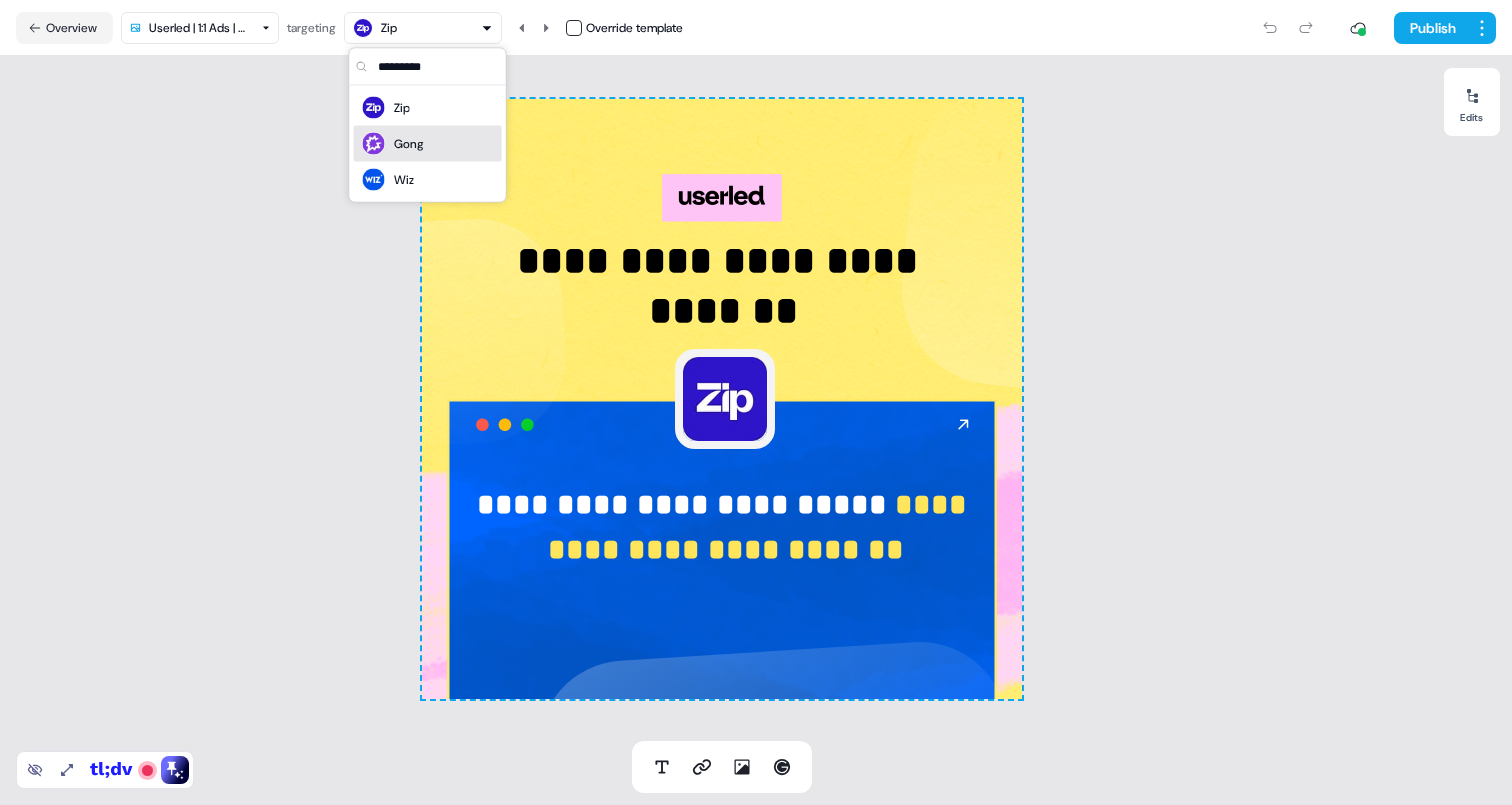 click on "Gong" at bounding box center (409, 144) 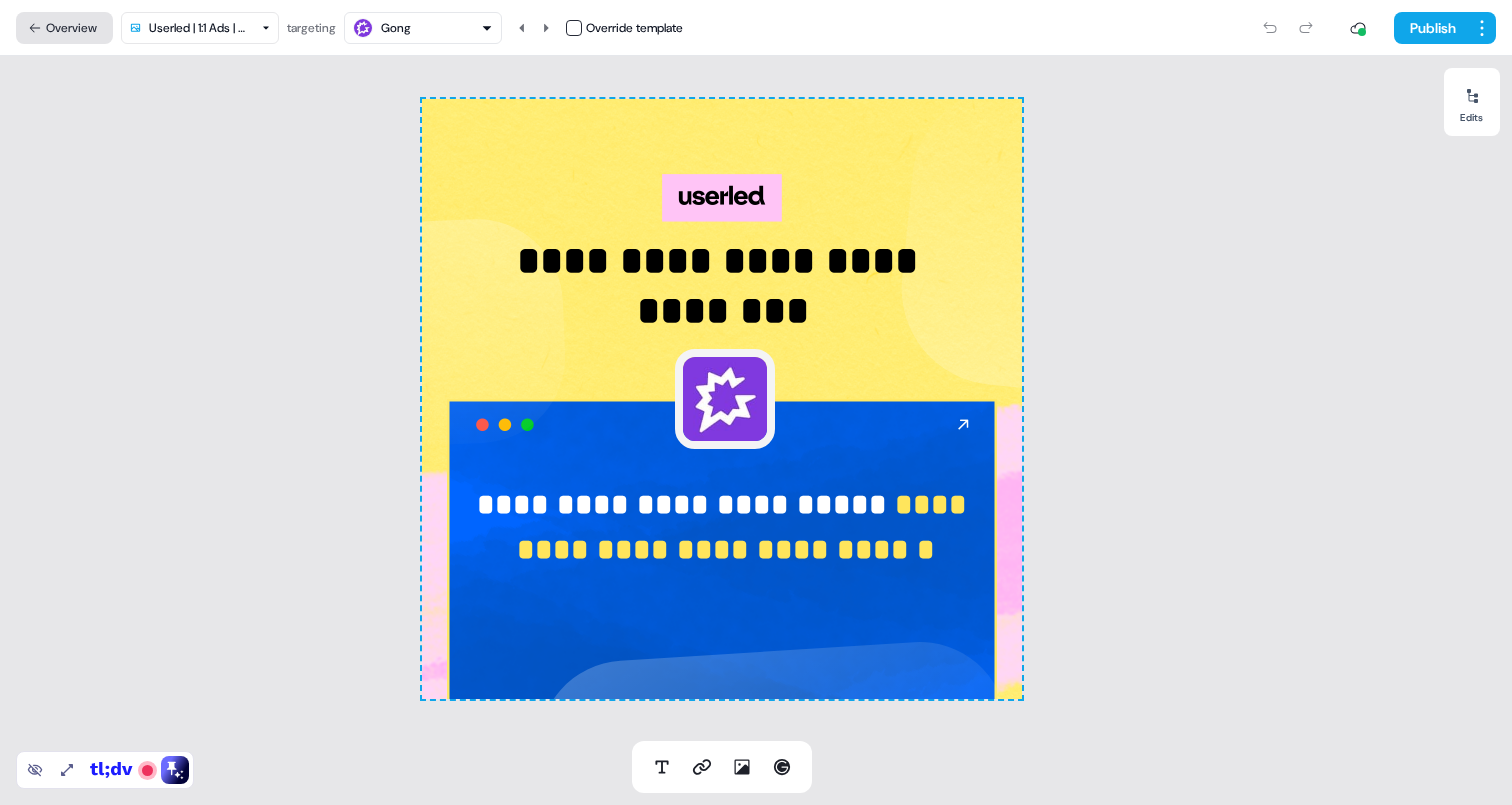 click on "Overview" at bounding box center (64, 28) 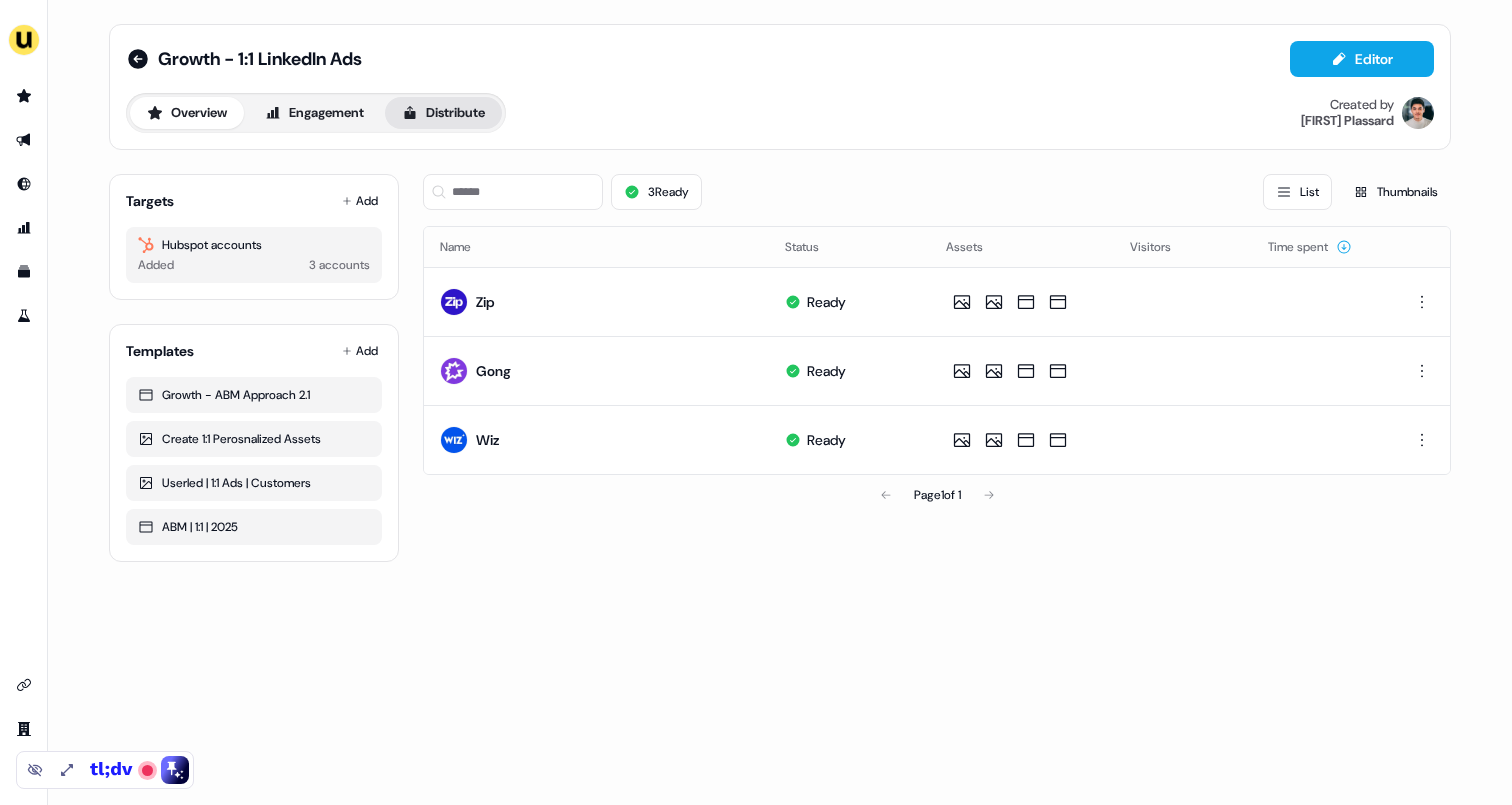 click on "Distribute" at bounding box center (443, 113) 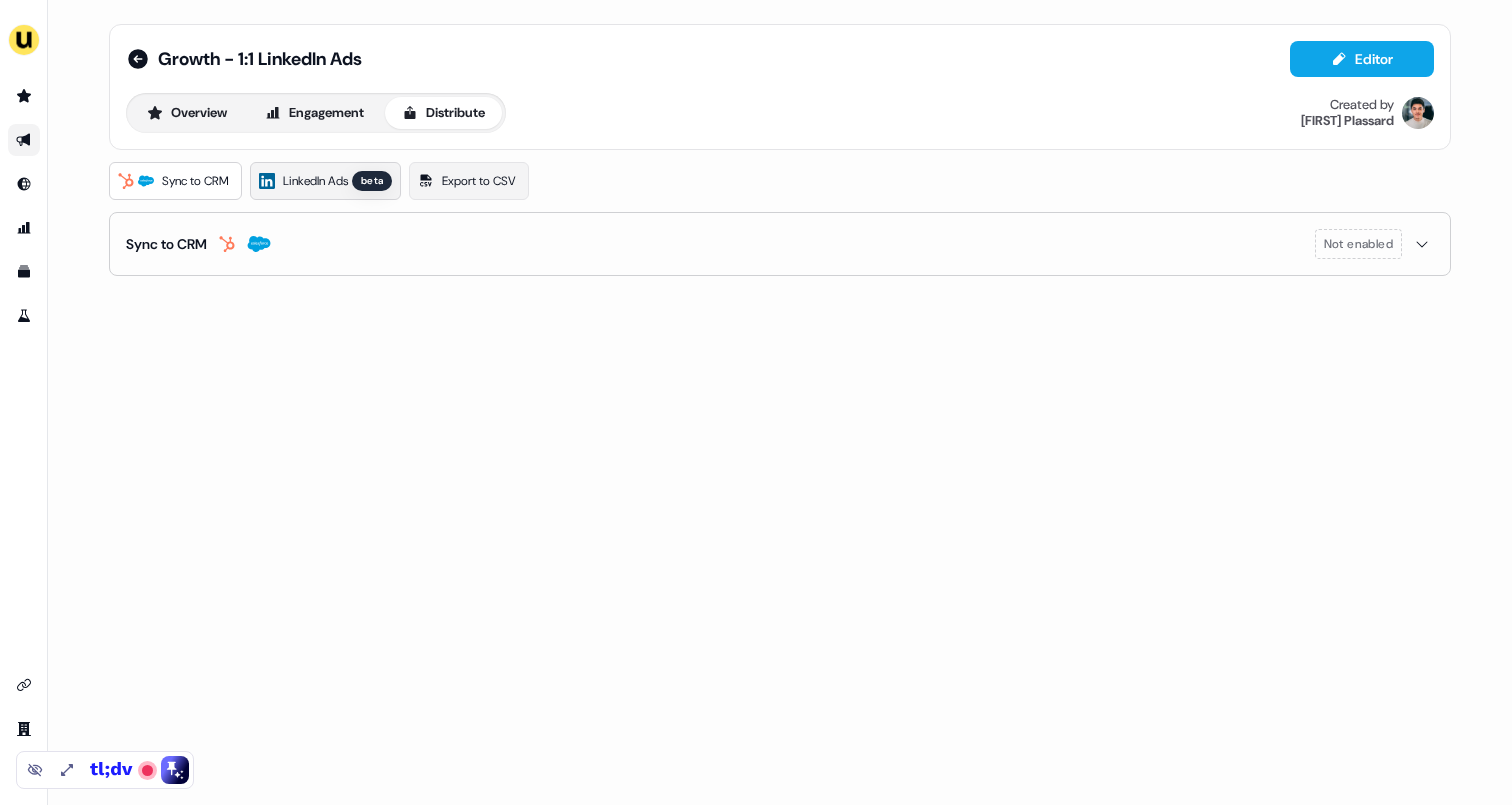 click on "LinkedIn Ads" at bounding box center (315, 181) 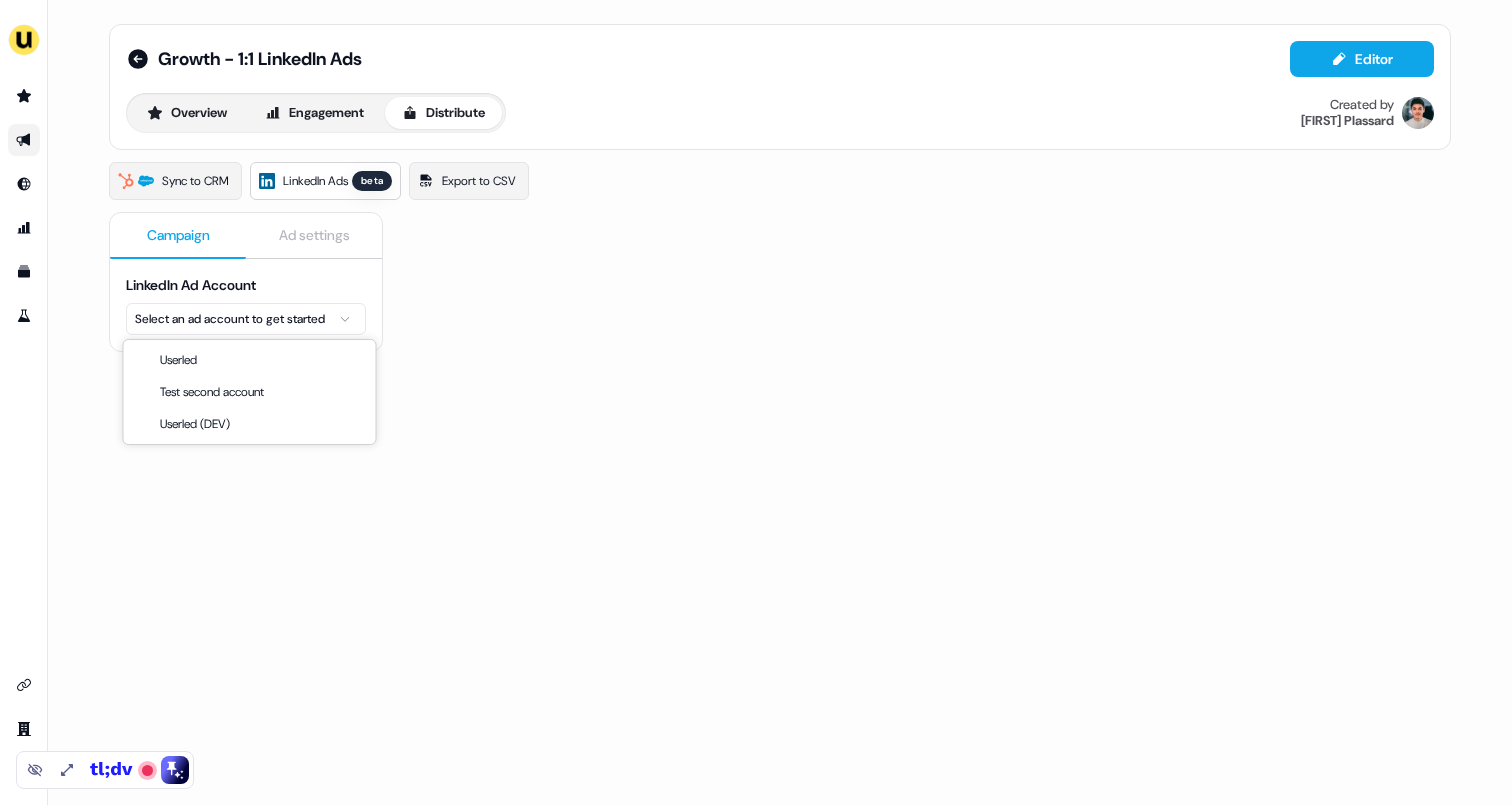 click on "For the best experience switch devices to a bigger screen. Go to Userled.io Growth - 1:1 LinkedIn Ads Editor Overview Engagement Distribute Created by [FIRST]   [LAST] Sync to CRM LinkedIn Ads beta Export to CSV Campaign Ad settings LinkedIn Ad Account Select an ad account to get started Userled Test second account Userled (DEV)" at bounding box center (756, 402) 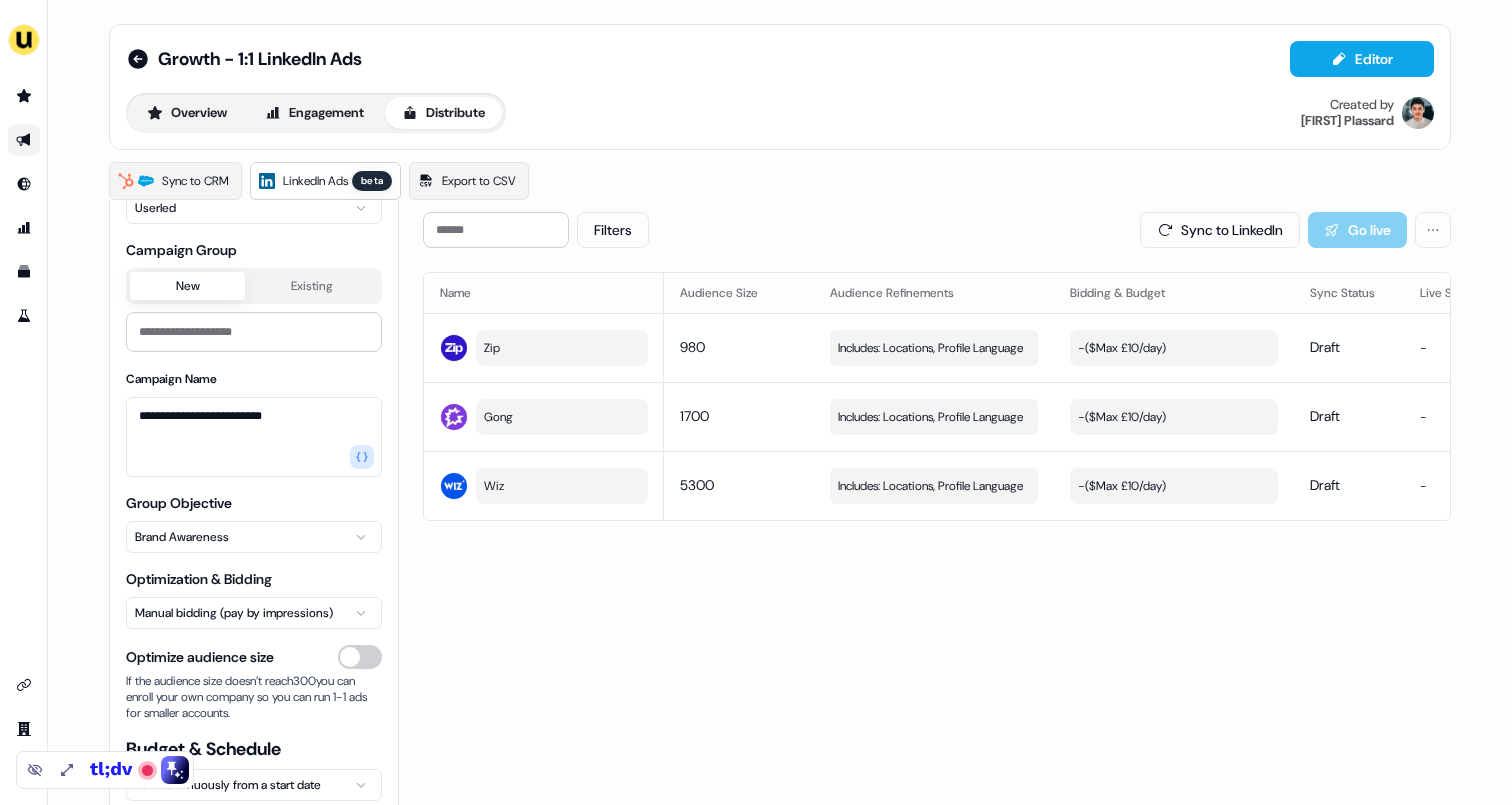 scroll, scrollTop: 141, scrollLeft: 0, axis: vertical 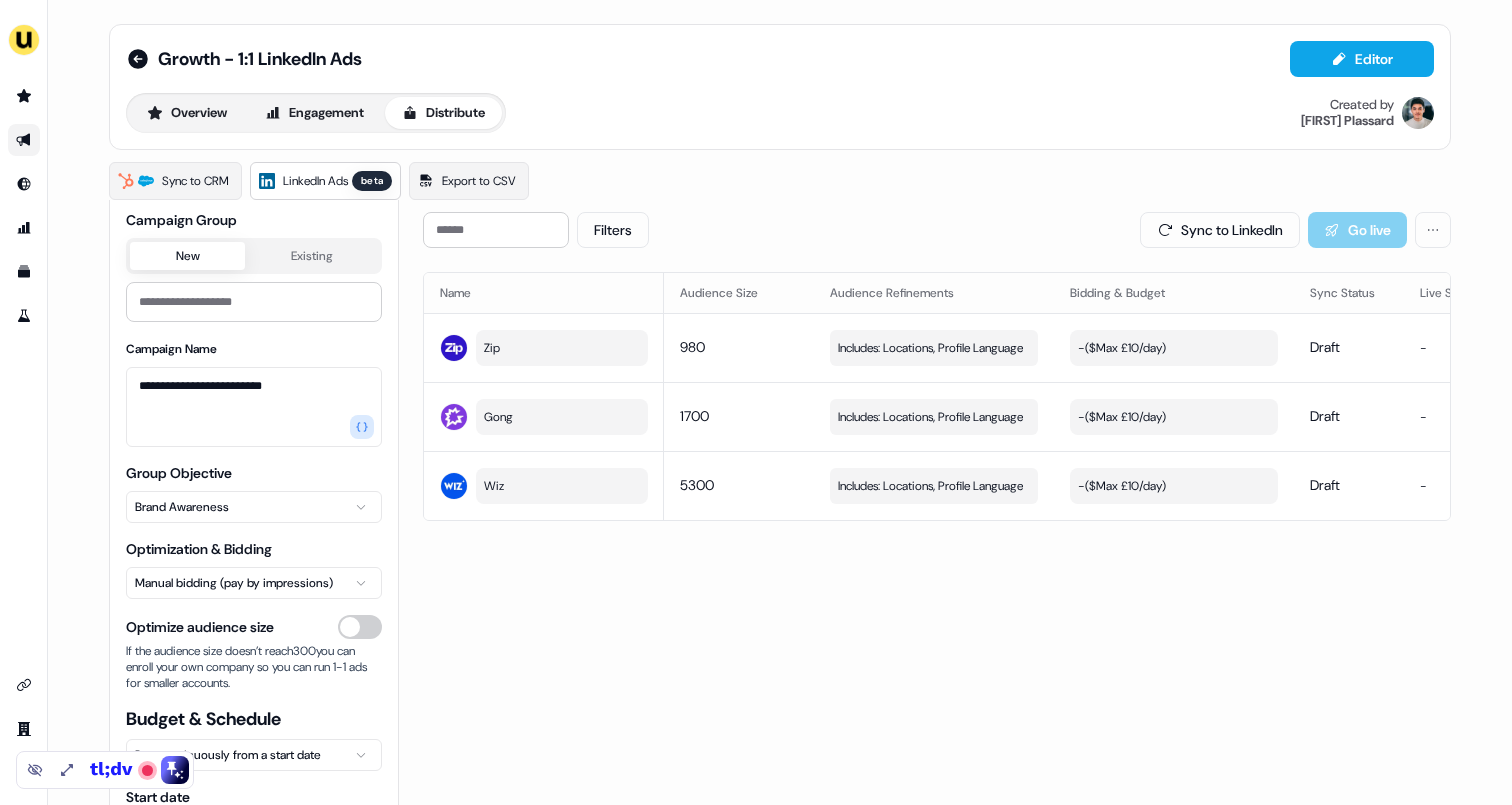 click on "**********" at bounding box center (756, 402) 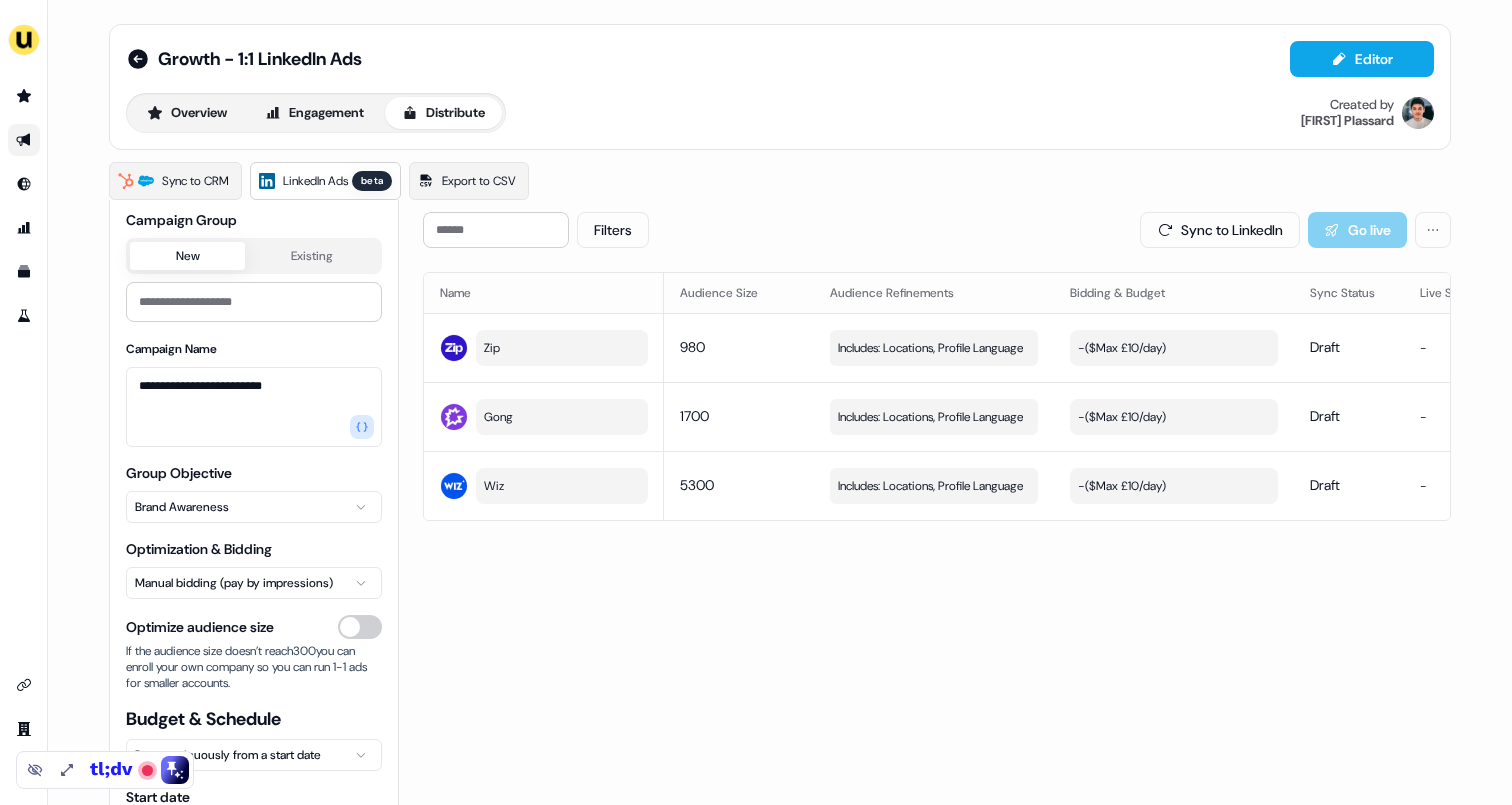 click on "**********" at bounding box center (756, 402) 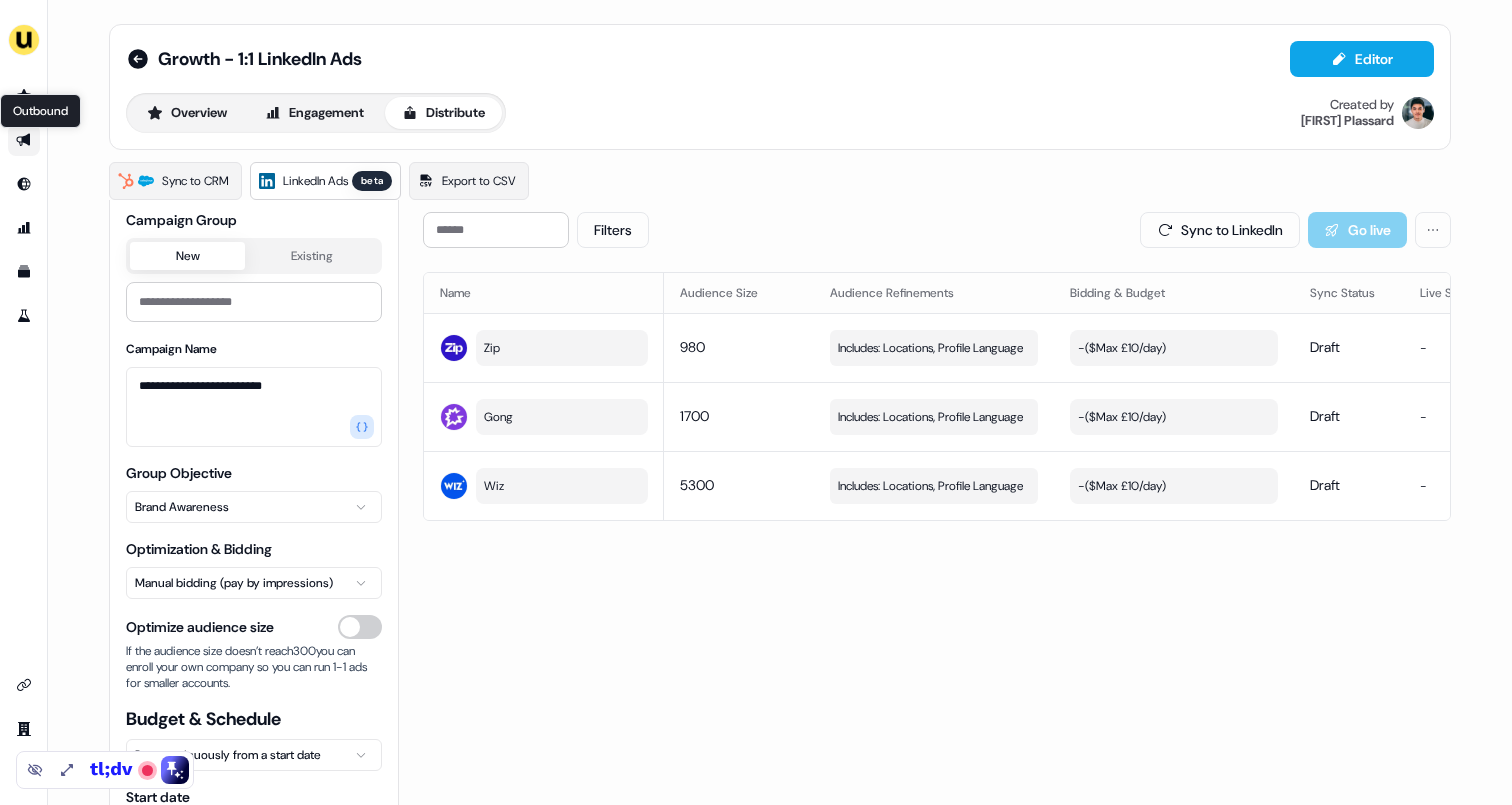 click 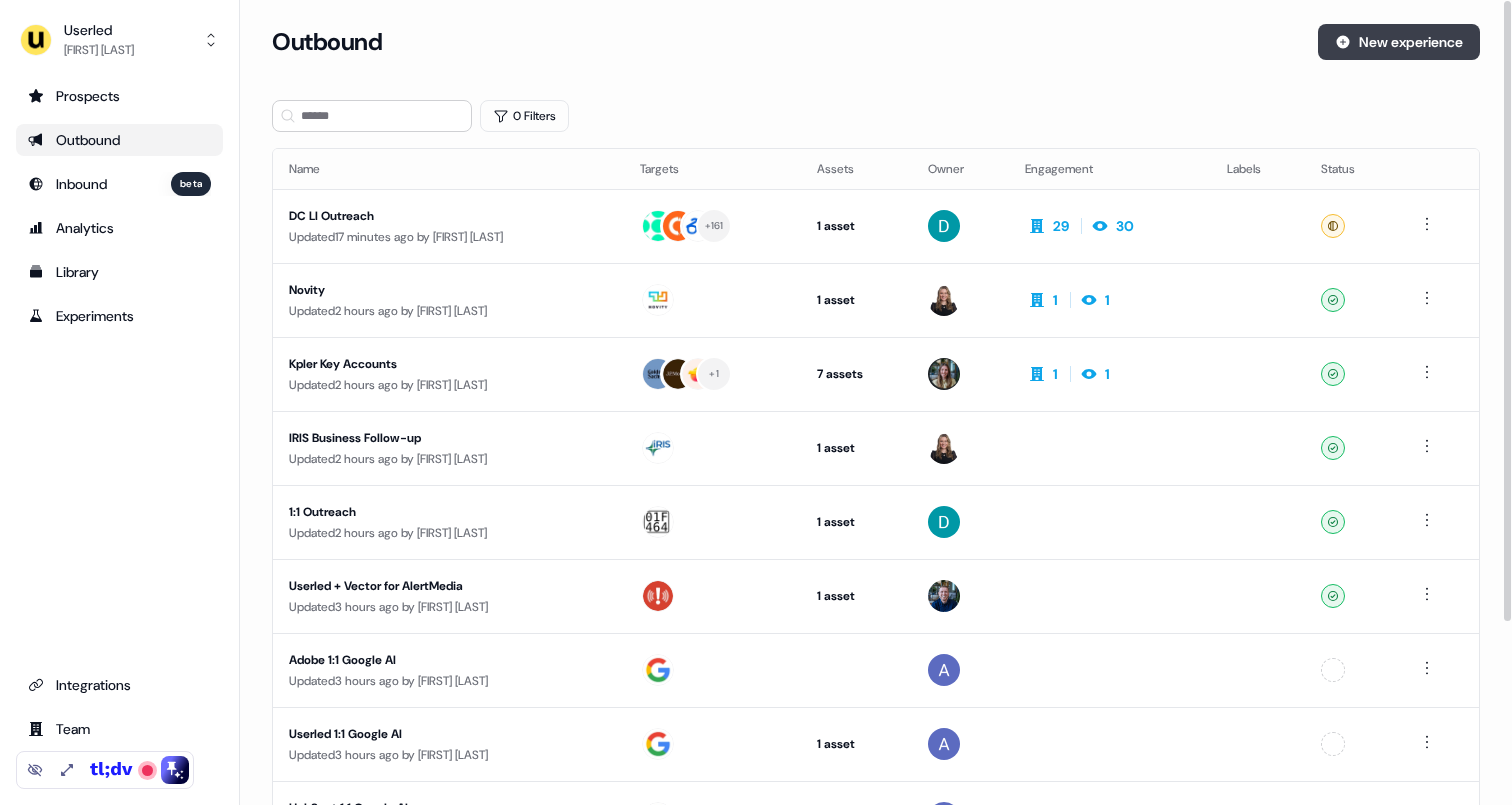 click on "New experience" at bounding box center (1399, 42) 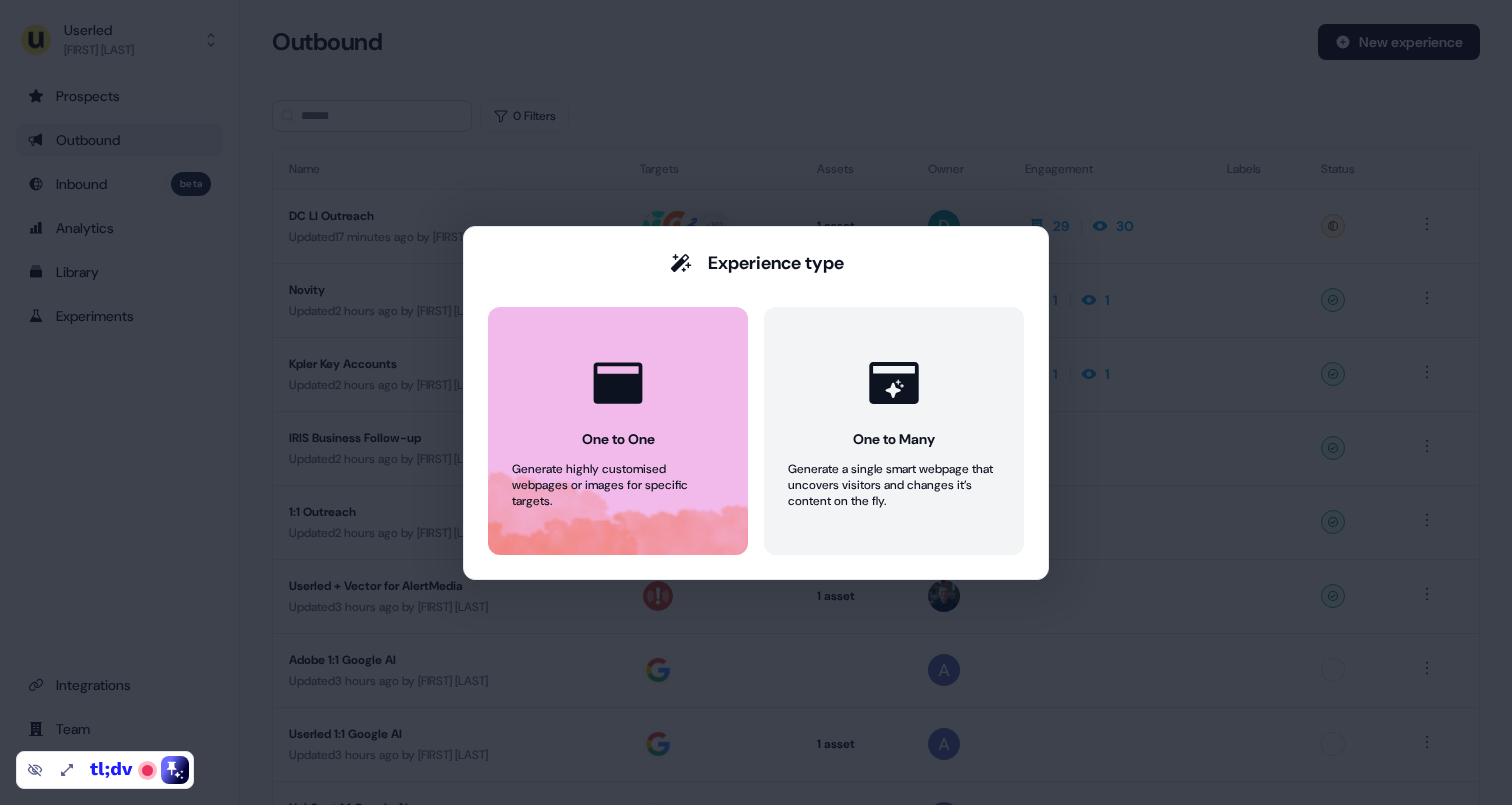 click on "One to One" at bounding box center (618, 439) 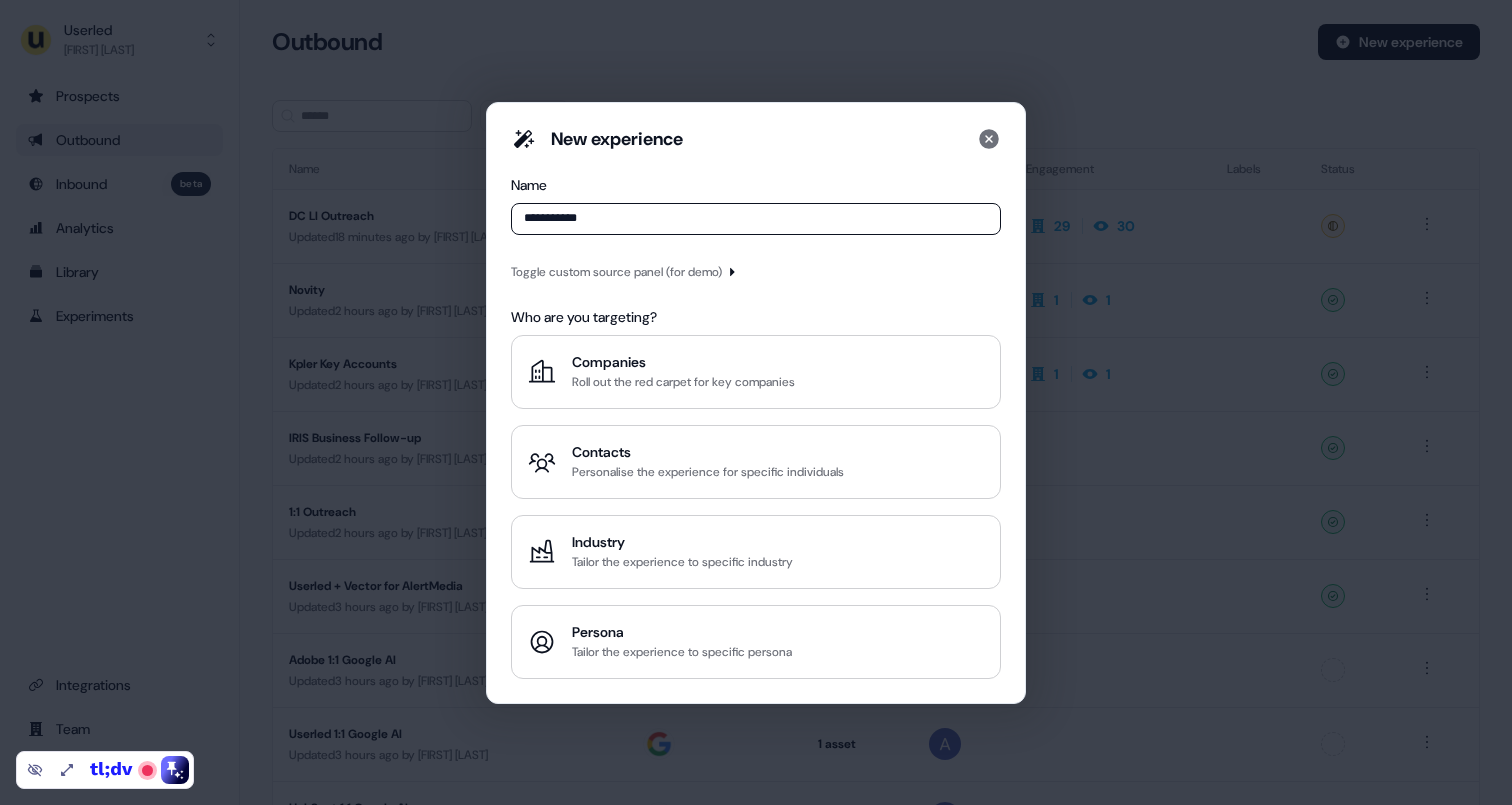 type on "**********" 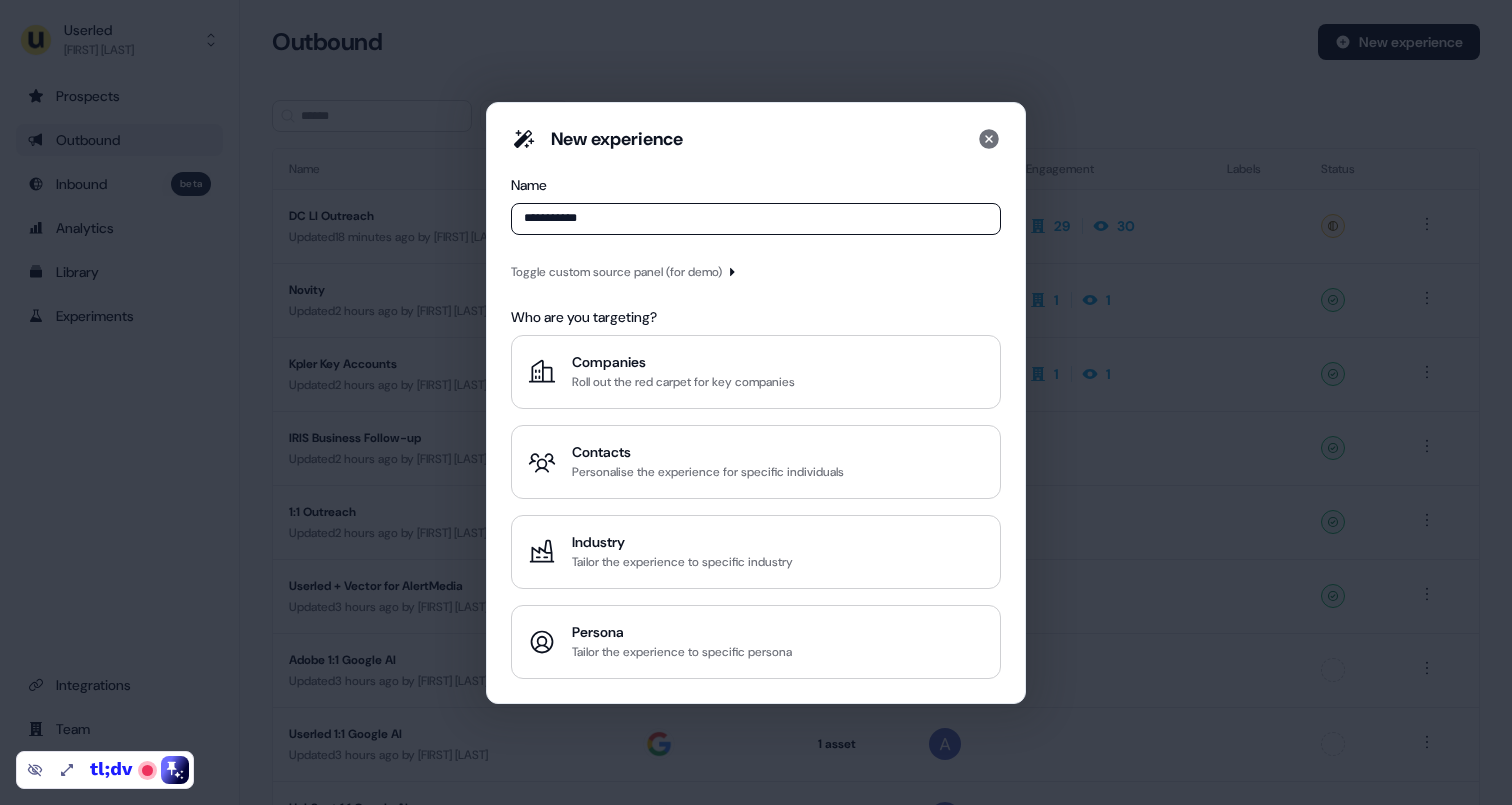 click on "Toggle custom source panel (for demo)" at bounding box center [756, 271] 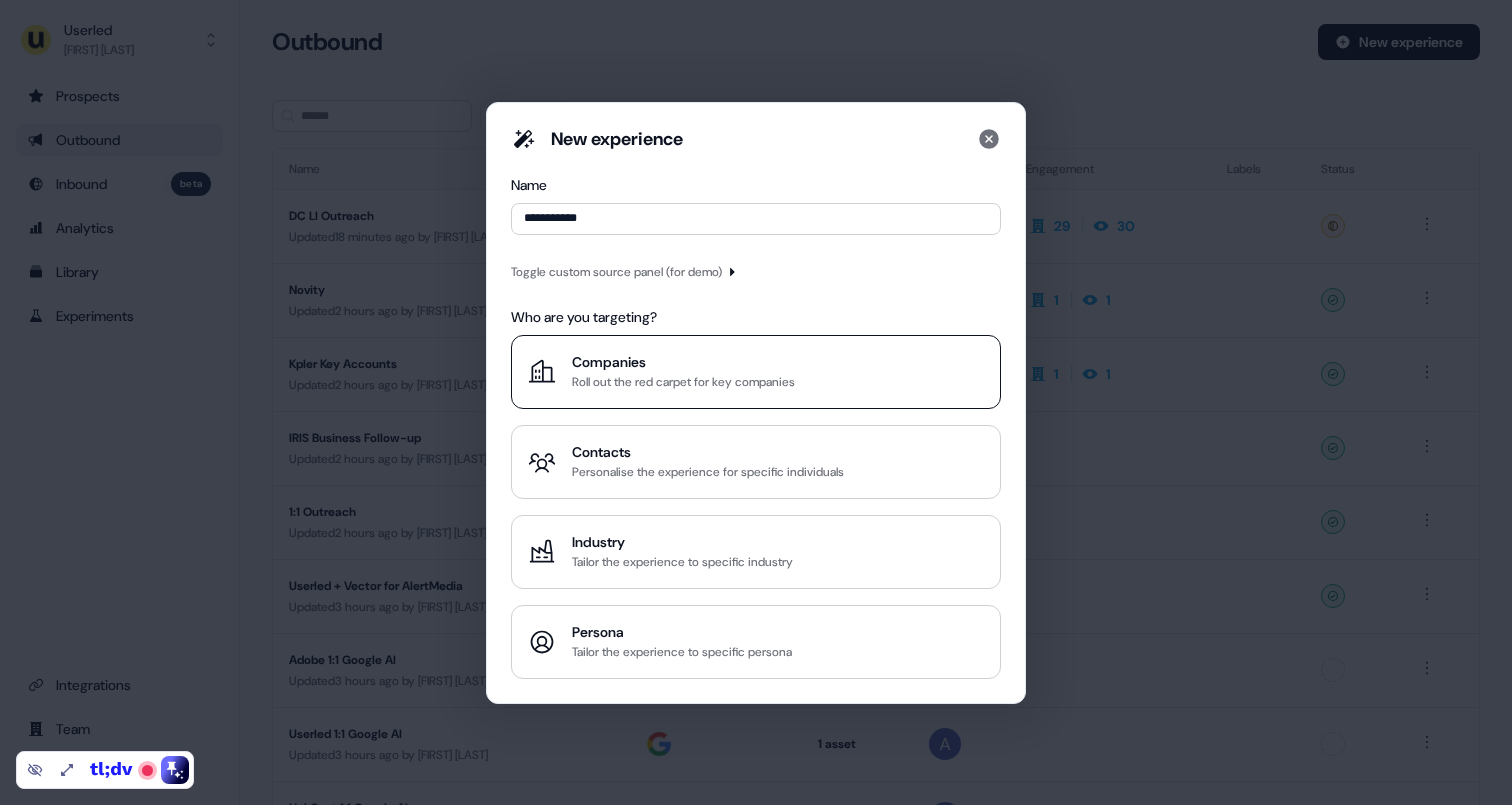 click on "Roll out the red carpet for key companies" at bounding box center (683, 382) 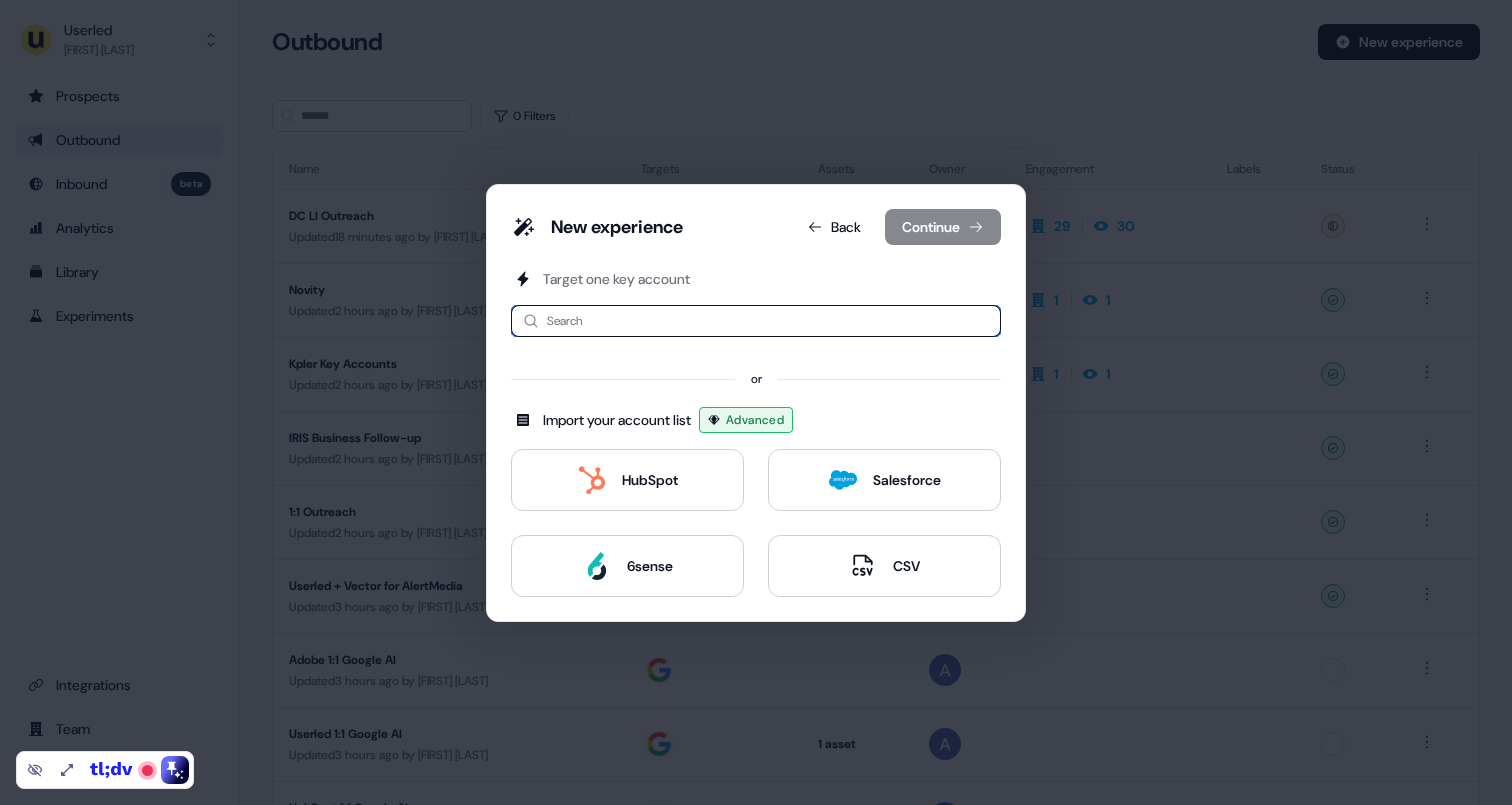 click at bounding box center [756, 321] 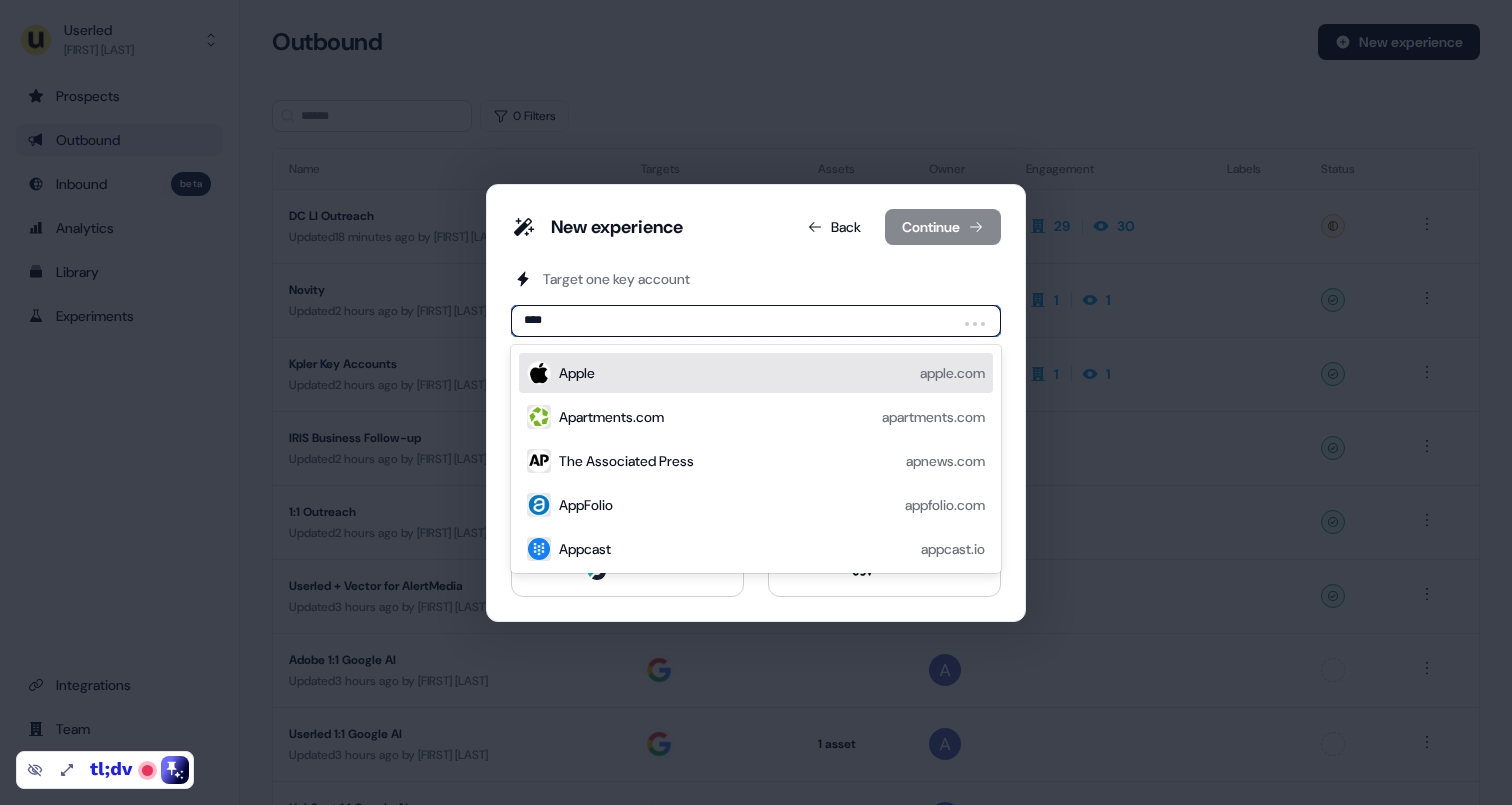 type on "*****" 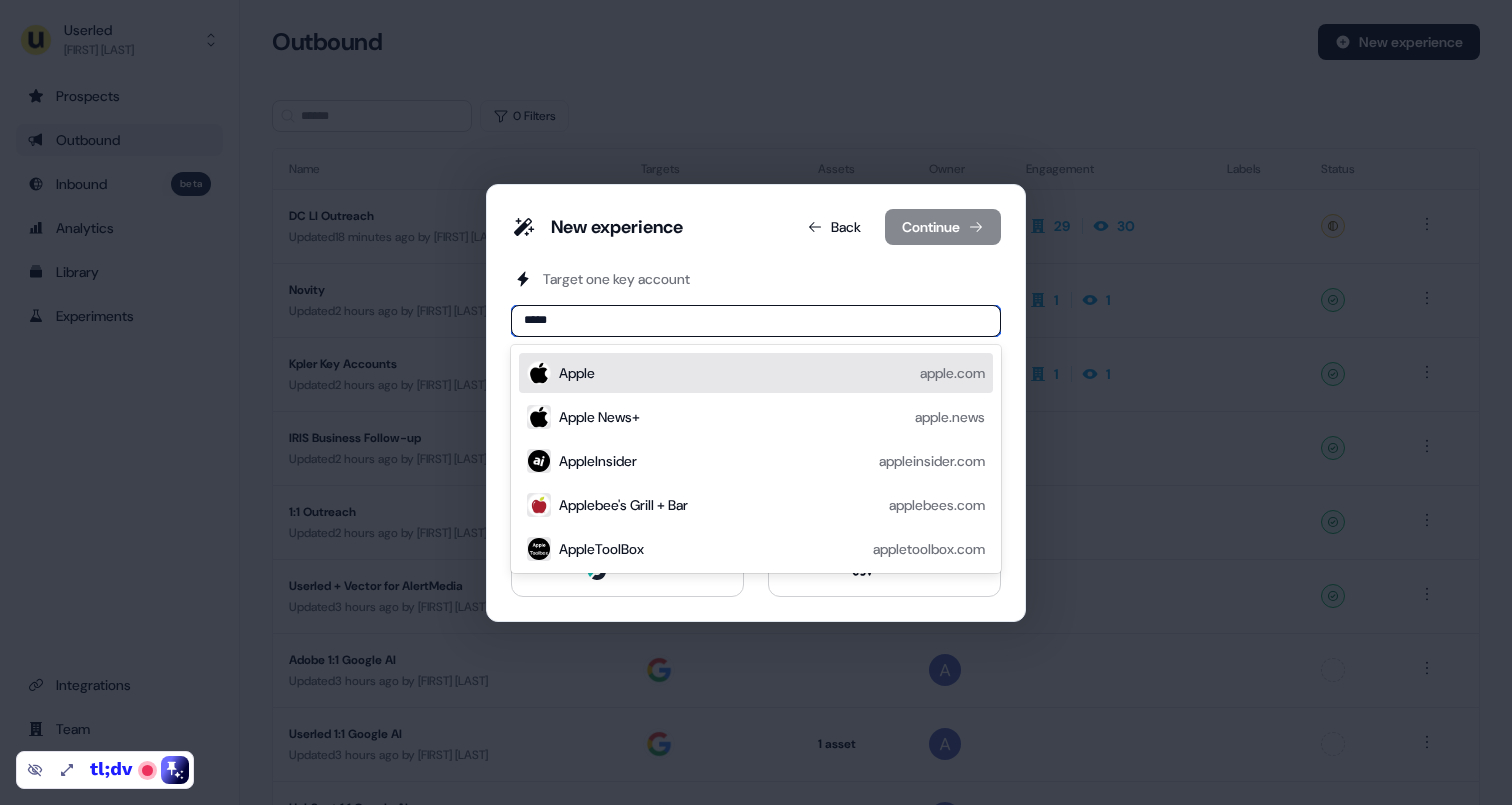 click on "Apple apple.com" at bounding box center (772, 373) 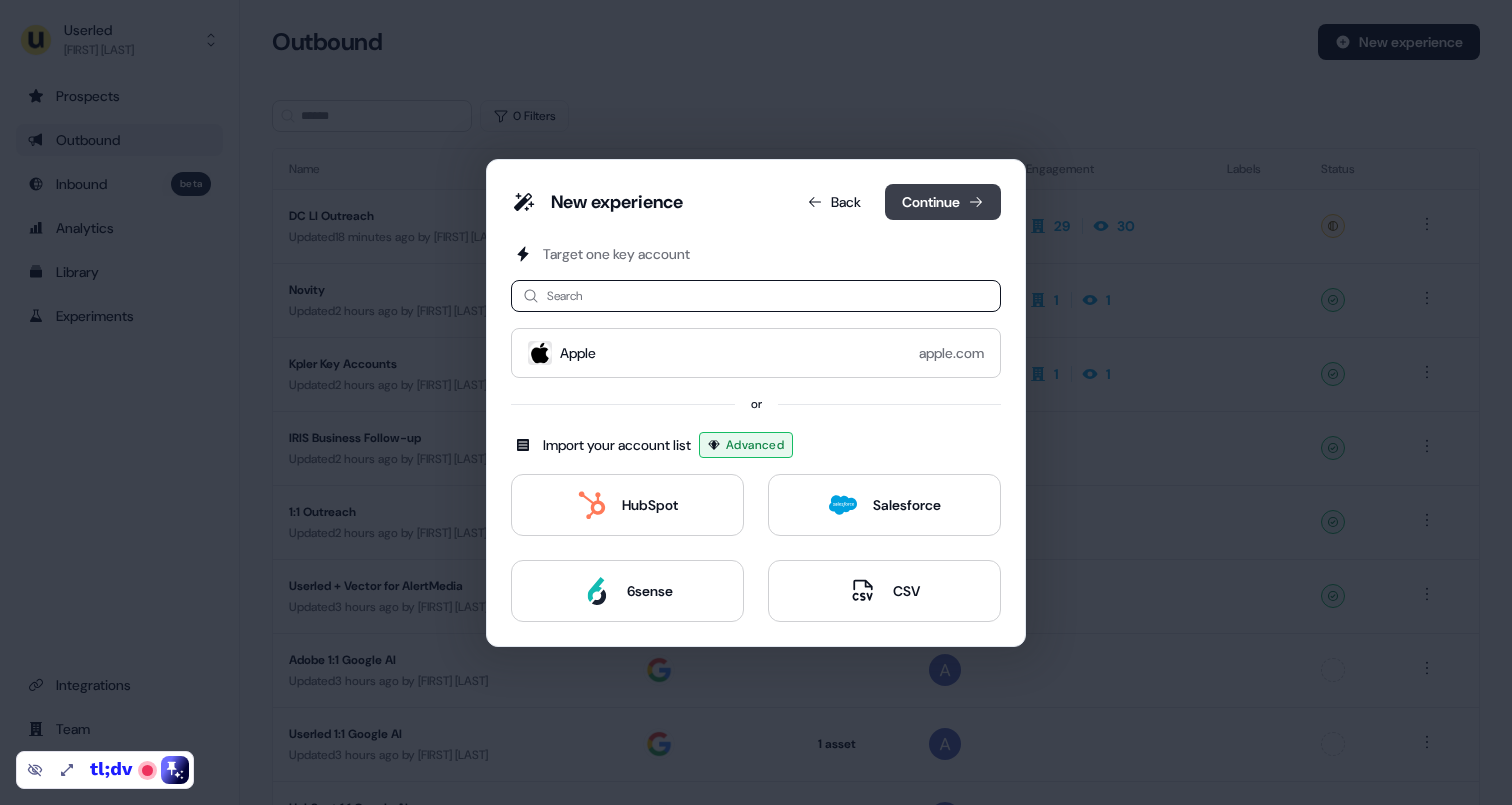 click on "Continue" at bounding box center [943, 202] 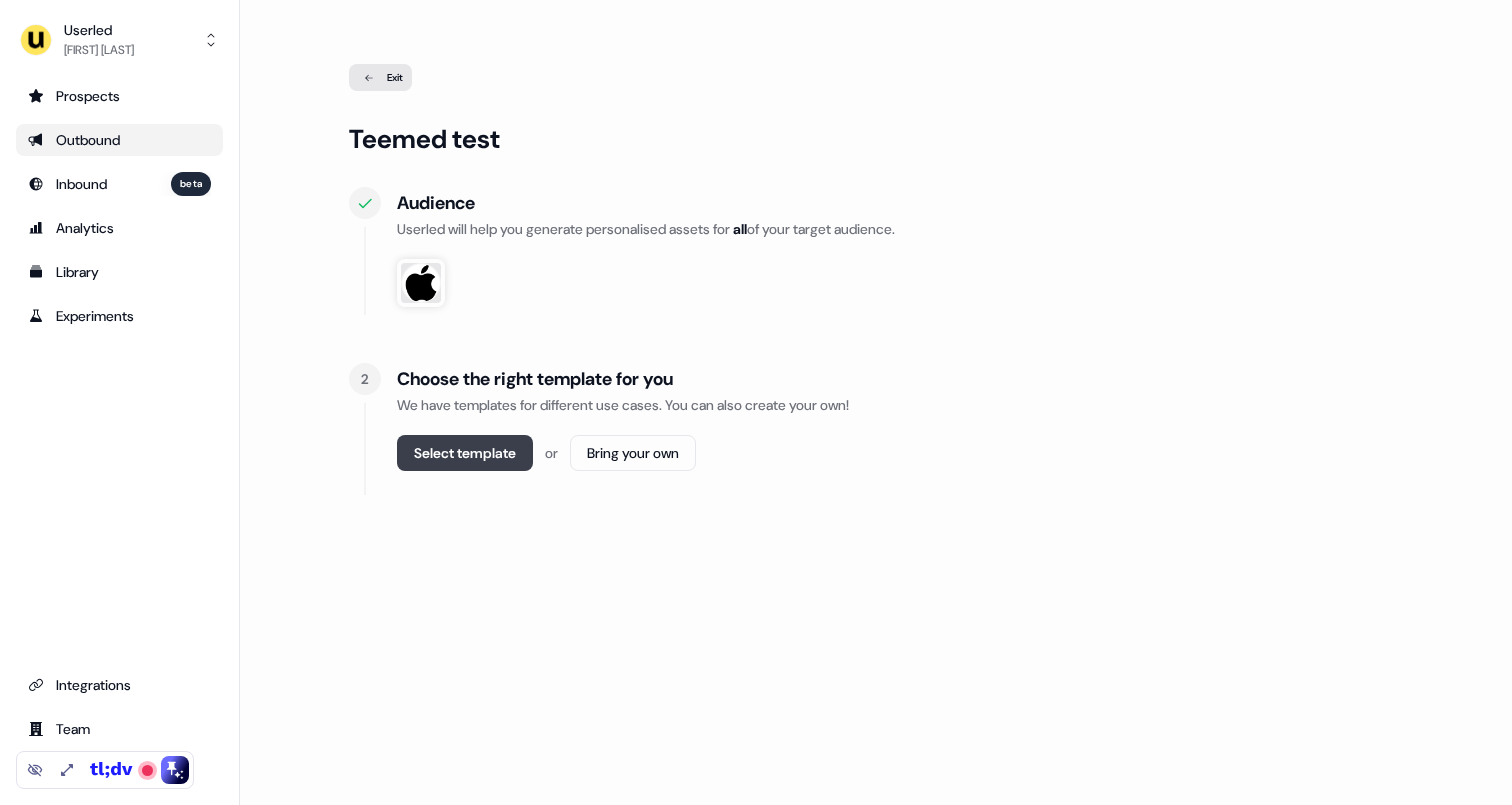 click on "Select template" at bounding box center [465, 453] 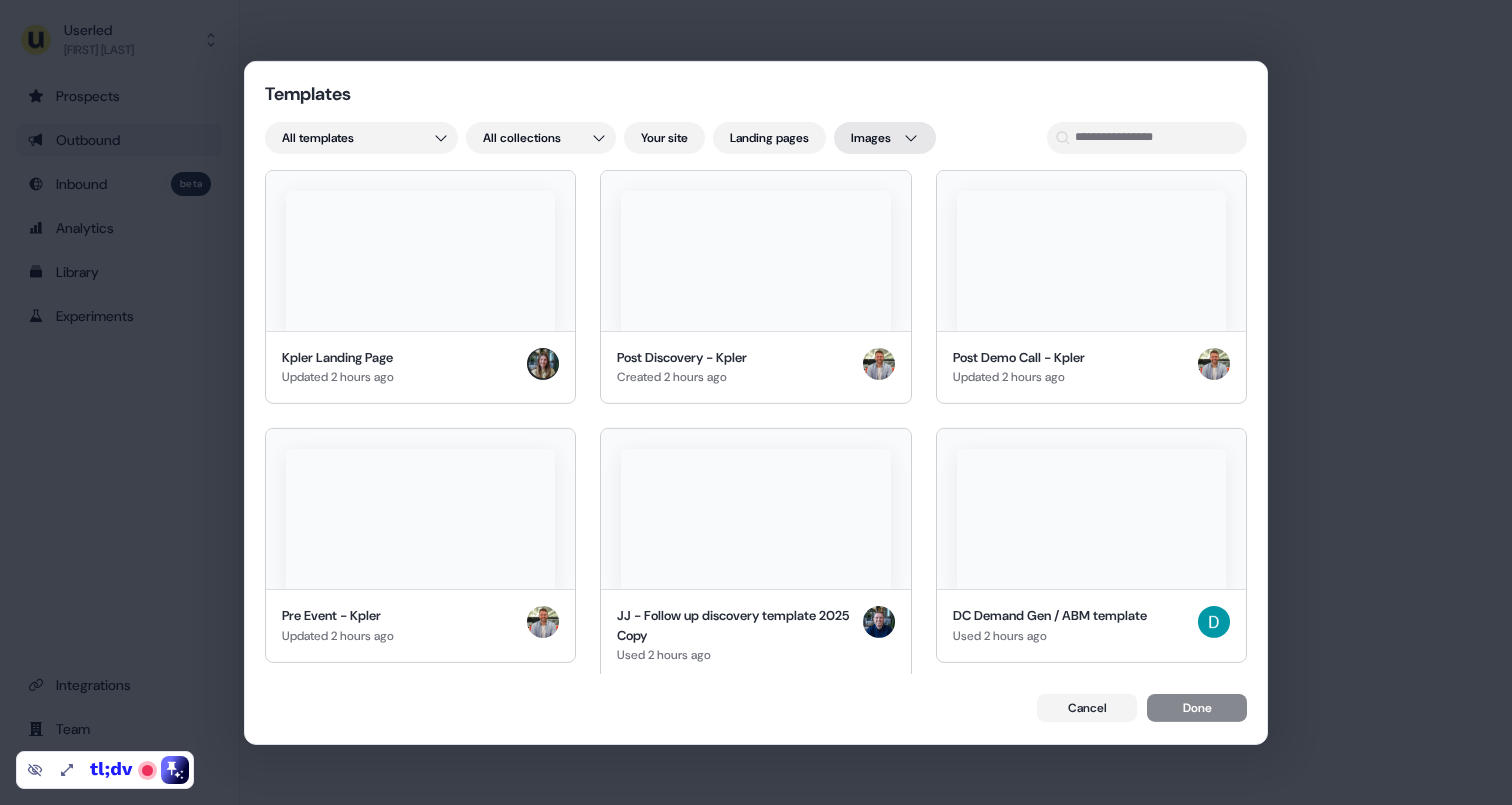click on "Templates All   templates All collections Your site Landing pages Images Kpler Landing Page  Updated 2 hours ago Post Discovery - Kpler Created 2 hours ago Post Demo Call - Kpler  Updated 2 hours ago Pre Event - Kpler Updated 2 hours ago JJ - Follow up discovery template 2025 Copy Used 2 hours ago DC Demand Gen / ABM template Used 2 hours ago Kpler smart image Updated 2 hours ago Userled | 1:1 Ads | Why Used 5 hours ago Torii Linkedin Used 5 hours ago AI DS Smith Template Used 6 hours ago Follow-up v2 - JJ Used 6 hours ago Q1-25 — ABM Landing Page Copy Used 17 hours ago Outreach 1:1 LP Used 17 hours ago Charlotte's new template  Used 1 day ago Userled vs TOFU (FOR REVIEW) Updated 1 day ago Userled vs PathFactory Sales Template (DRAFT1) Updated 1 day ago Userled vs Mutiny (APPROVED) Updated 1 day ago Userled vs Folloze Sales Template (FOR REVIEW) Updated 1 day ago AI New template Copy Used 1 day ago henry test Used 4 days ago AE - Procurement Hub Used 4 days ago Follow up discovery template 2025 AI AI AI AI" at bounding box center [756, 402] 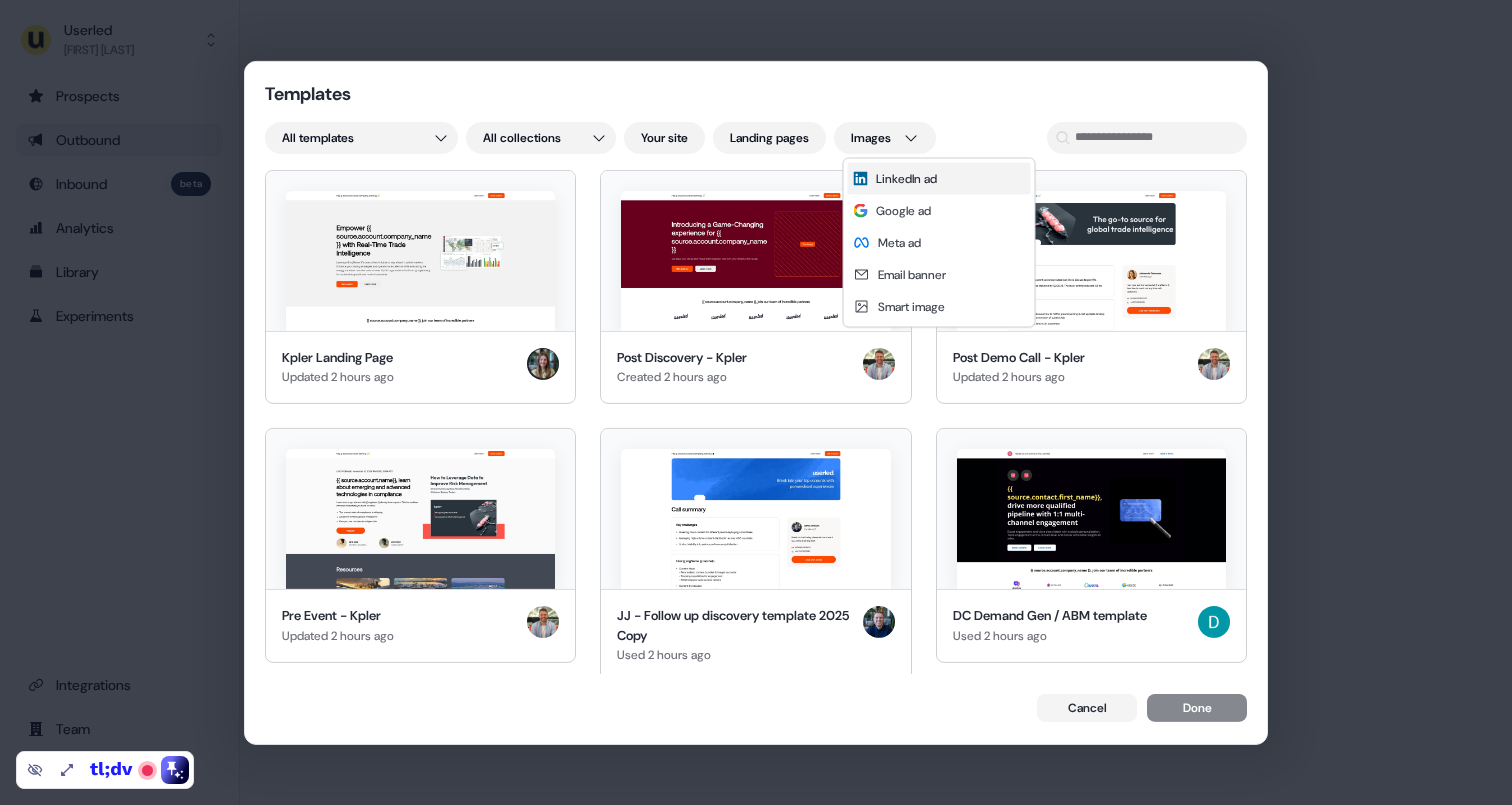 click on "LinkedIn ad" at bounding box center [906, 179] 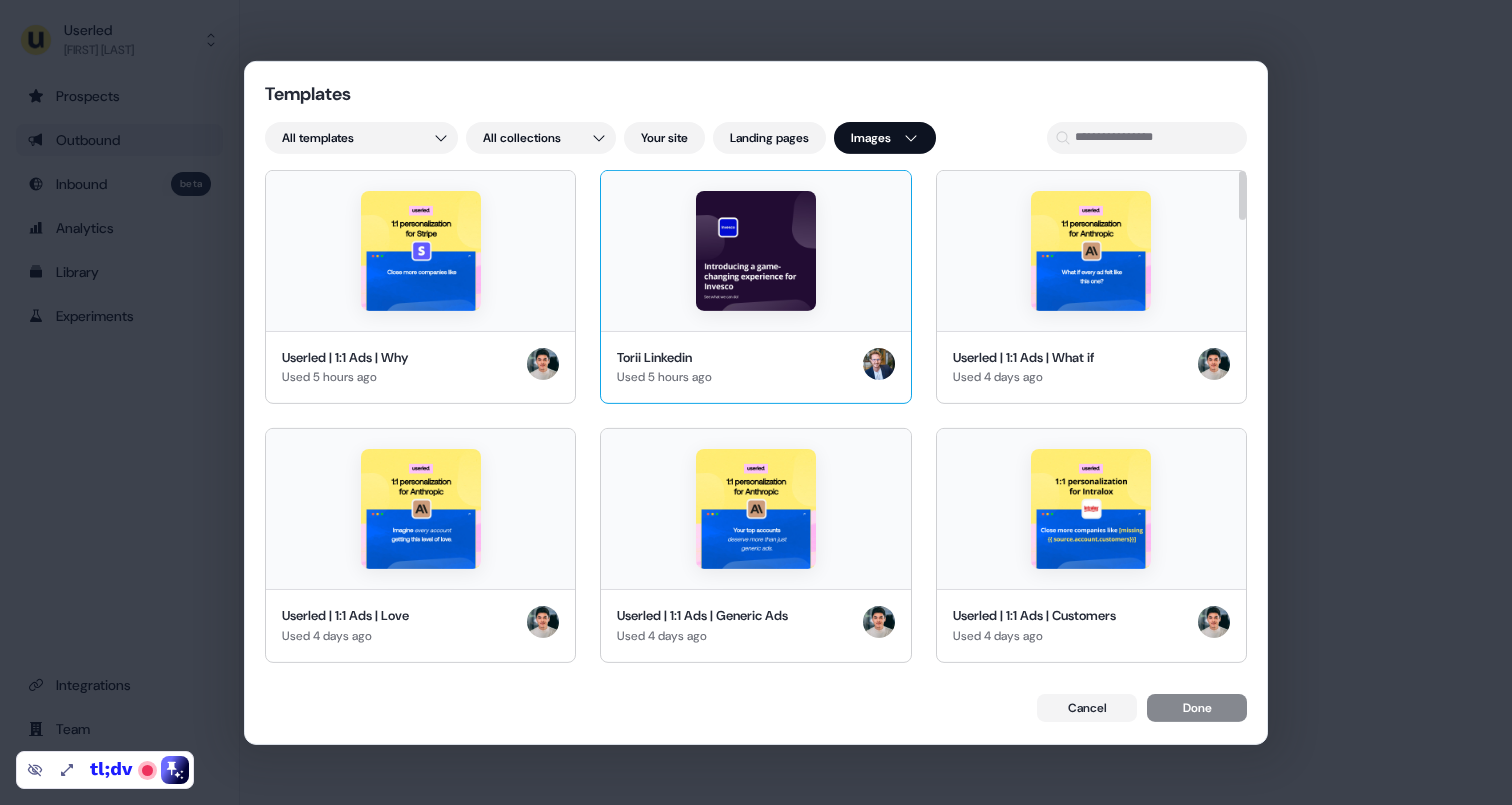 click at bounding box center (756, 250) 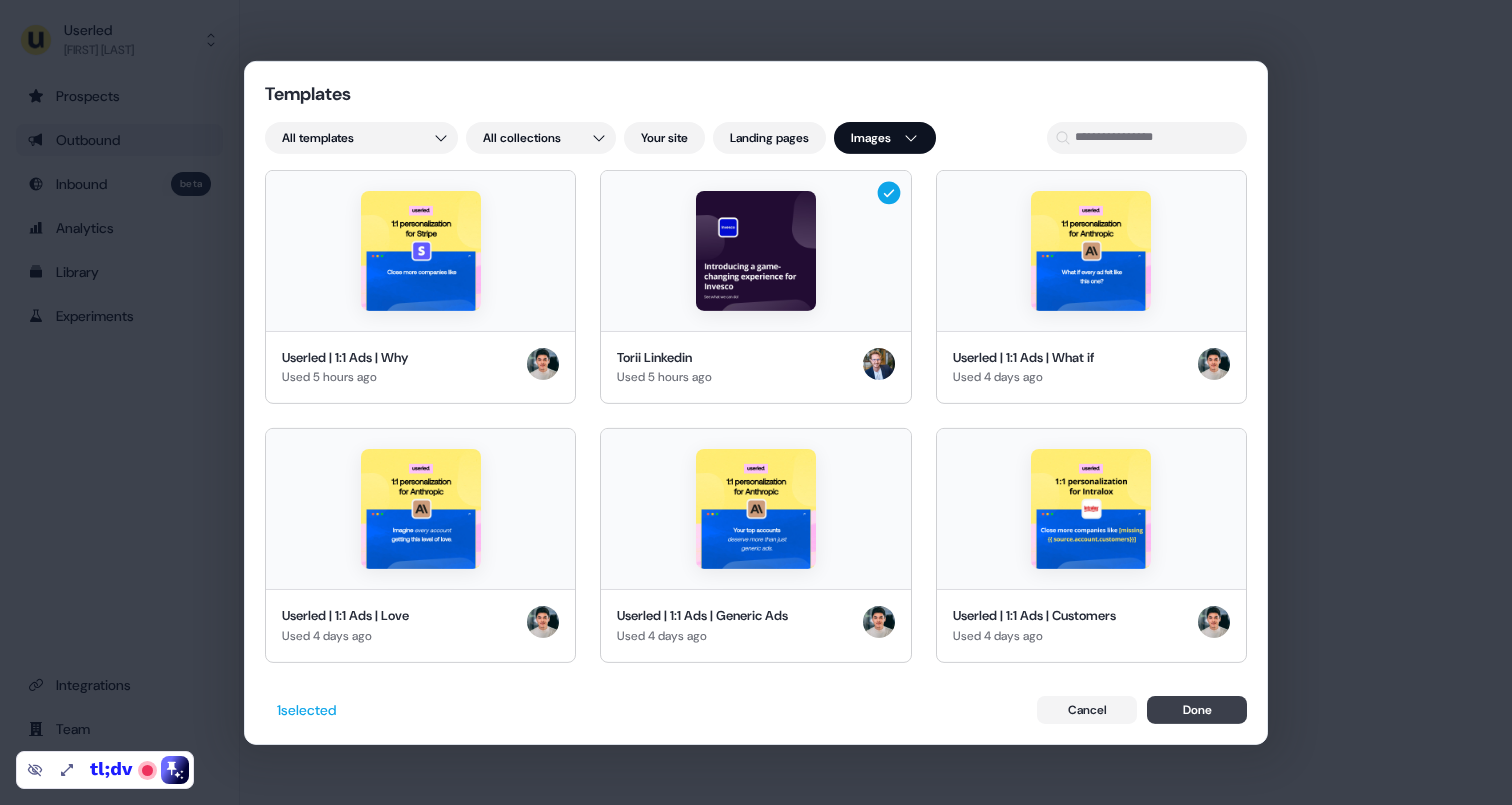 click on "Done" at bounding box center [1197, 710] 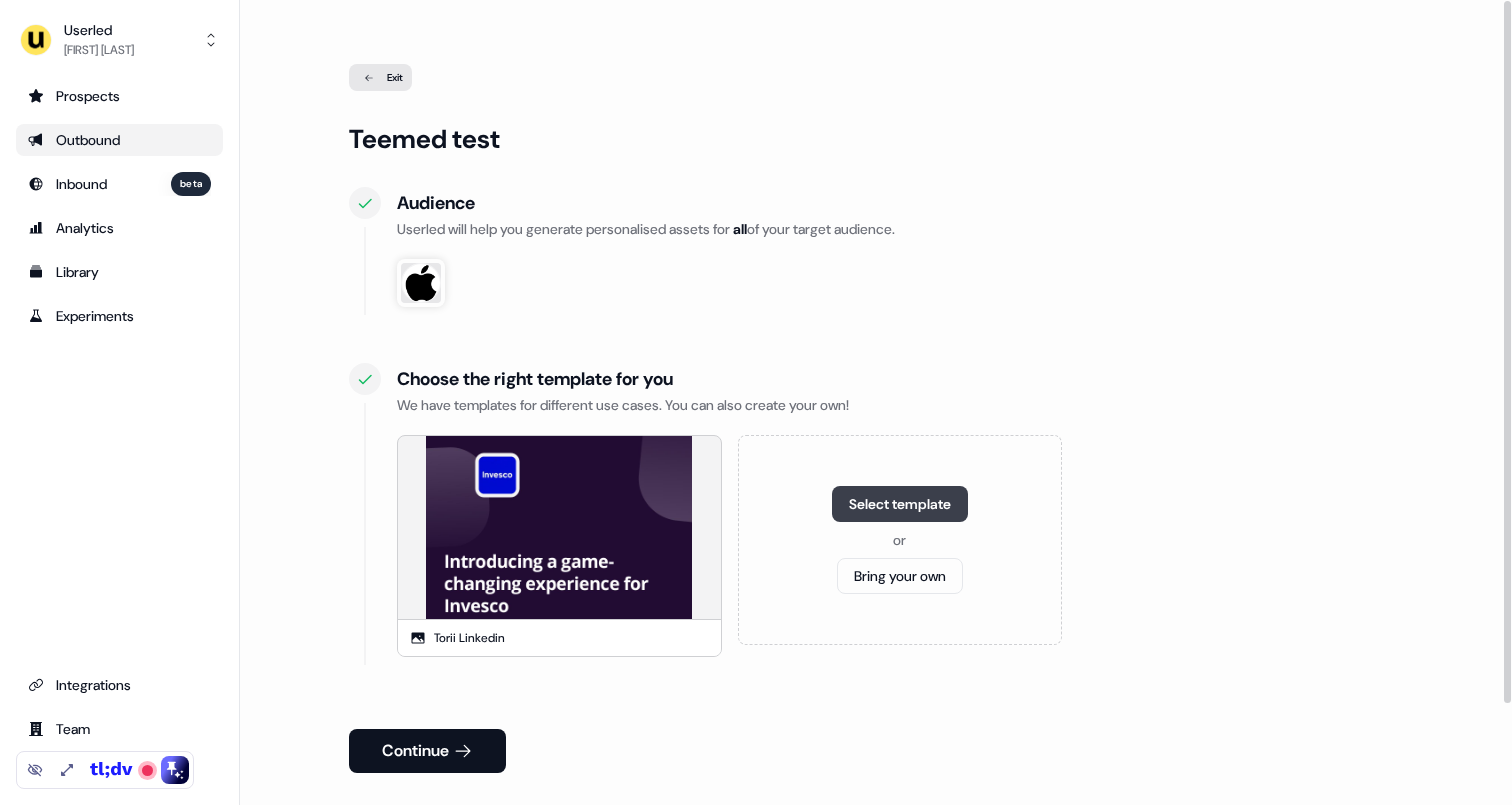 click on "Select template" at bounding box center (900, 504) 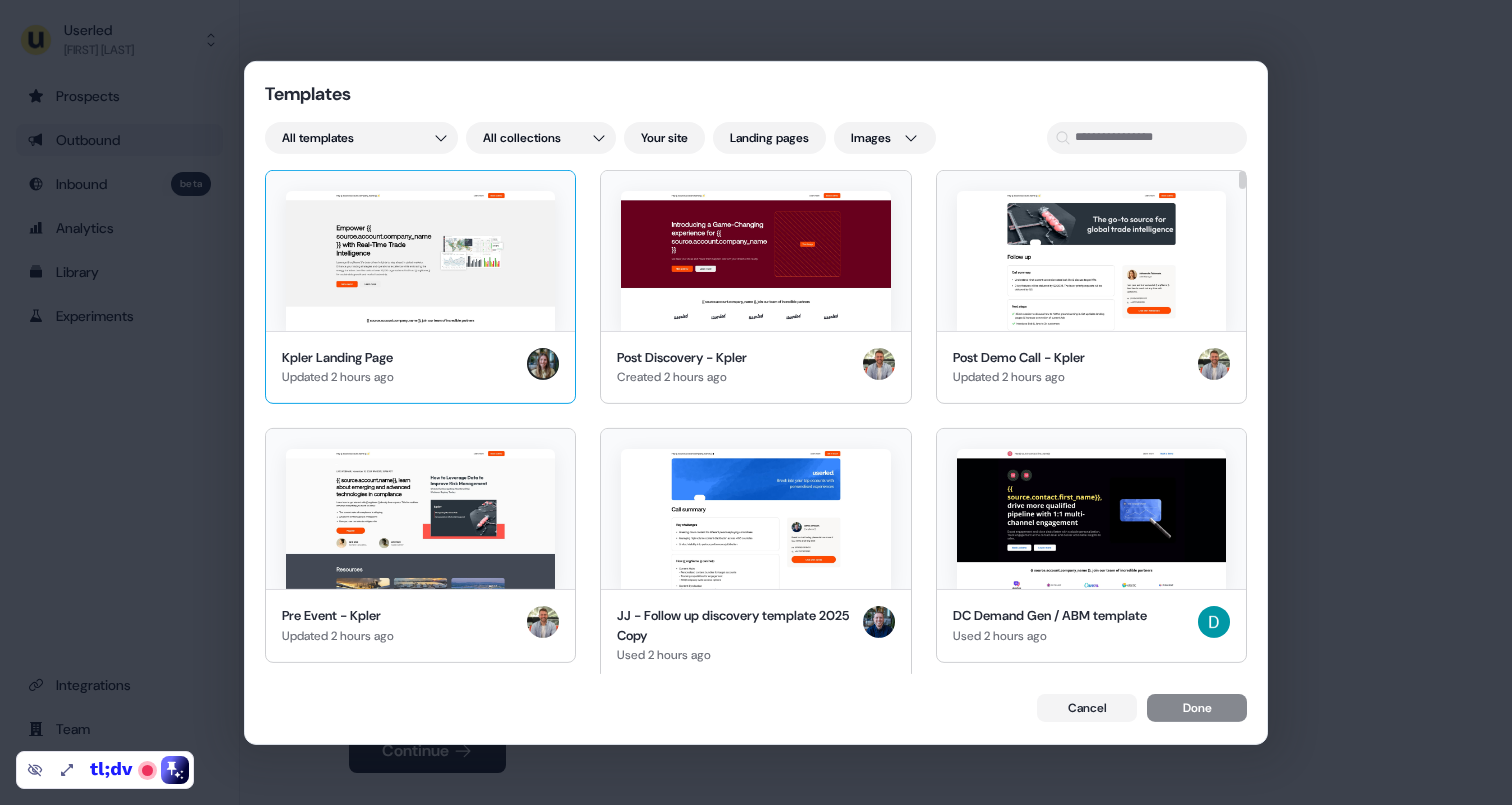 click at bounding box center (420, 260) 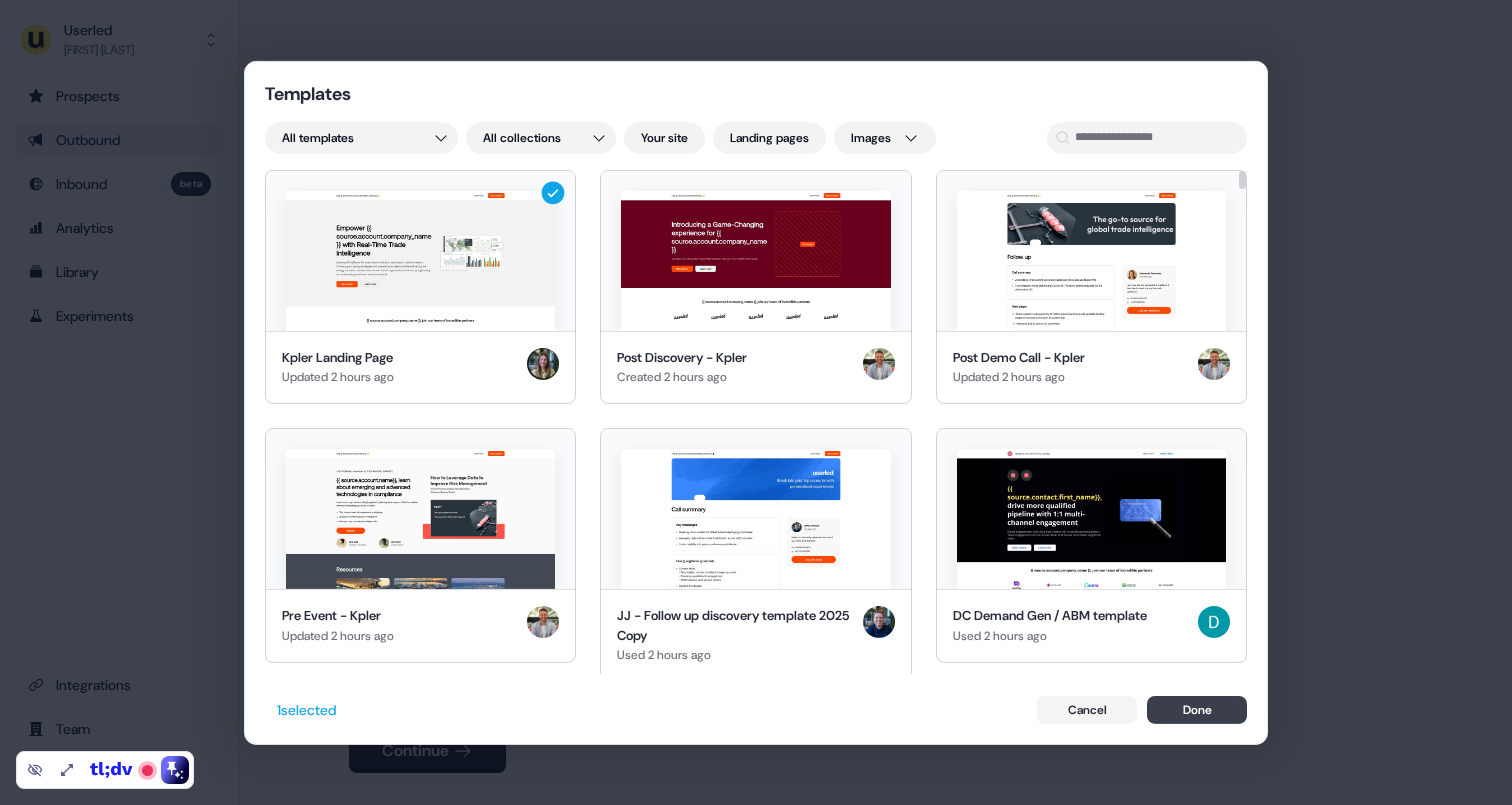 click on "Done" at bounding box center [1197, 710] 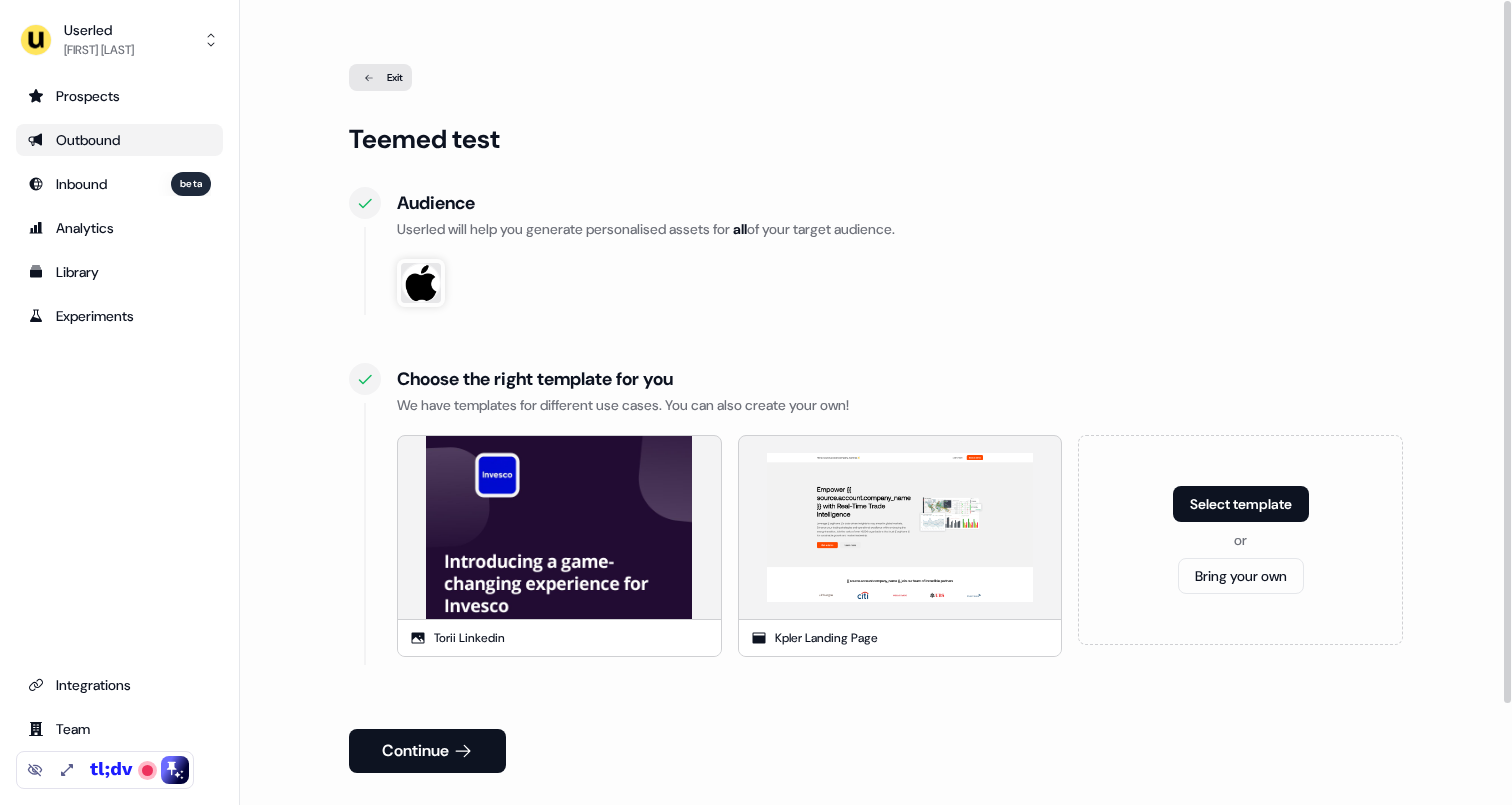 scroll, scrollTop: 114, scrollLeft: 0, axis: vertical 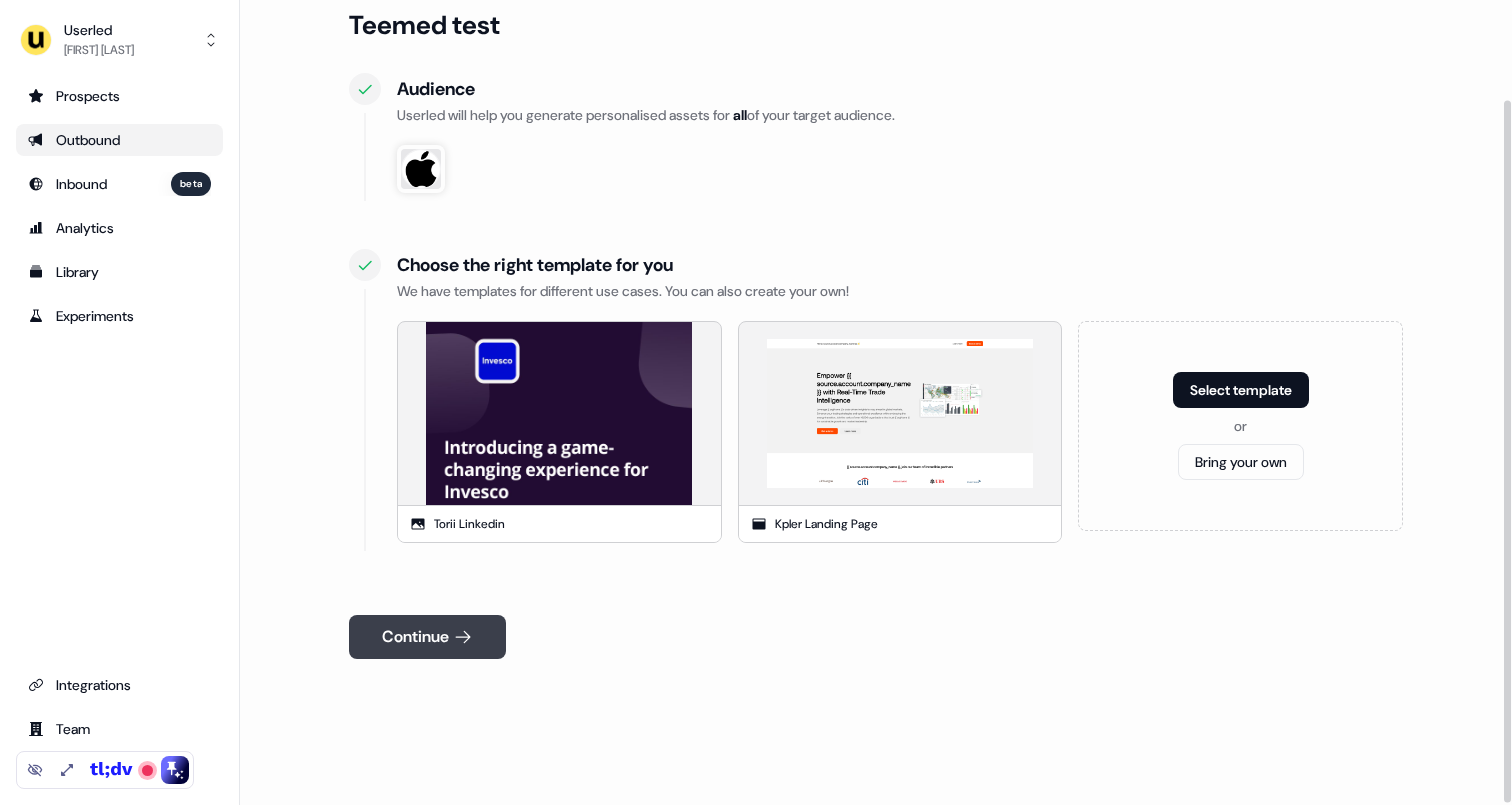 click on "Continue" at bounding box center [427, 637] 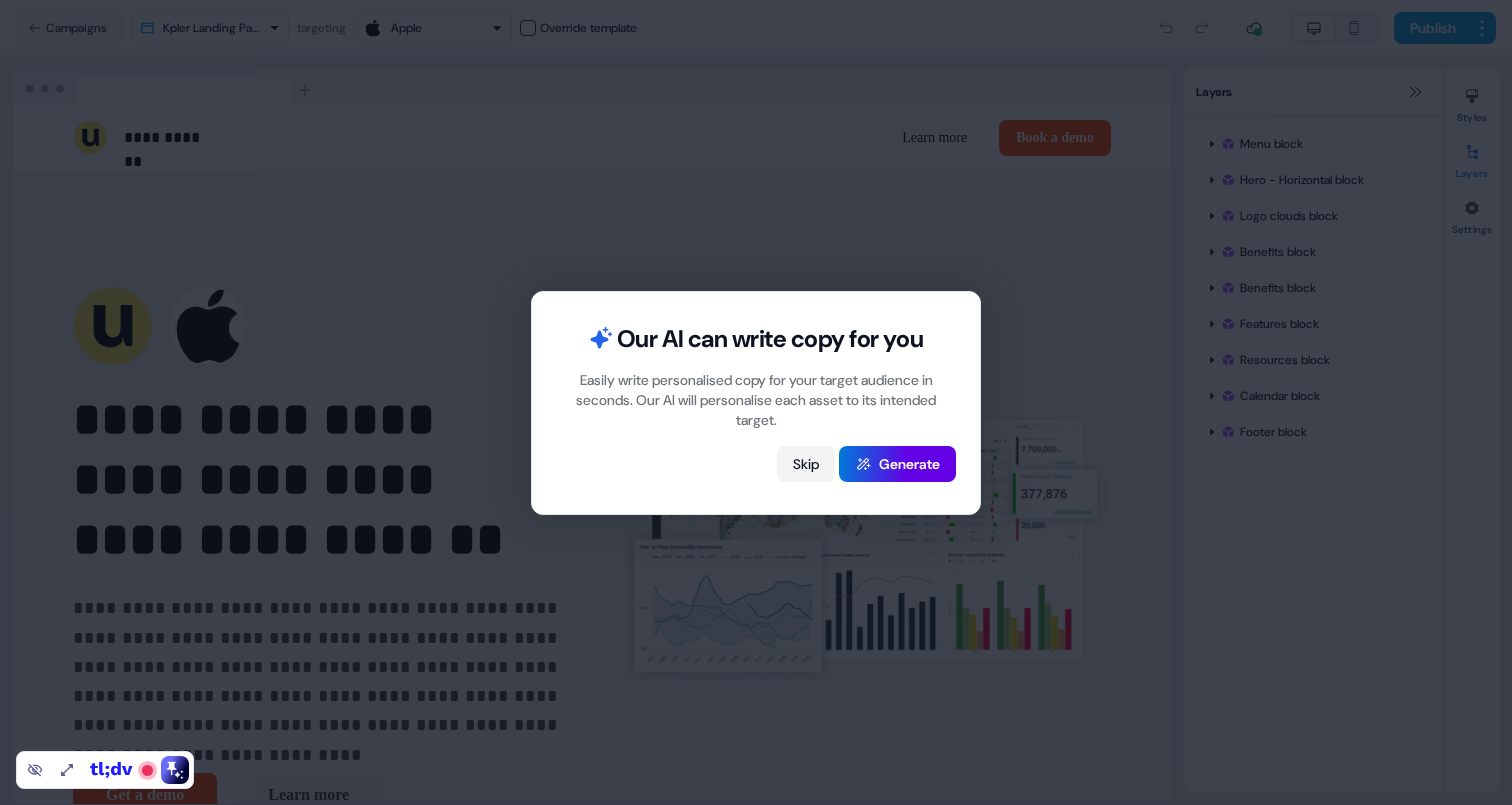click on "Skip" at bounding box center (806, 464) 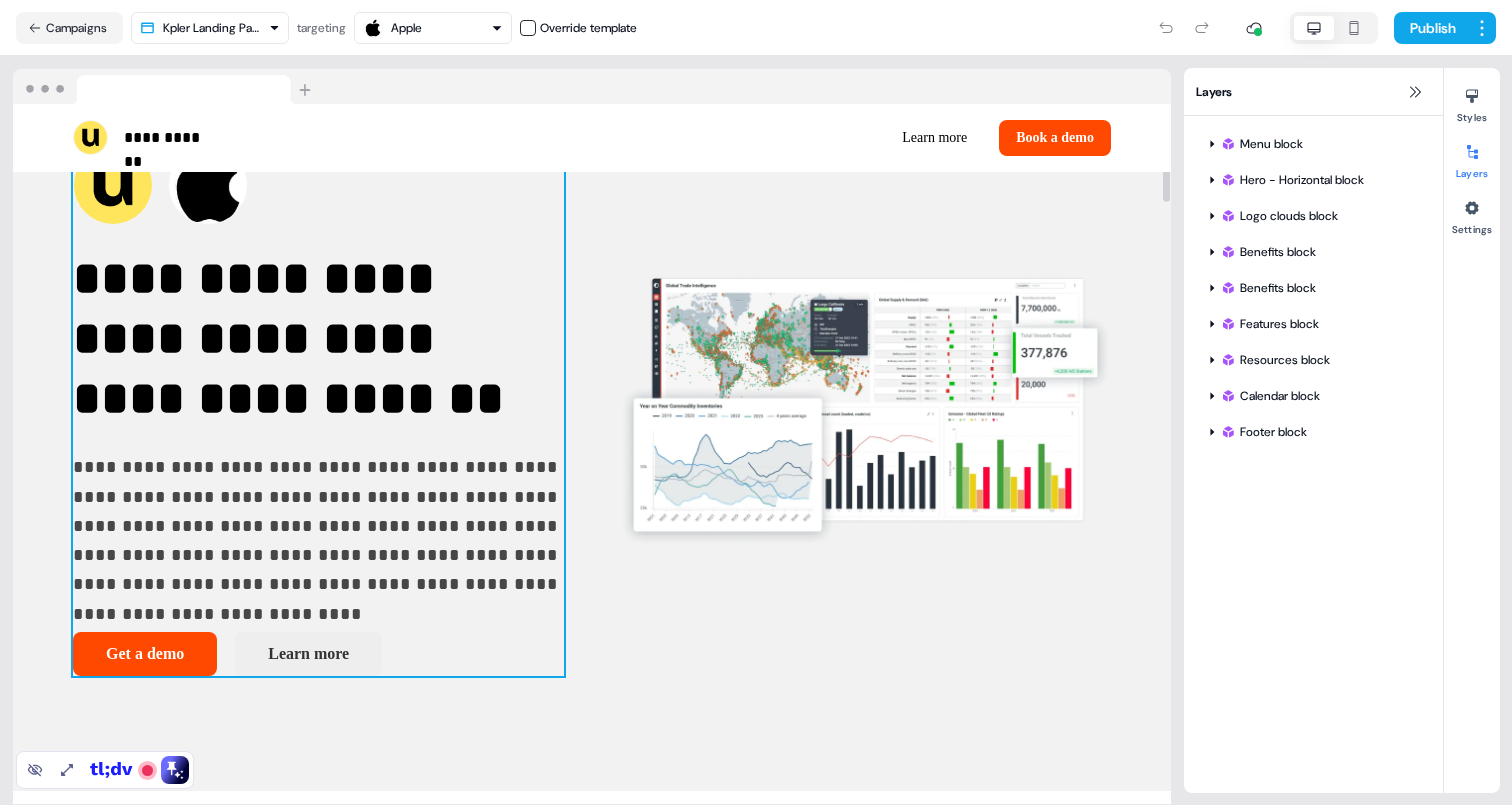 scroll, scrollTop: 0, scrollLeft: 0, axis: both 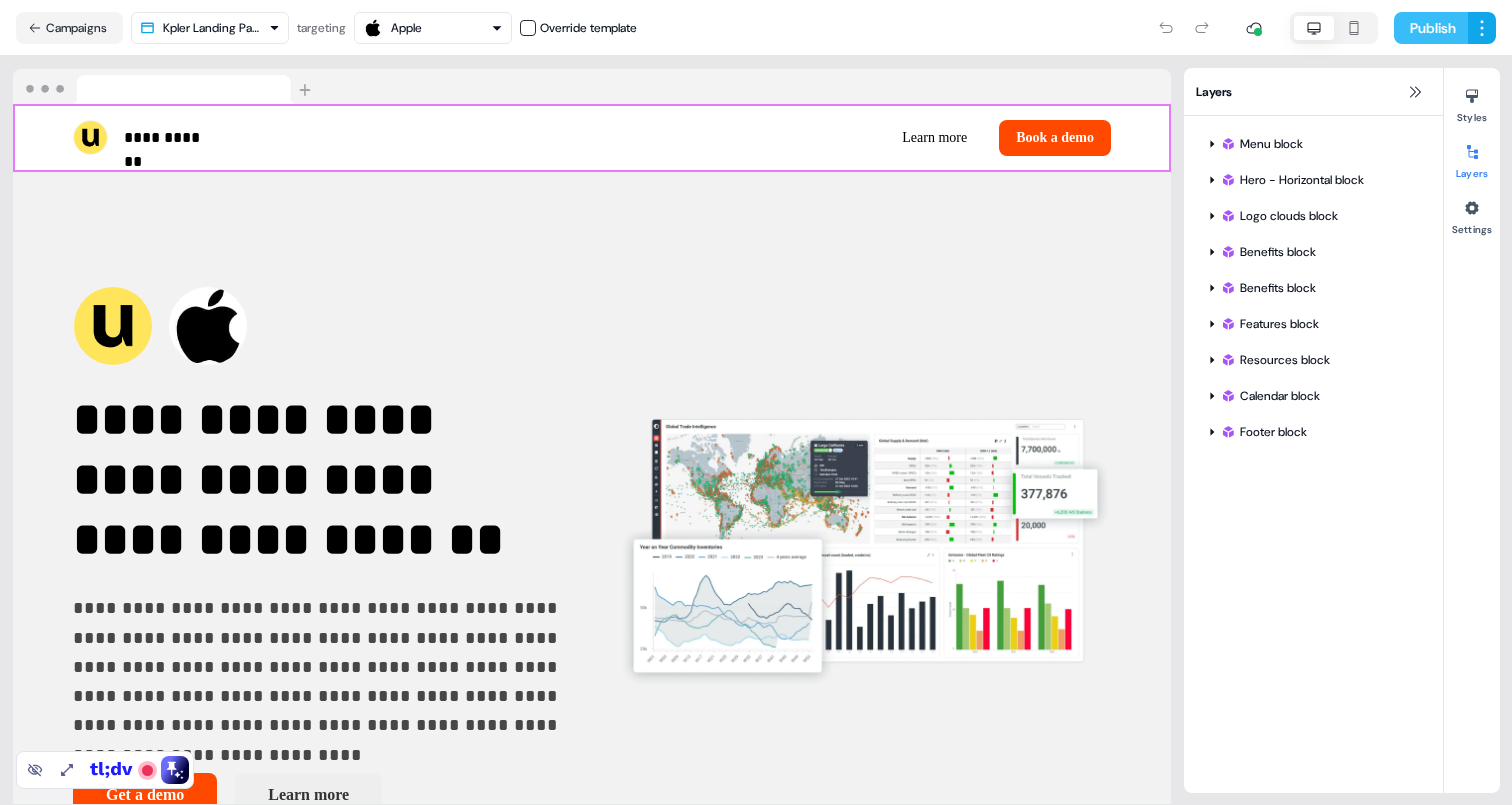 click on "Publish" at bounding box center [1431, 28] 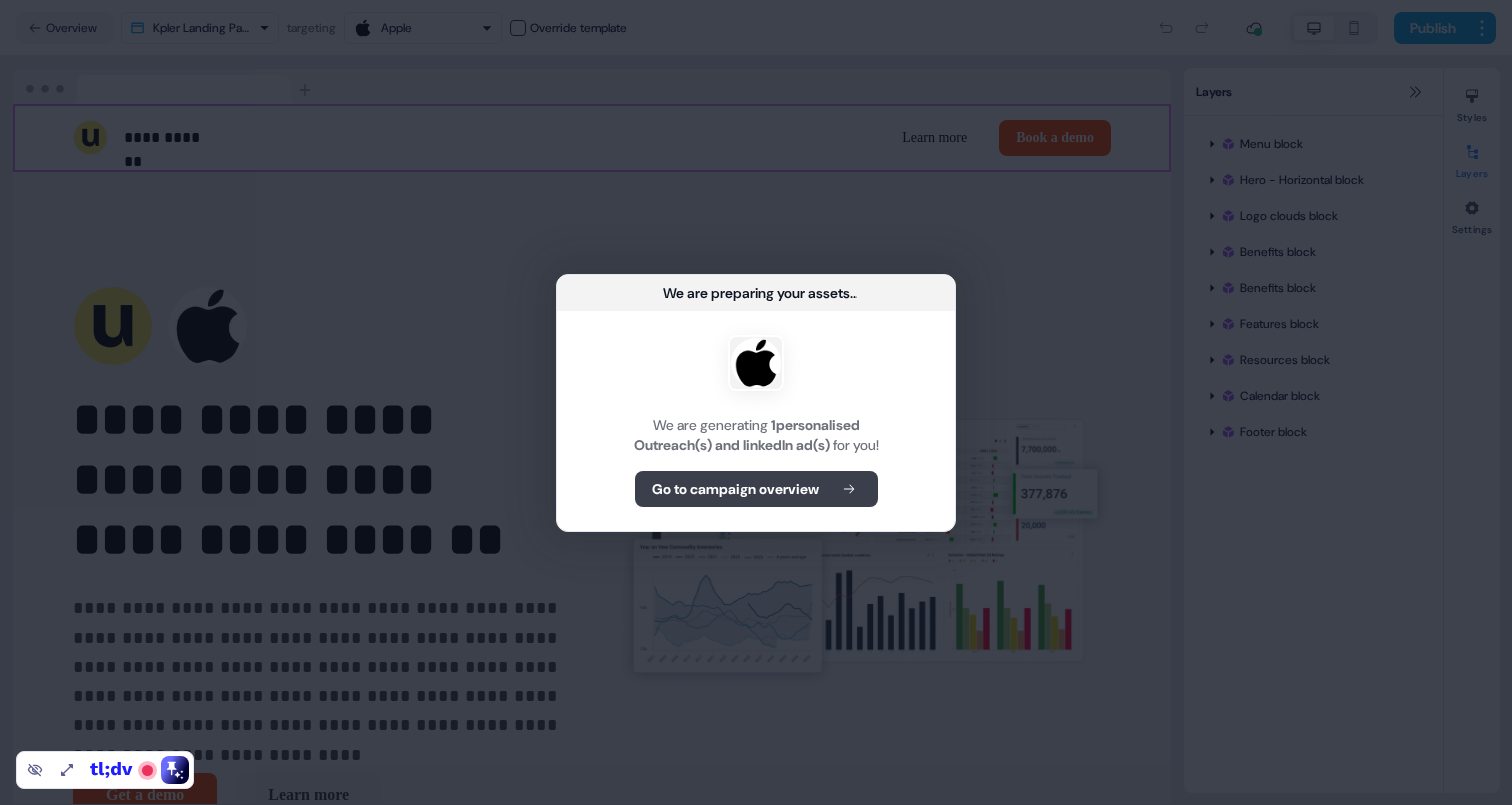 click on "Go to campaign overview" at bounding box center [735, 489] 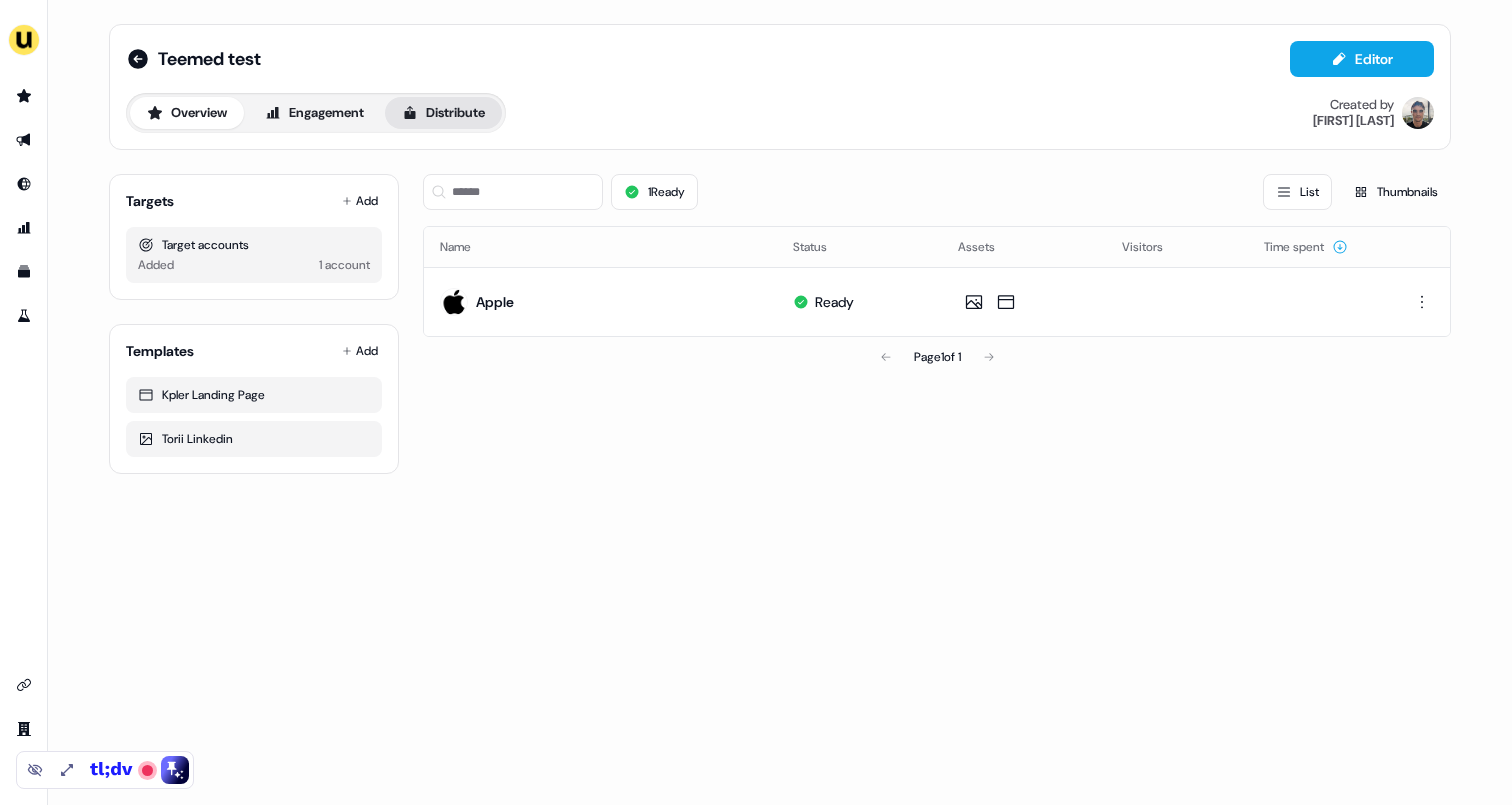 click on "Distribute" at bounding box center (443, 113) 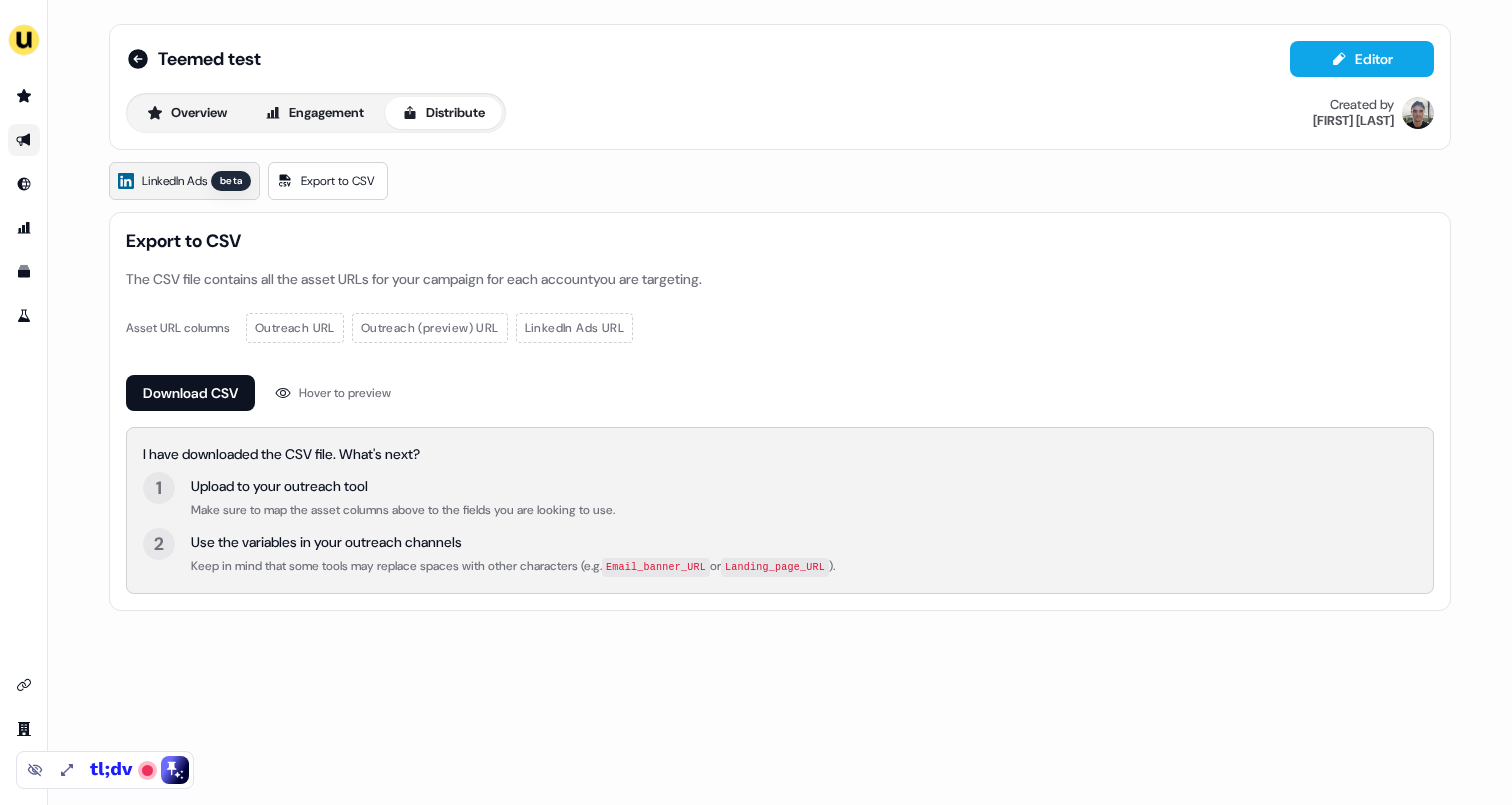 click on "LinkedIn Ads" at bounding box center [174, 181] 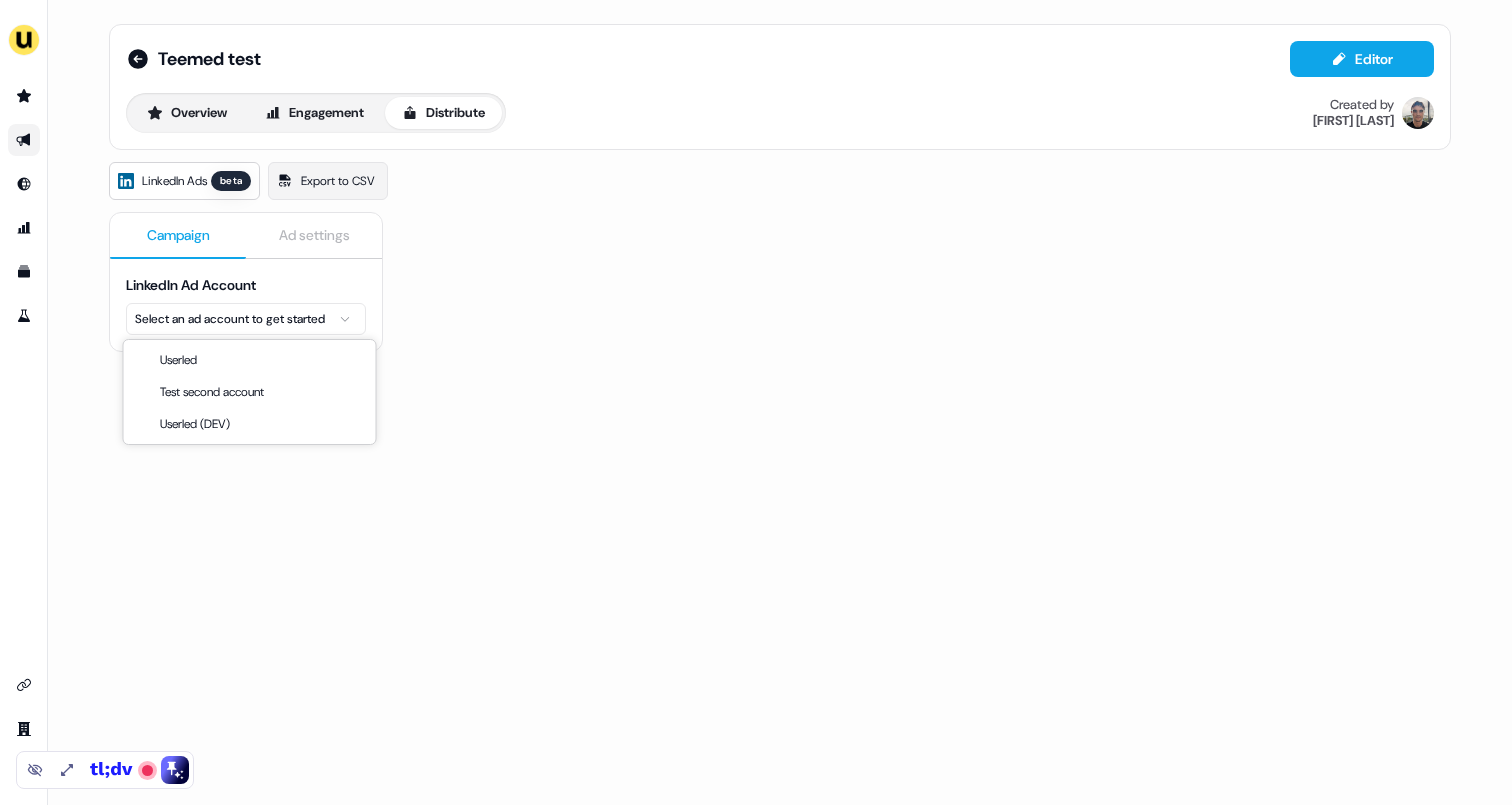 click on "For the best experience switch devices to a bigger screen. Go to Userled.io Teemed test Editor Overview Engagement Distribute Created by [FIRST]   [LAST] LinkedIn Ads beta Export to CSV Campaign Ad settings LinkedIn Ad Account Select an ad account to get started Userled Test second account Userled (DEV)" at bounding box center (756, 402) 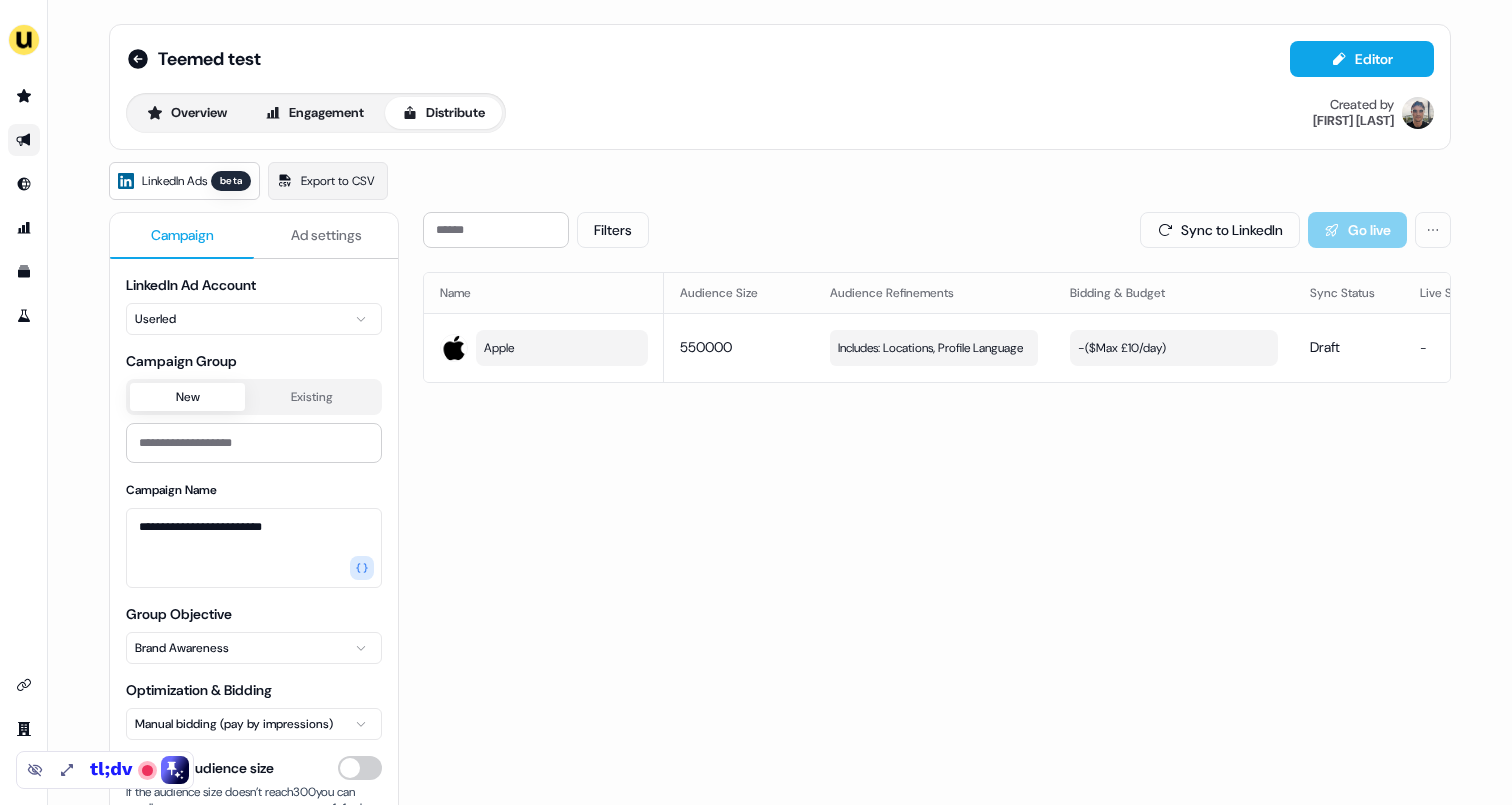 scroll, scrollTop: 37, scrollLeft: 0, axis: vertical 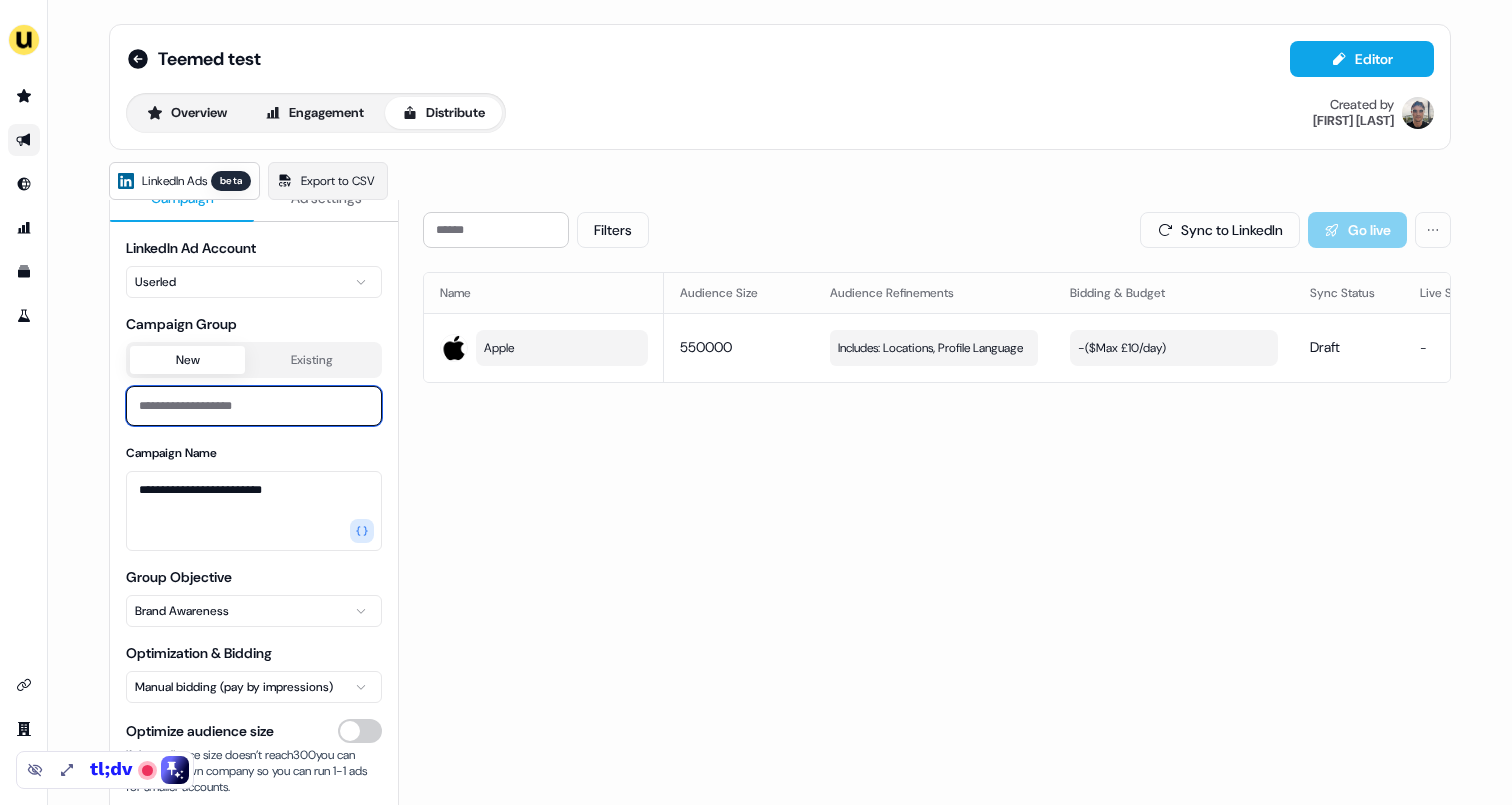 click at bounding box center (254, 406) 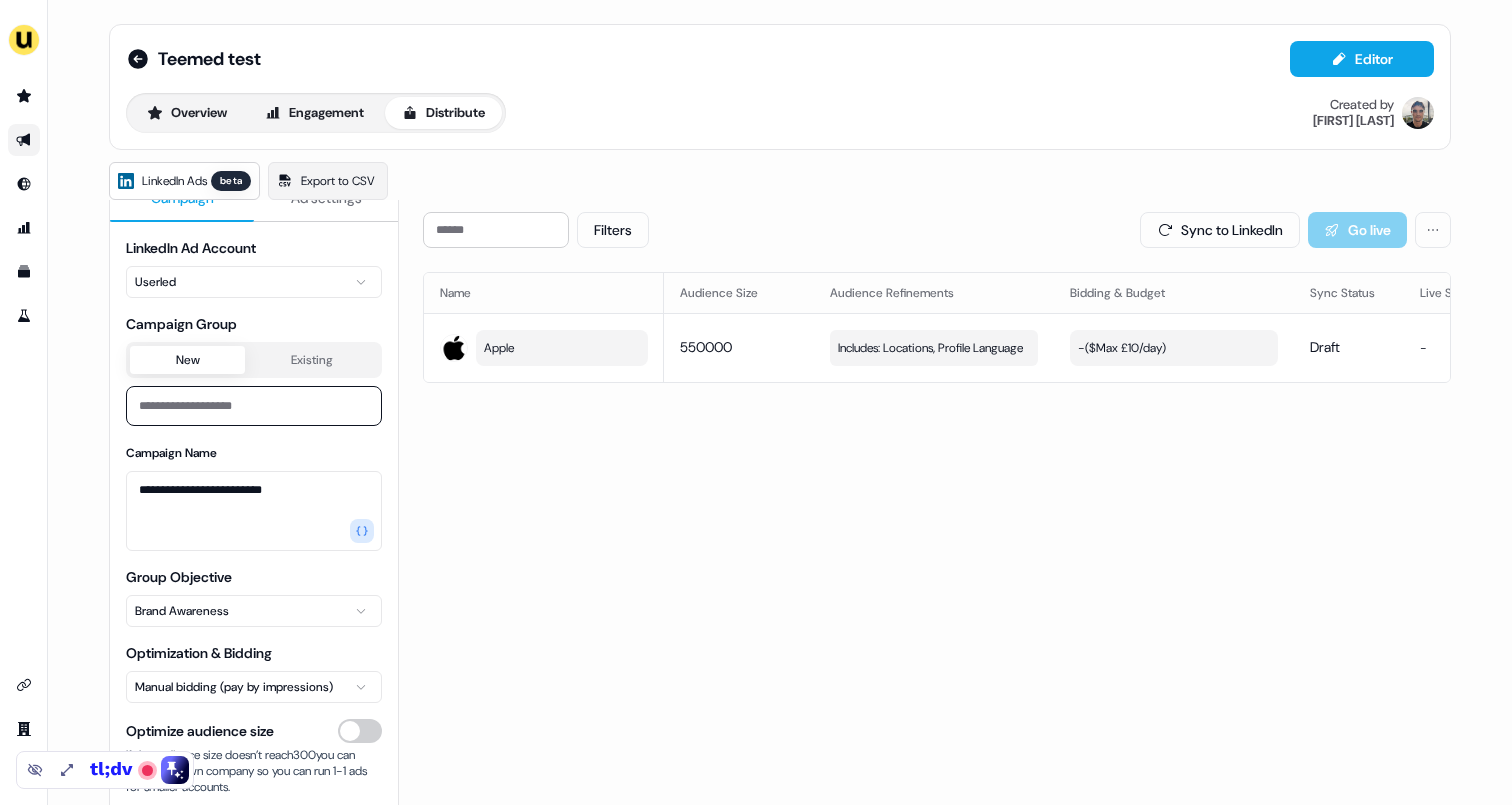 click on "Existing" at bounding box center [311, 360] 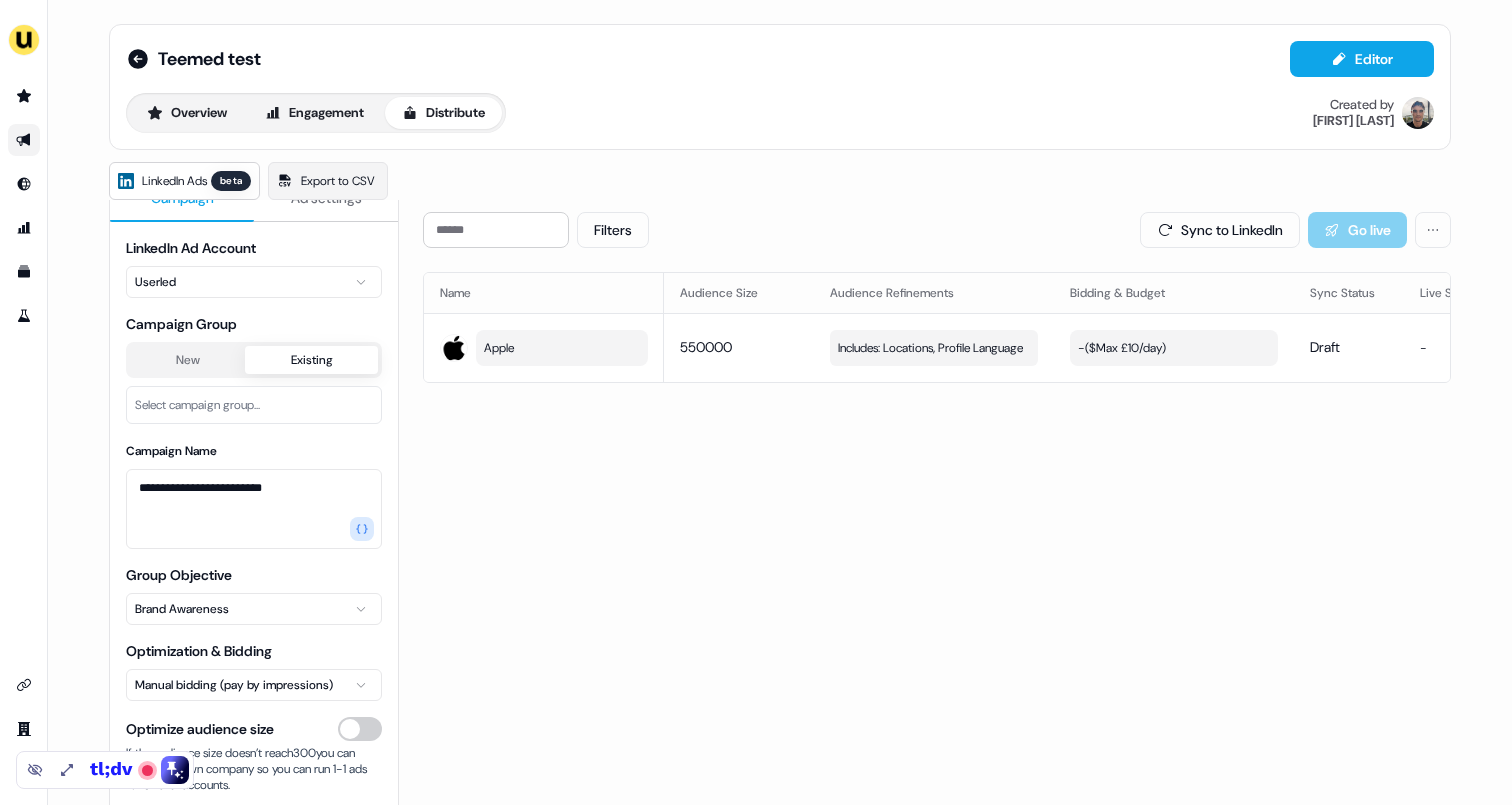 click on "New" at bounding box center (187, 360) 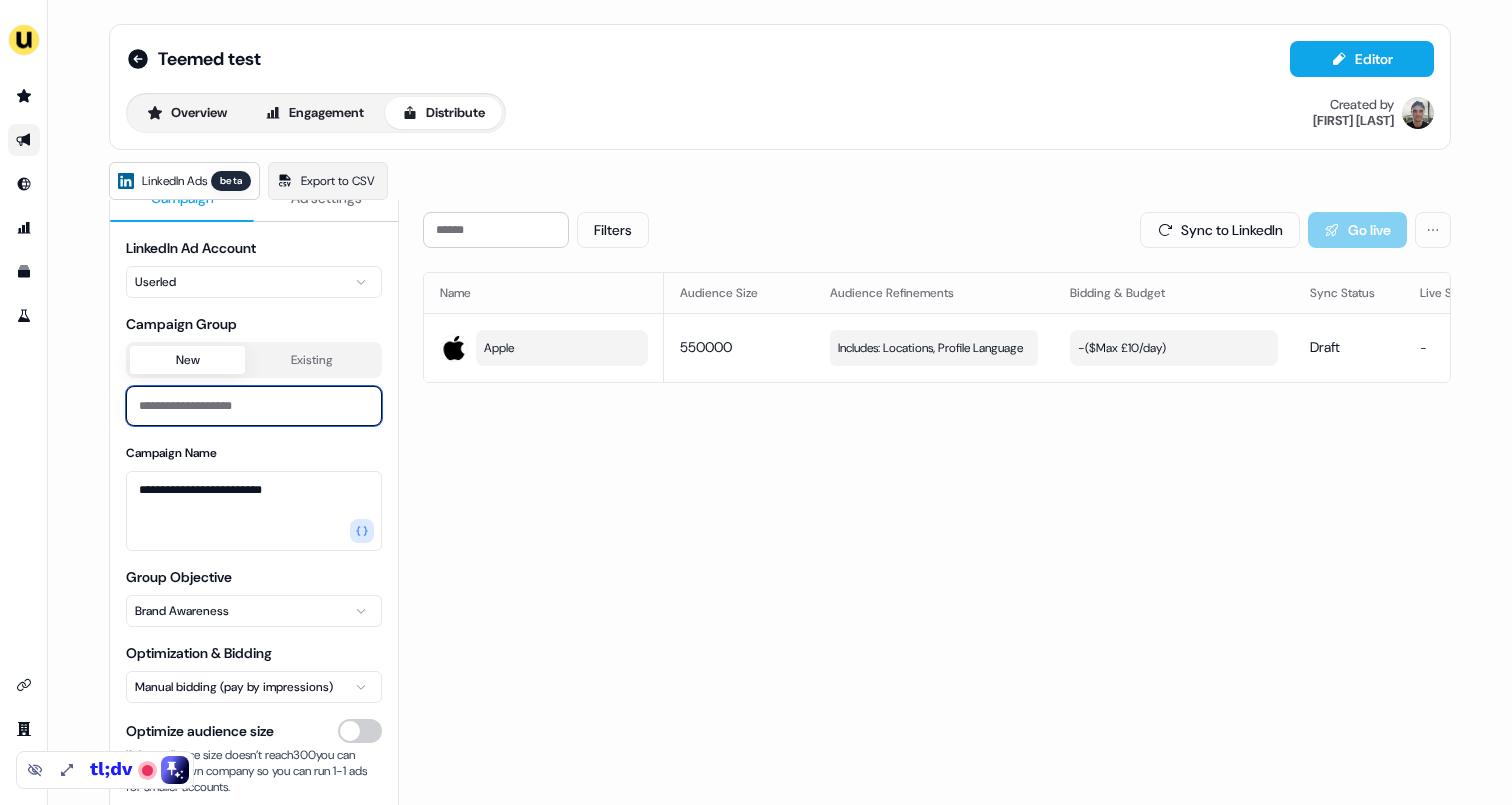 click at bounding box center (254, 406) 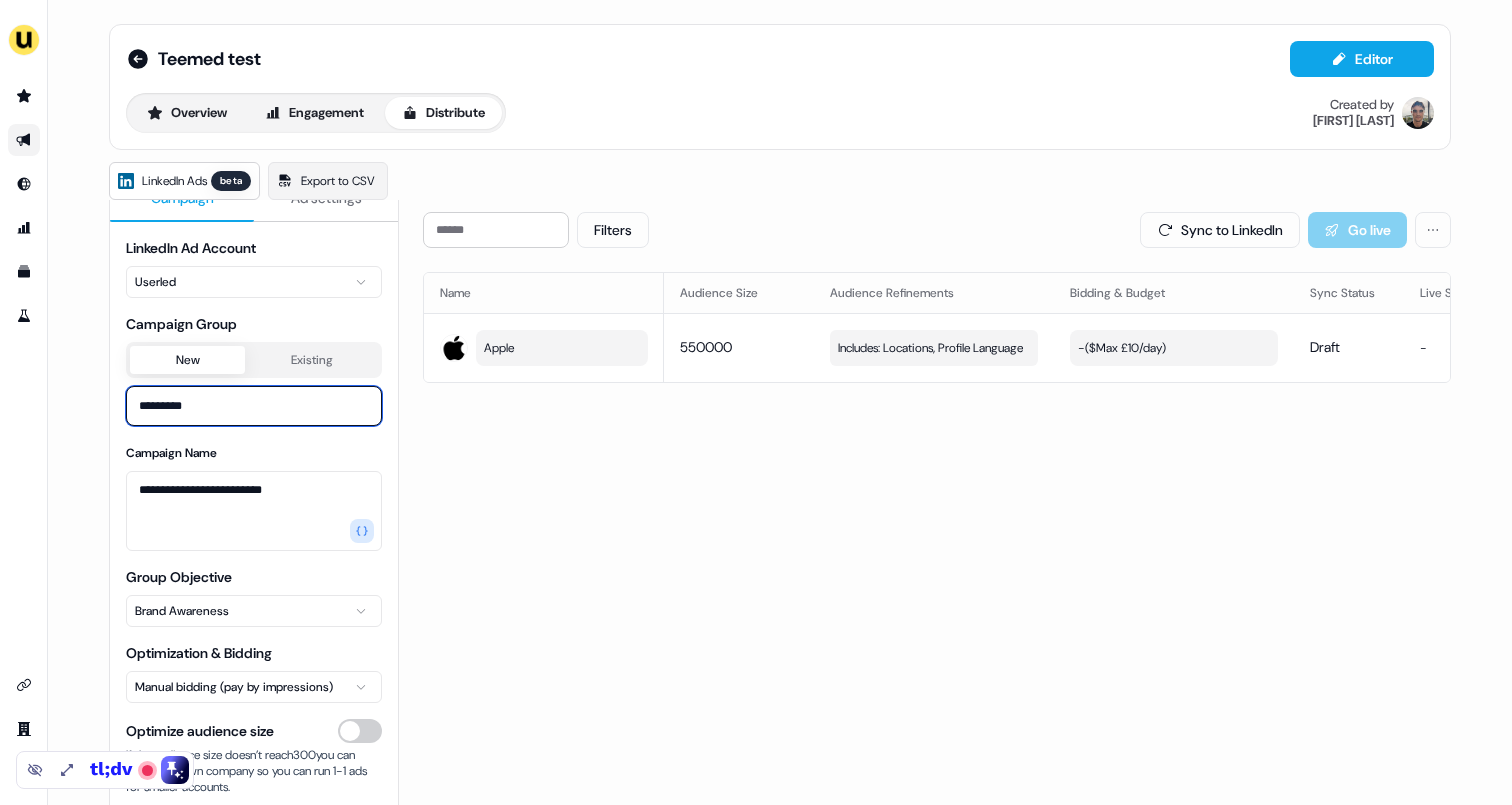 type on "*********" 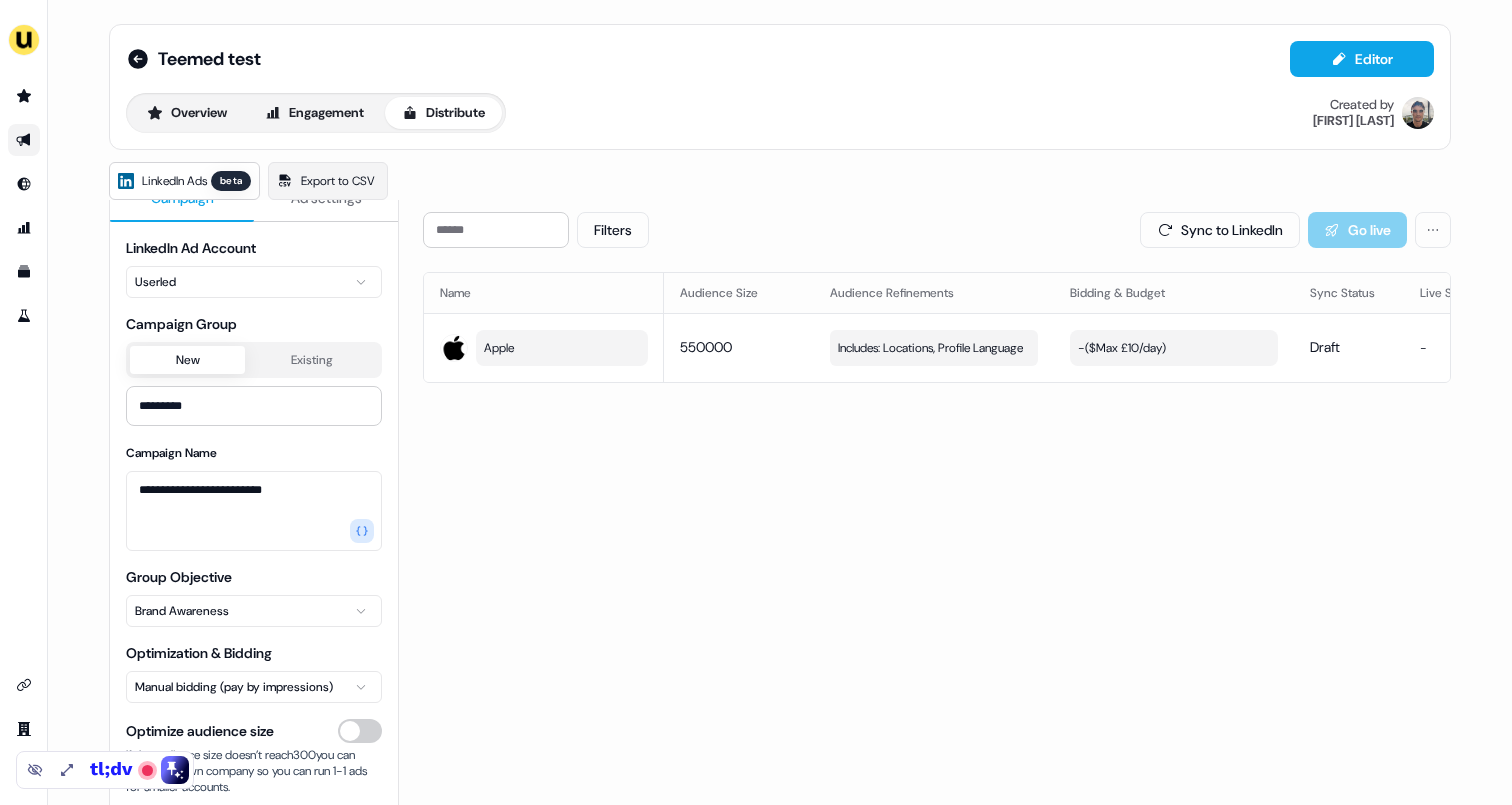 click on "**********" at bounding box center [254, 496] 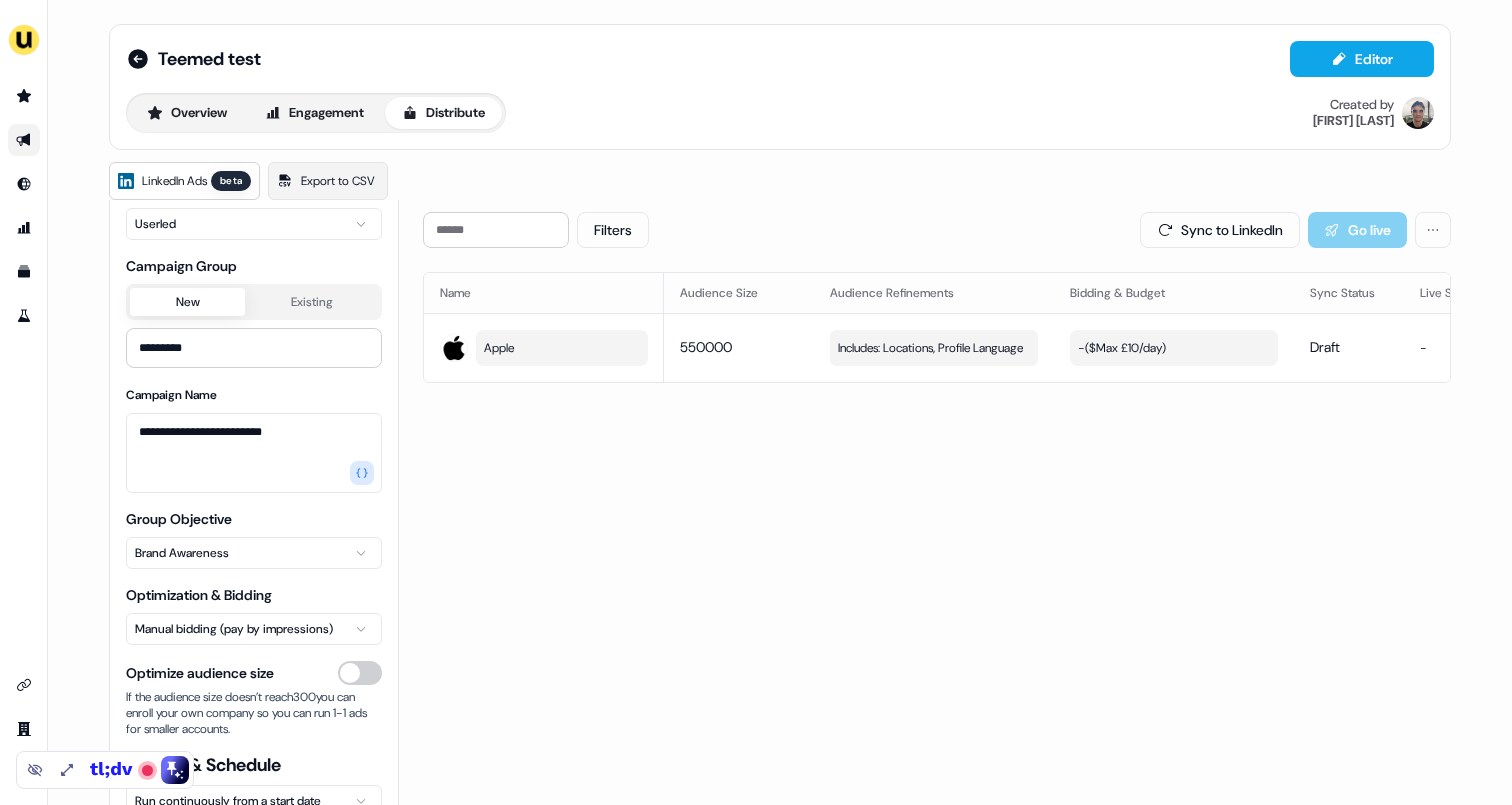 scroll, scrollTop: 108, scrollLeft: 0, axis: vertical 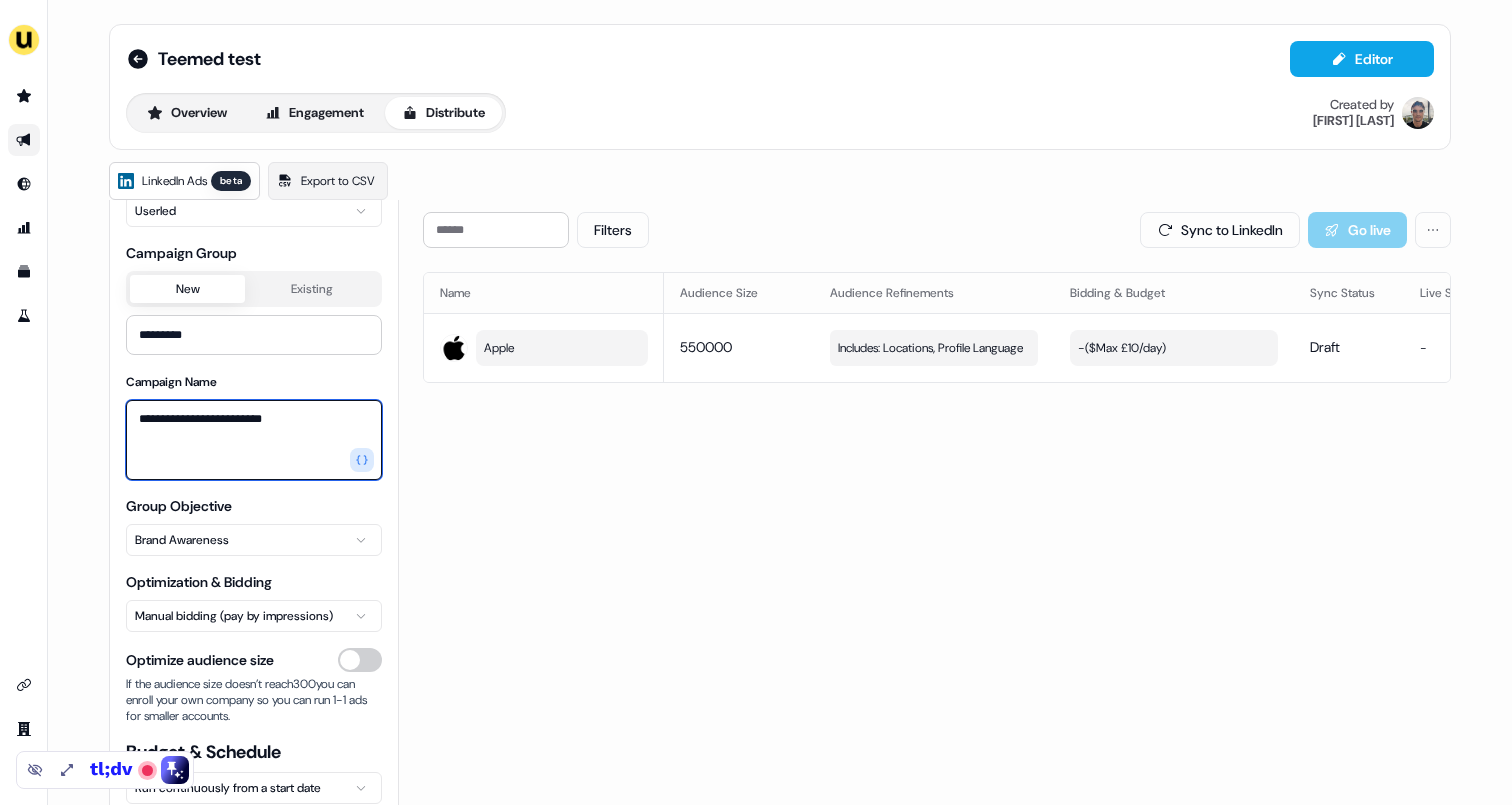 click on "**********" at bounding box center (254, 440) 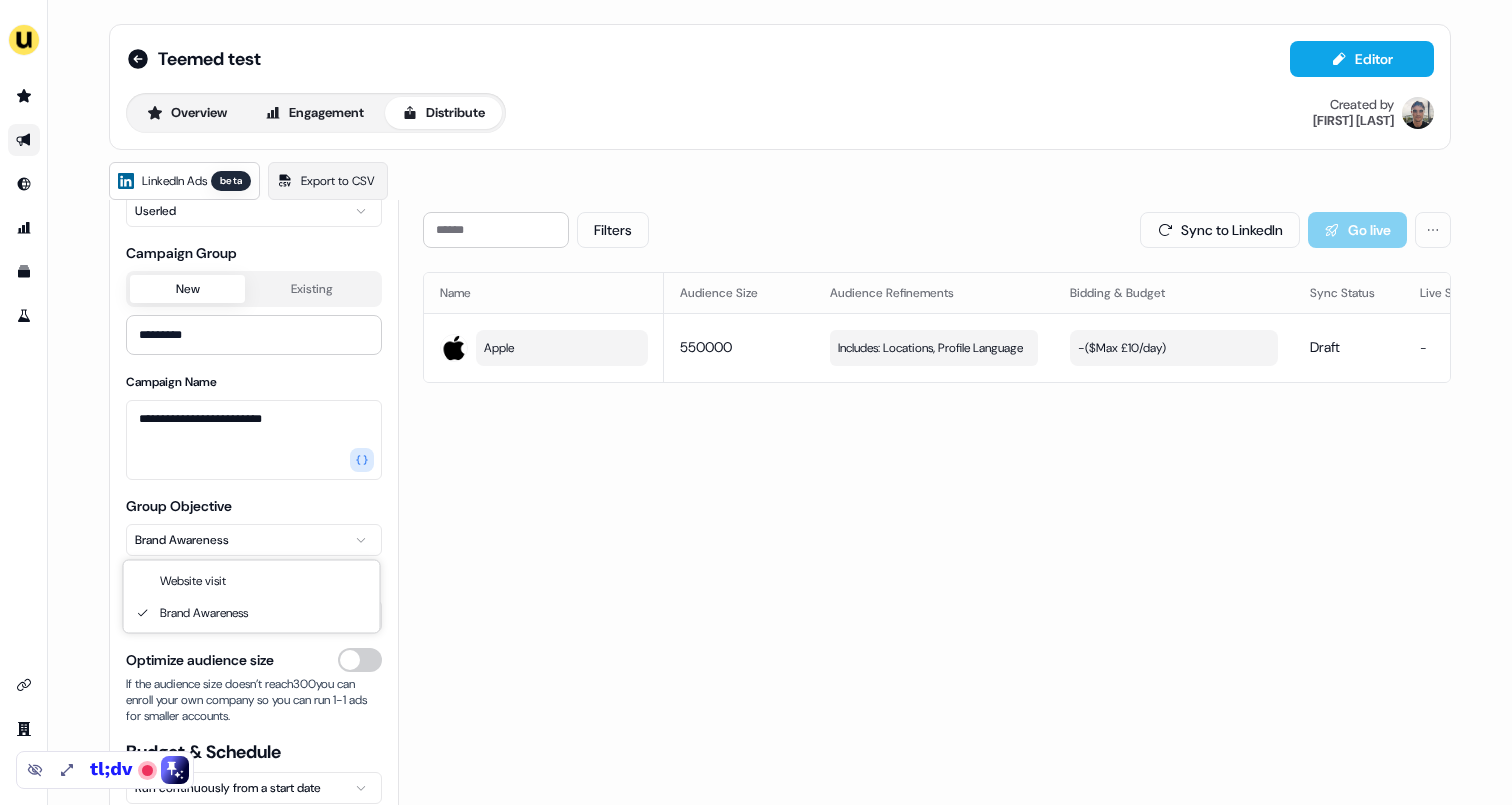 click on "**********" at bounding box center (756, 402) 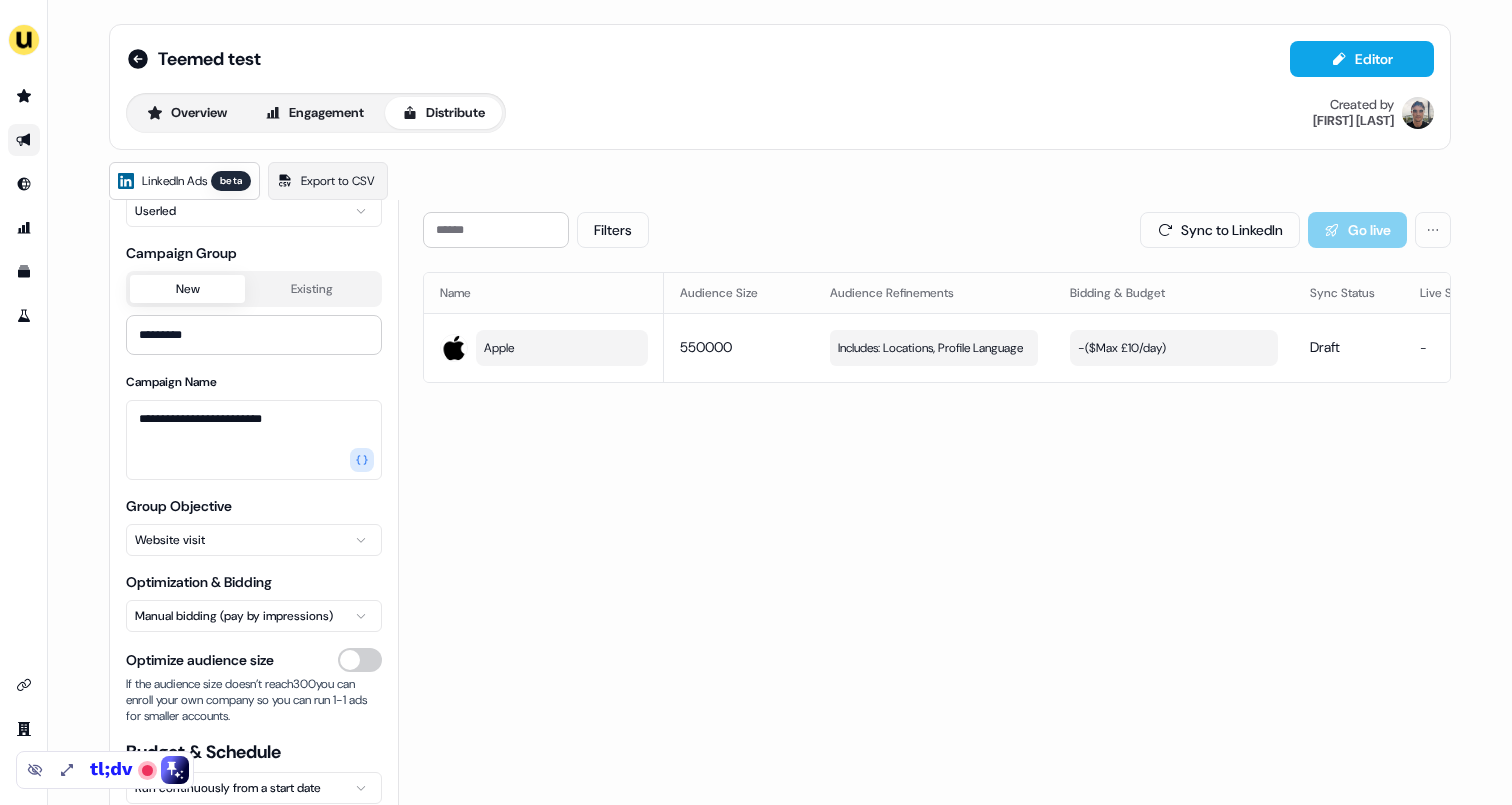 scroll, scrollTop: 141, scrollLeft: 0, axis: vertical 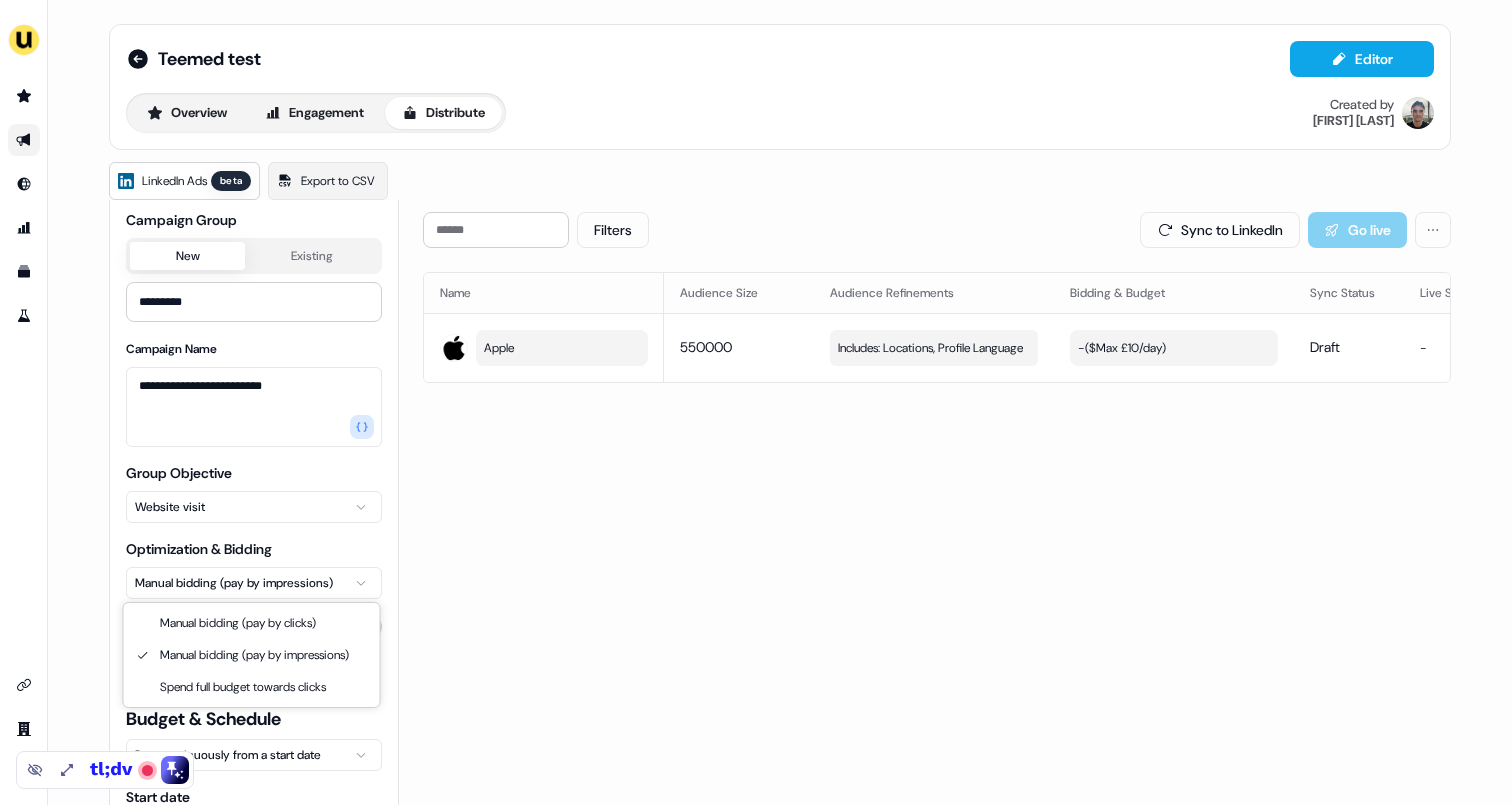 click on "**********" at bounding box center [756, 402] 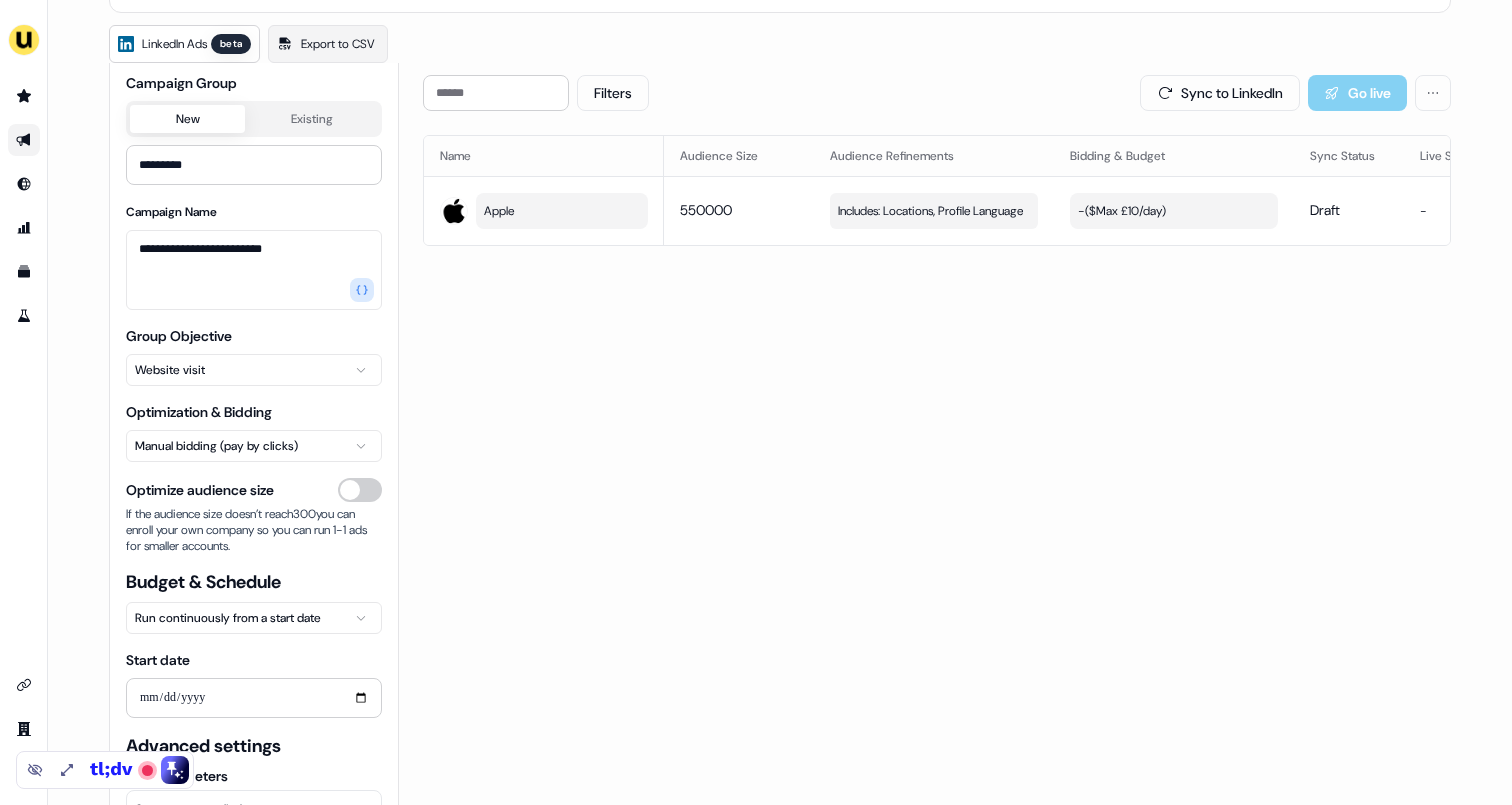 scroll, scrollTop: 200, scrollLeft: 0, axis: vertical 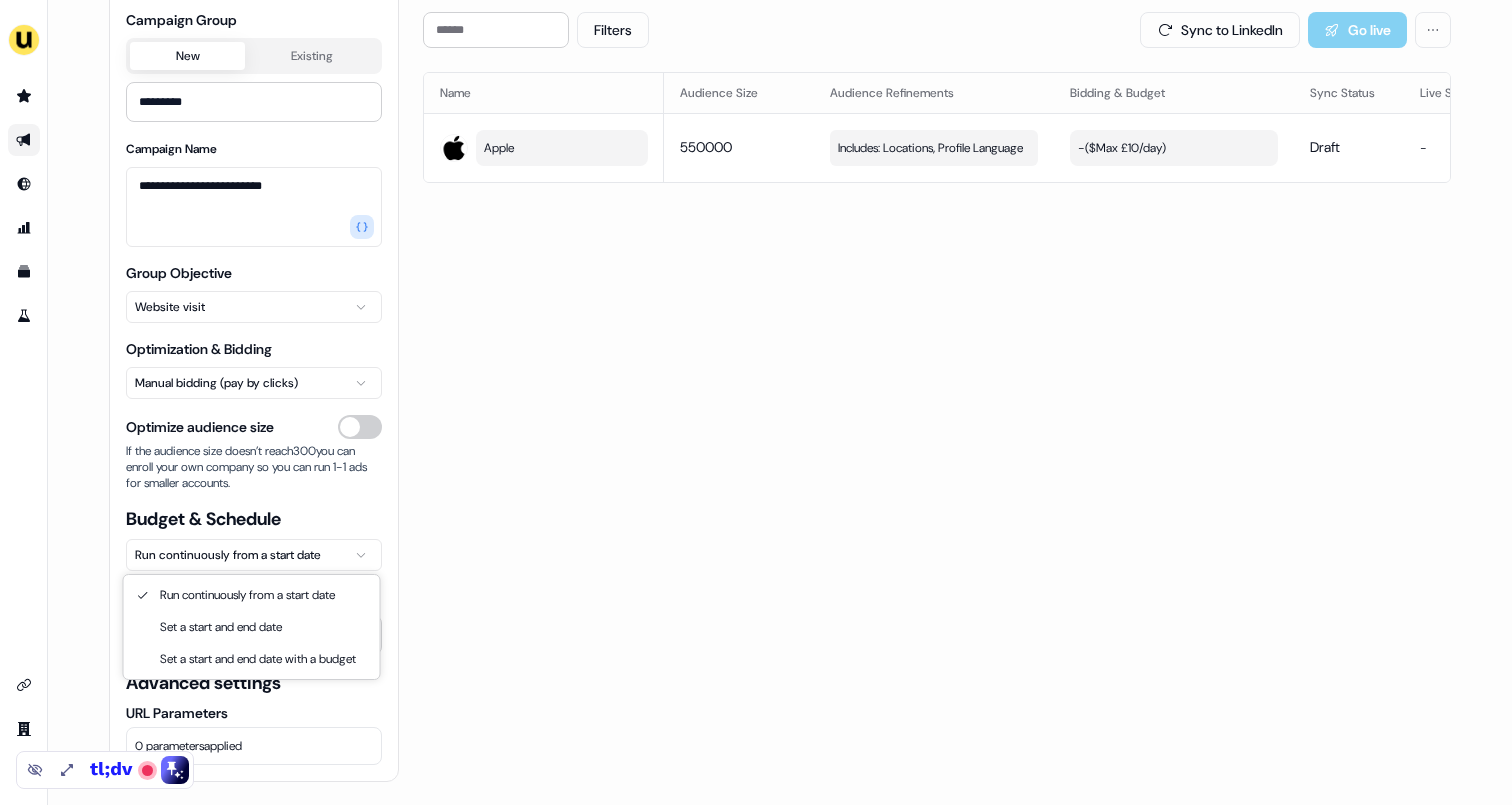 click on "**********" at bounding box center (756, 402) 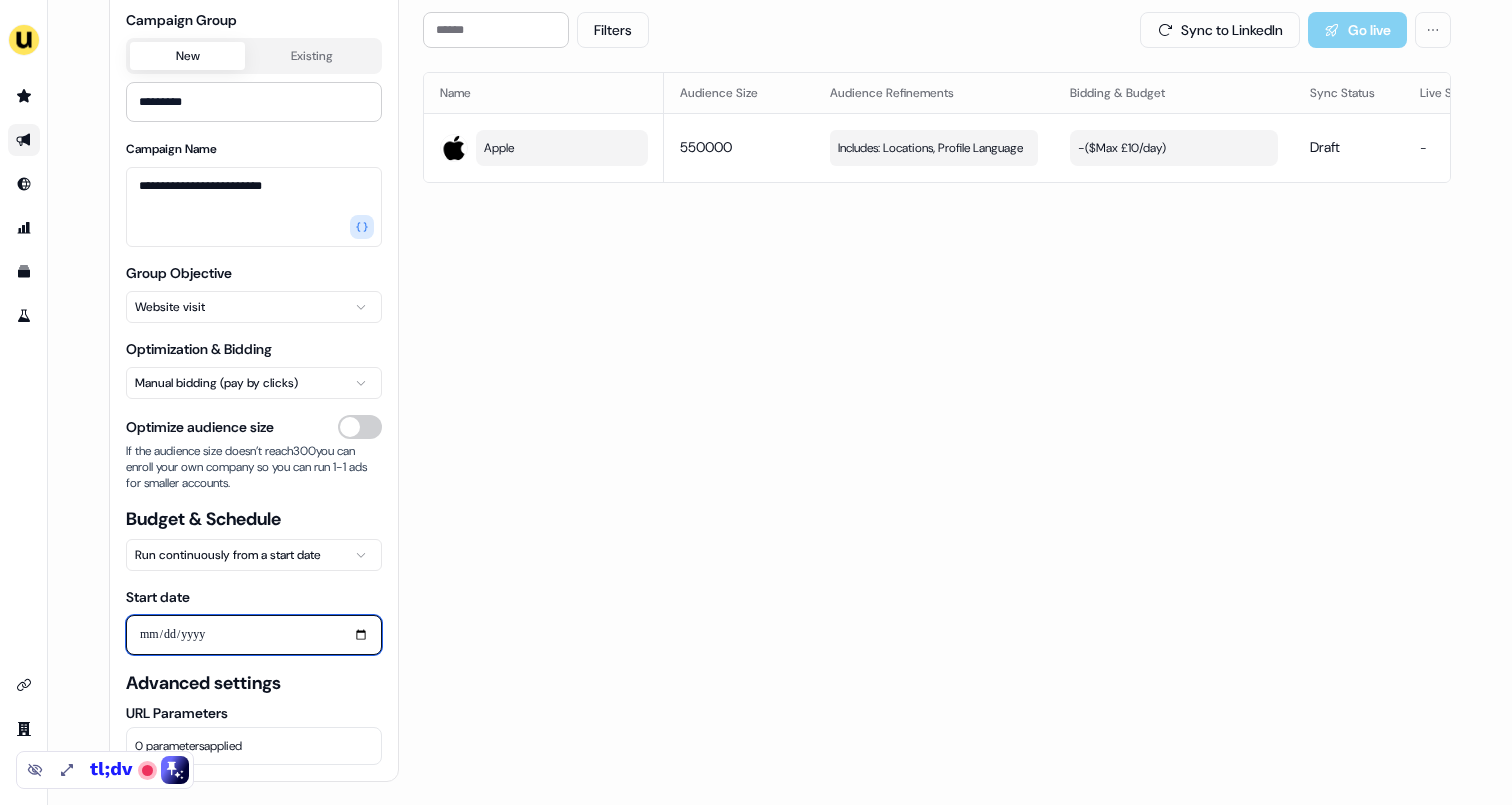 click on "Start date" at bounding box center (254, 635) 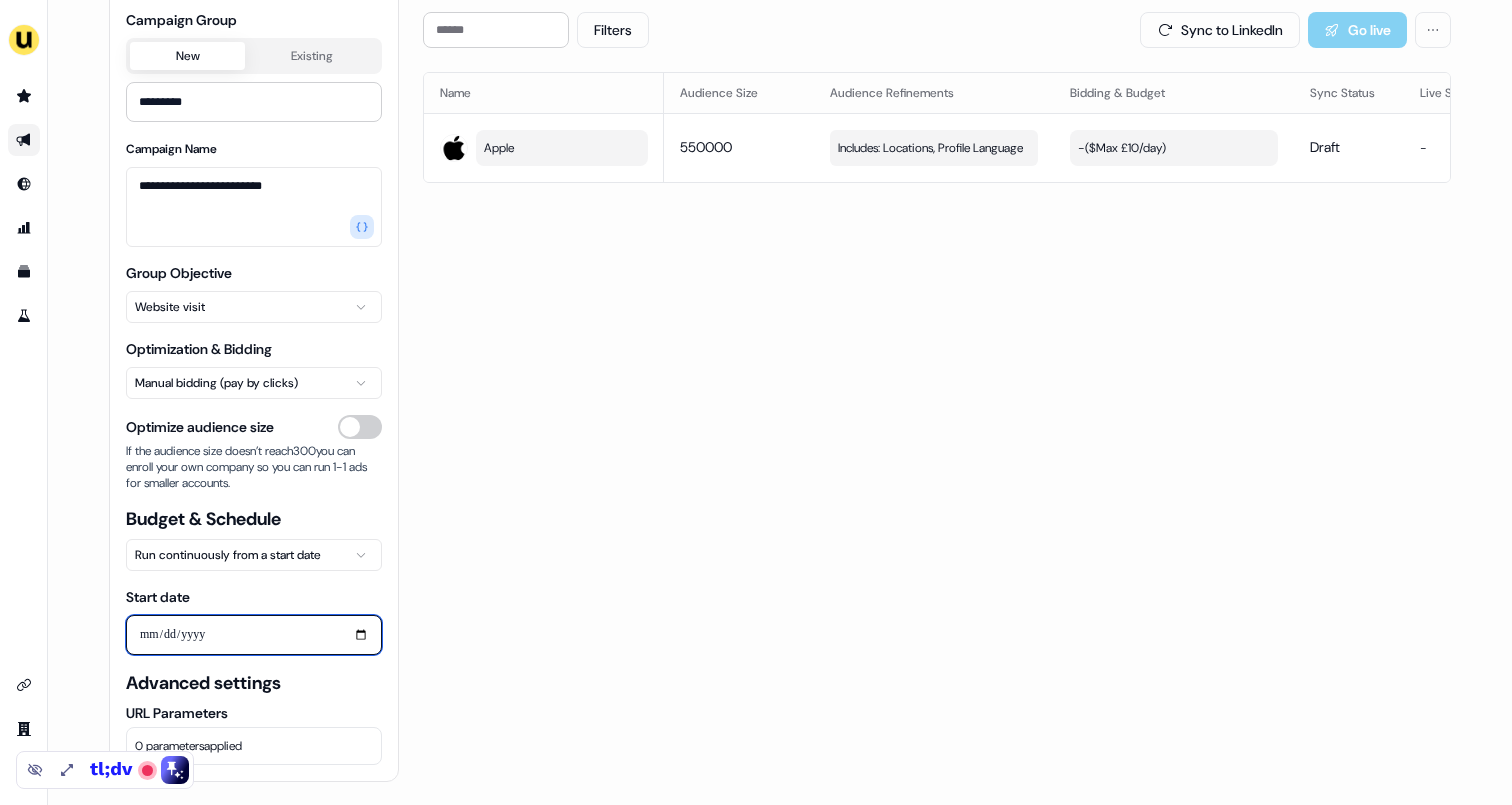 click on "Start date" at bounding box center [254, 635] 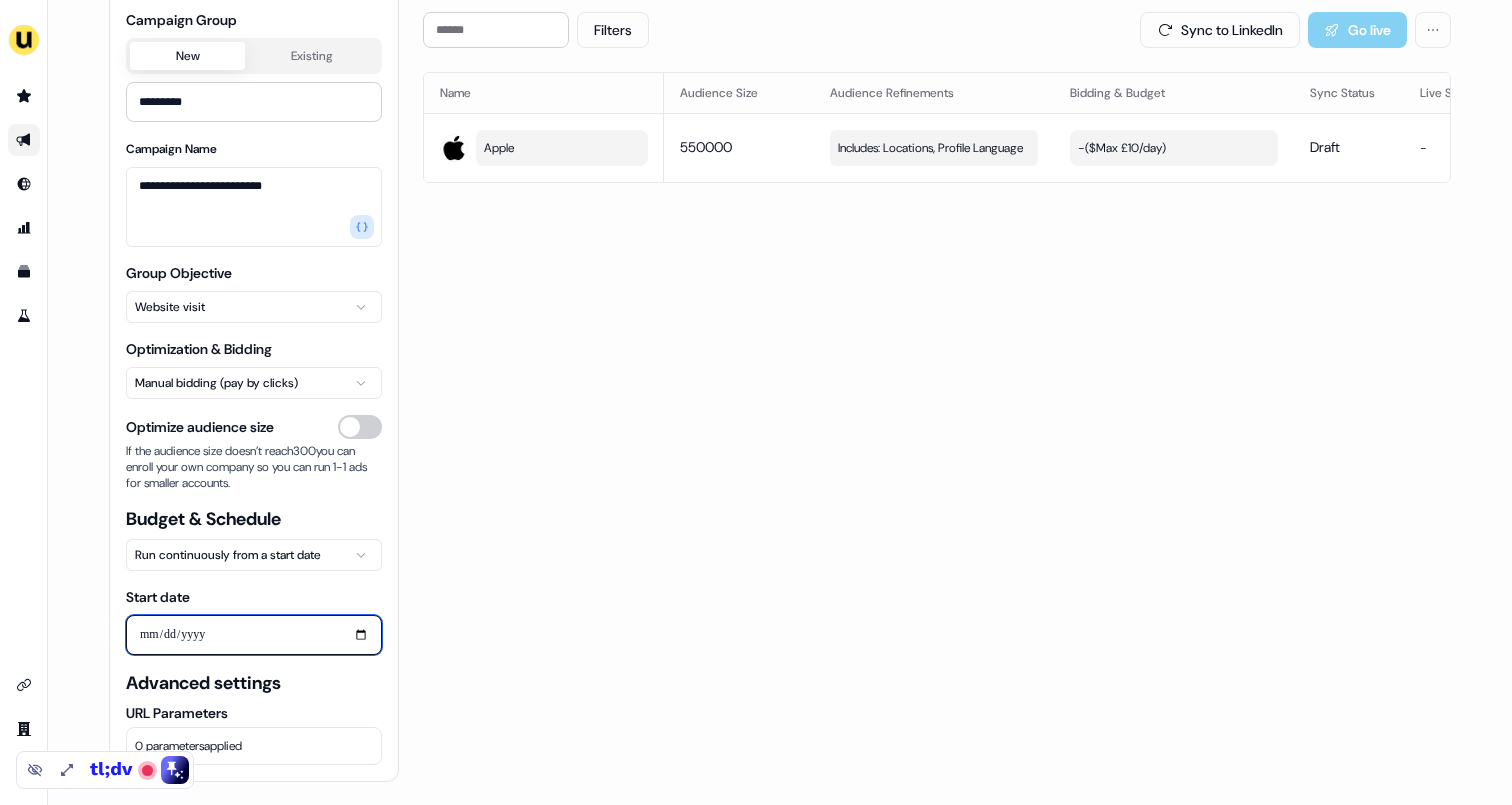 type on "**********" 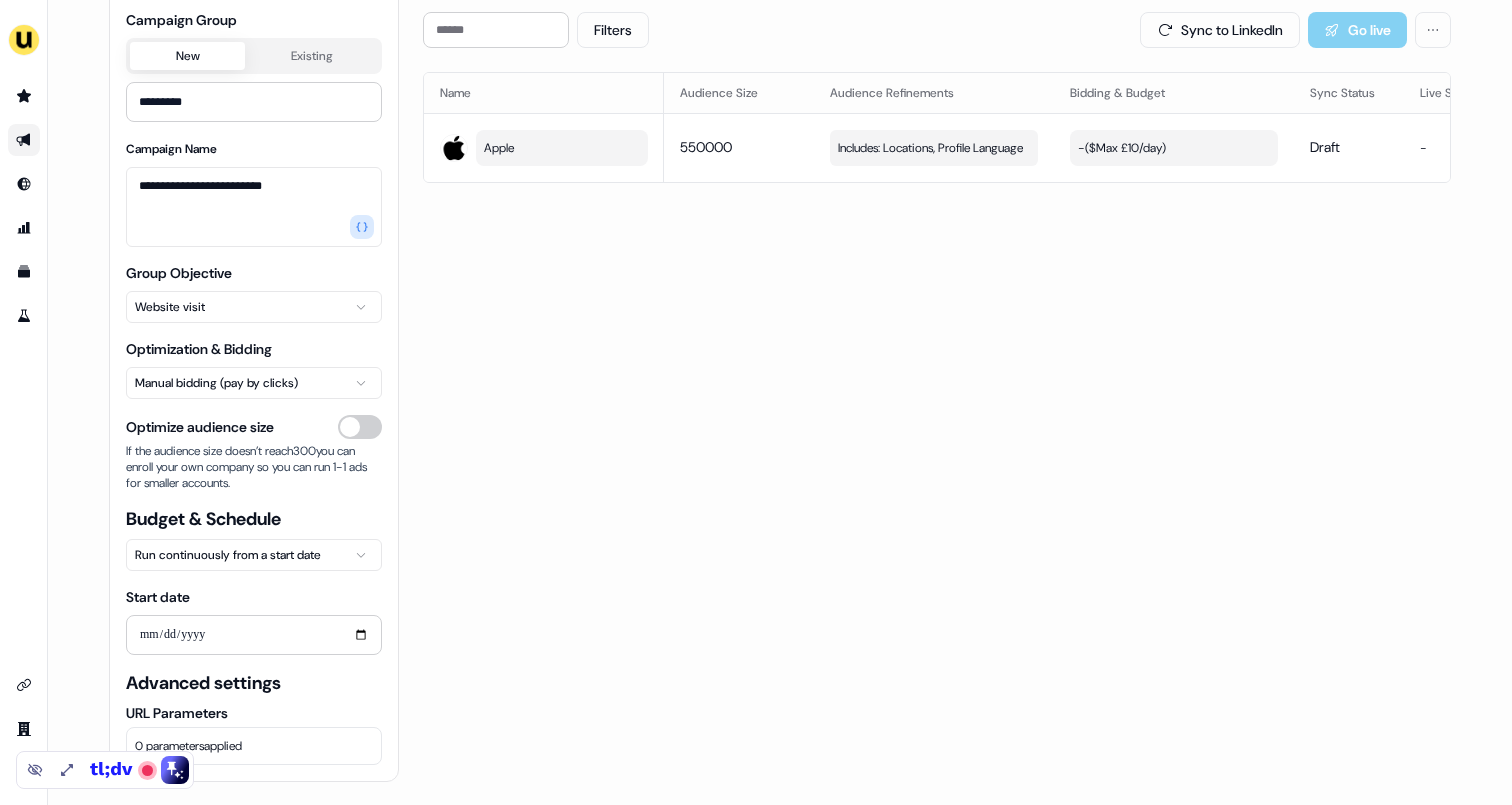 click on "Filters Sync to LinkedIn Go live Name Audience Size Audience Refinements Bidding & Budget Sync Status Live Status Apple 550000 Includes: Locations, Profile Language Edit -  ($ Max £10/day ) Draft - View campaign" at bounding box center (937, 396) 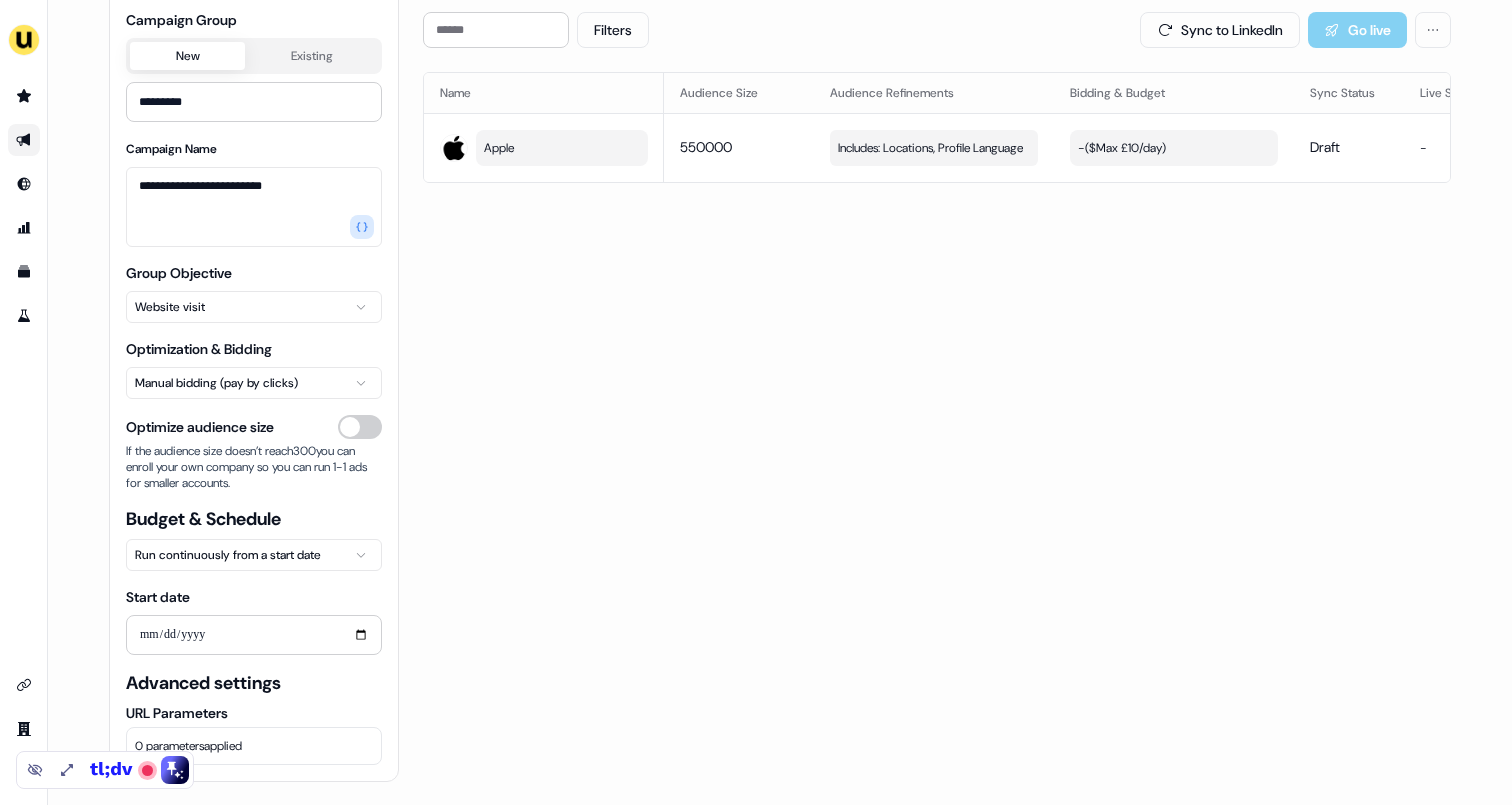 scroll, scrollTop: 139, scrollLeft: 0, axis: vertical 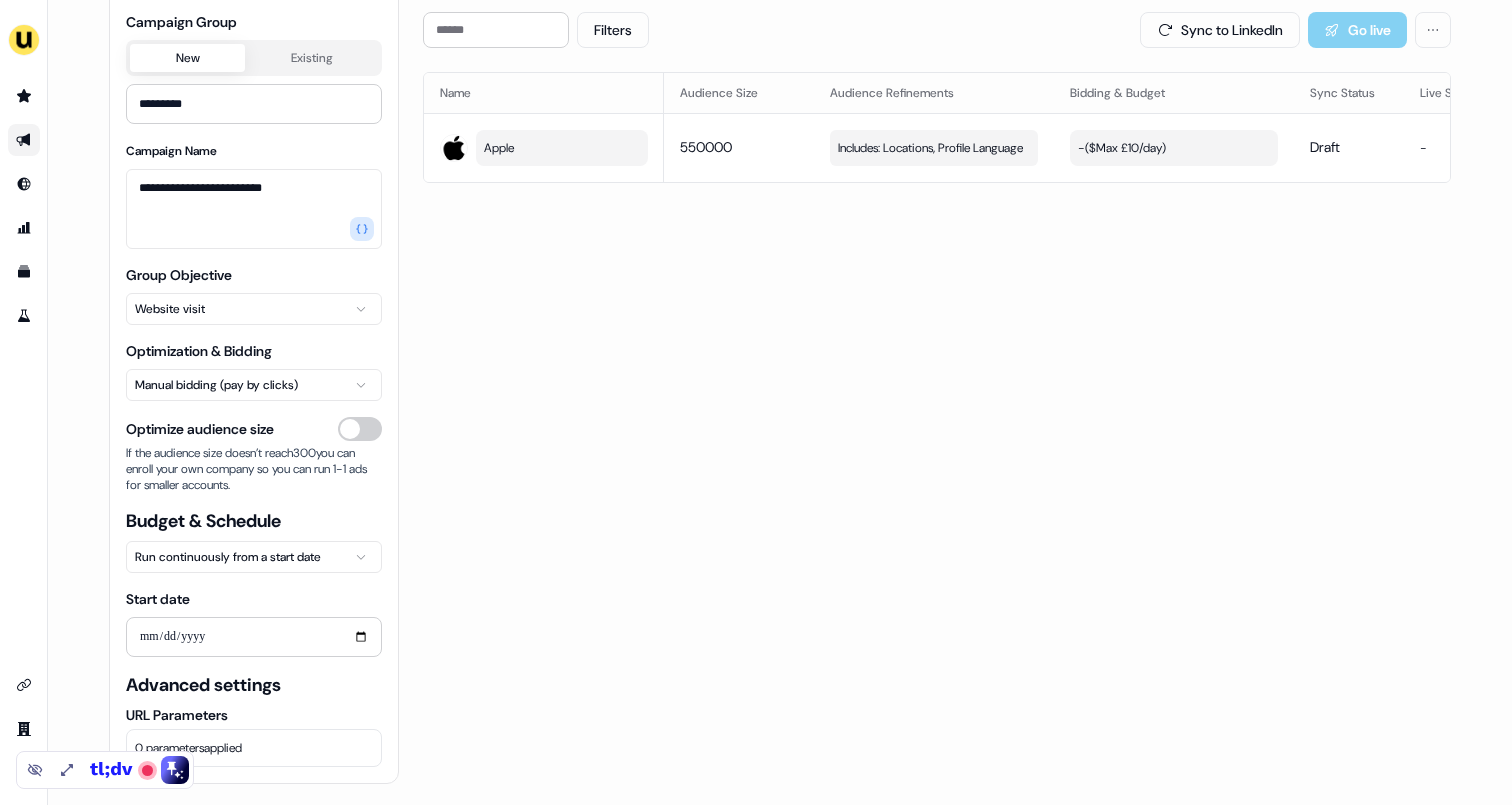 click on "Existing" at bounding box center [311, 58] 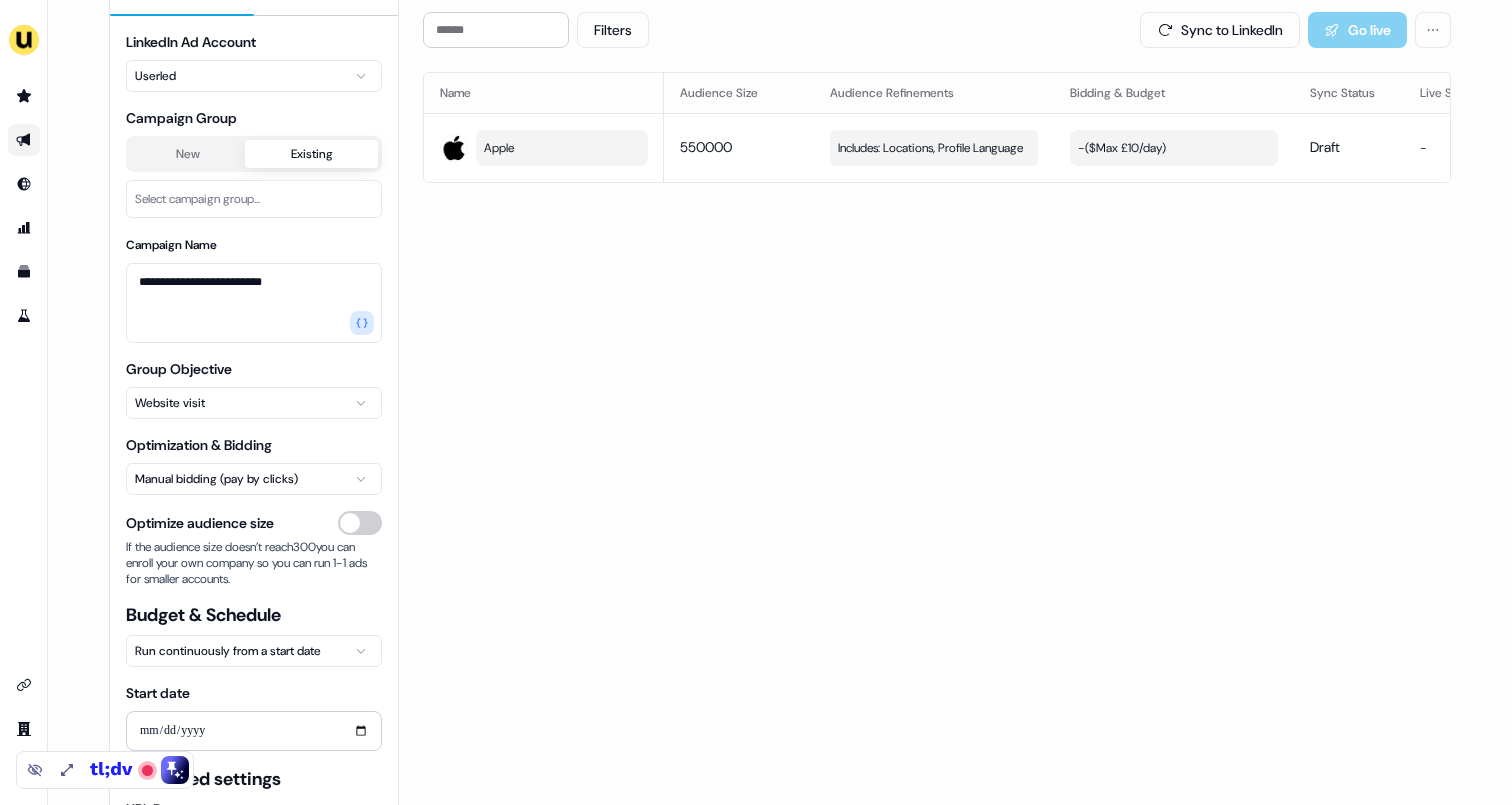 scroll, scrollTop: 0, scrollLeft: 0, axis: both 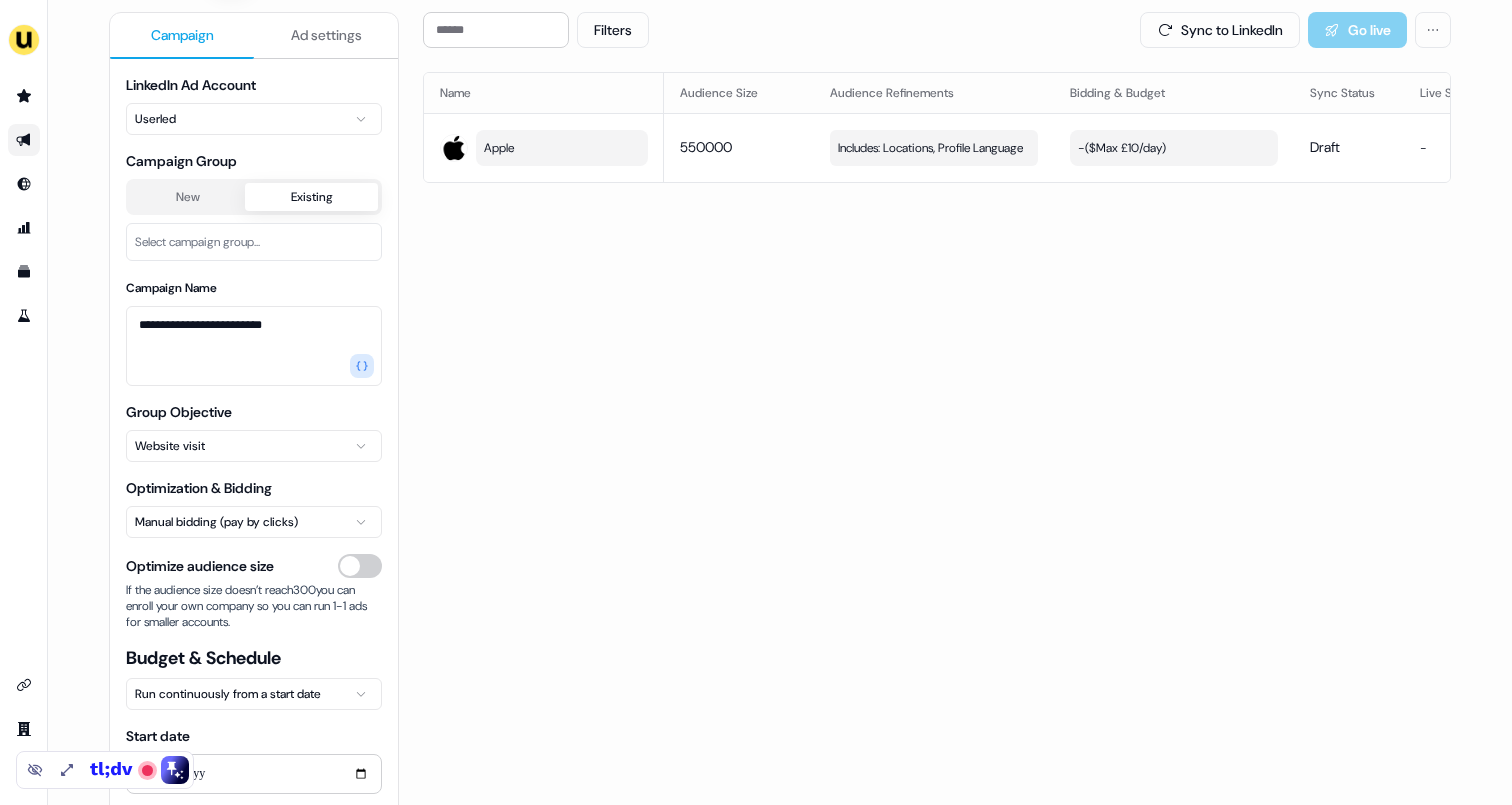click on "New" at bounding box center (187, 197) 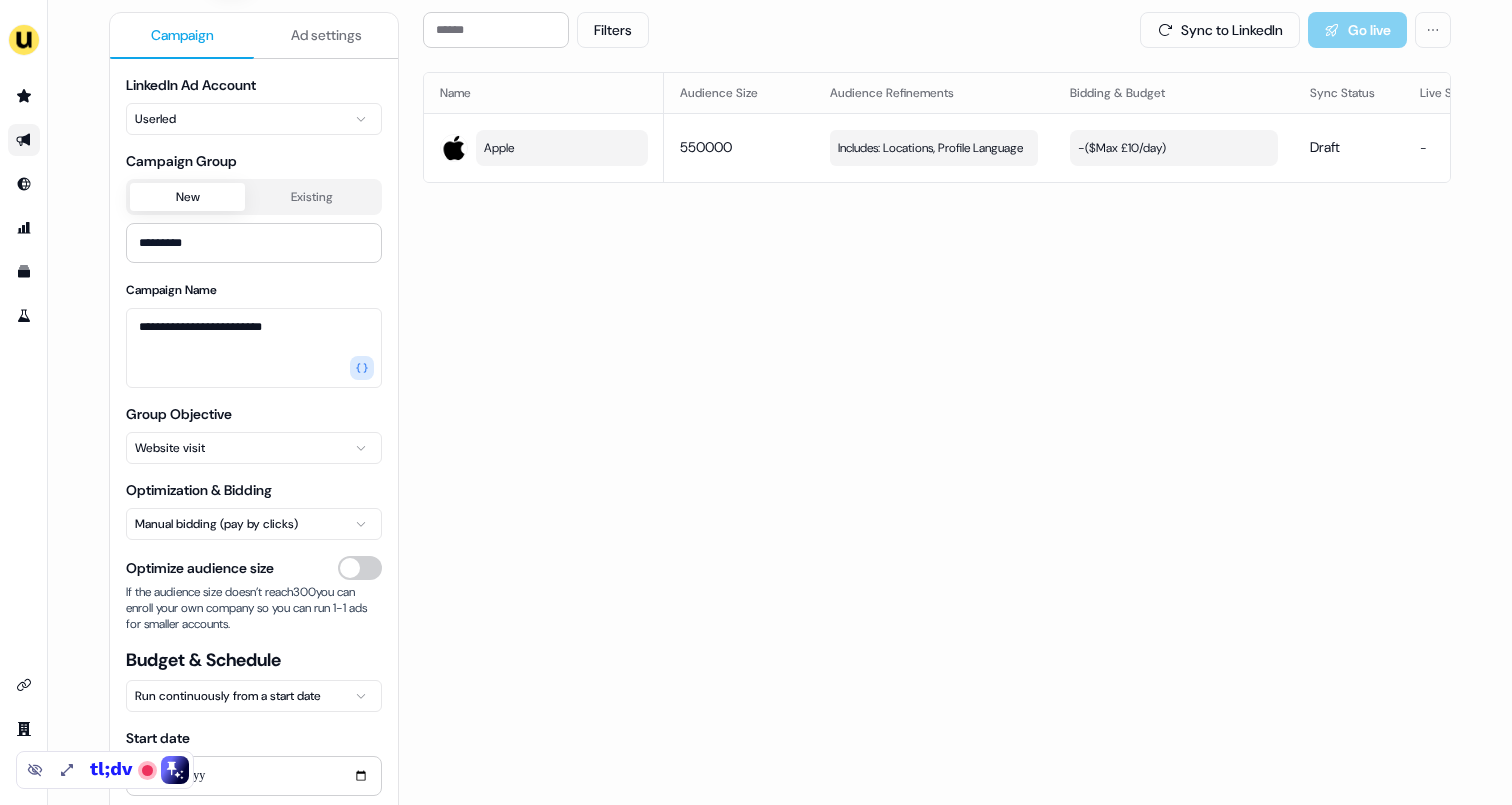 scroll, scrollTop: 0, scrollLeft: 0, axis: both 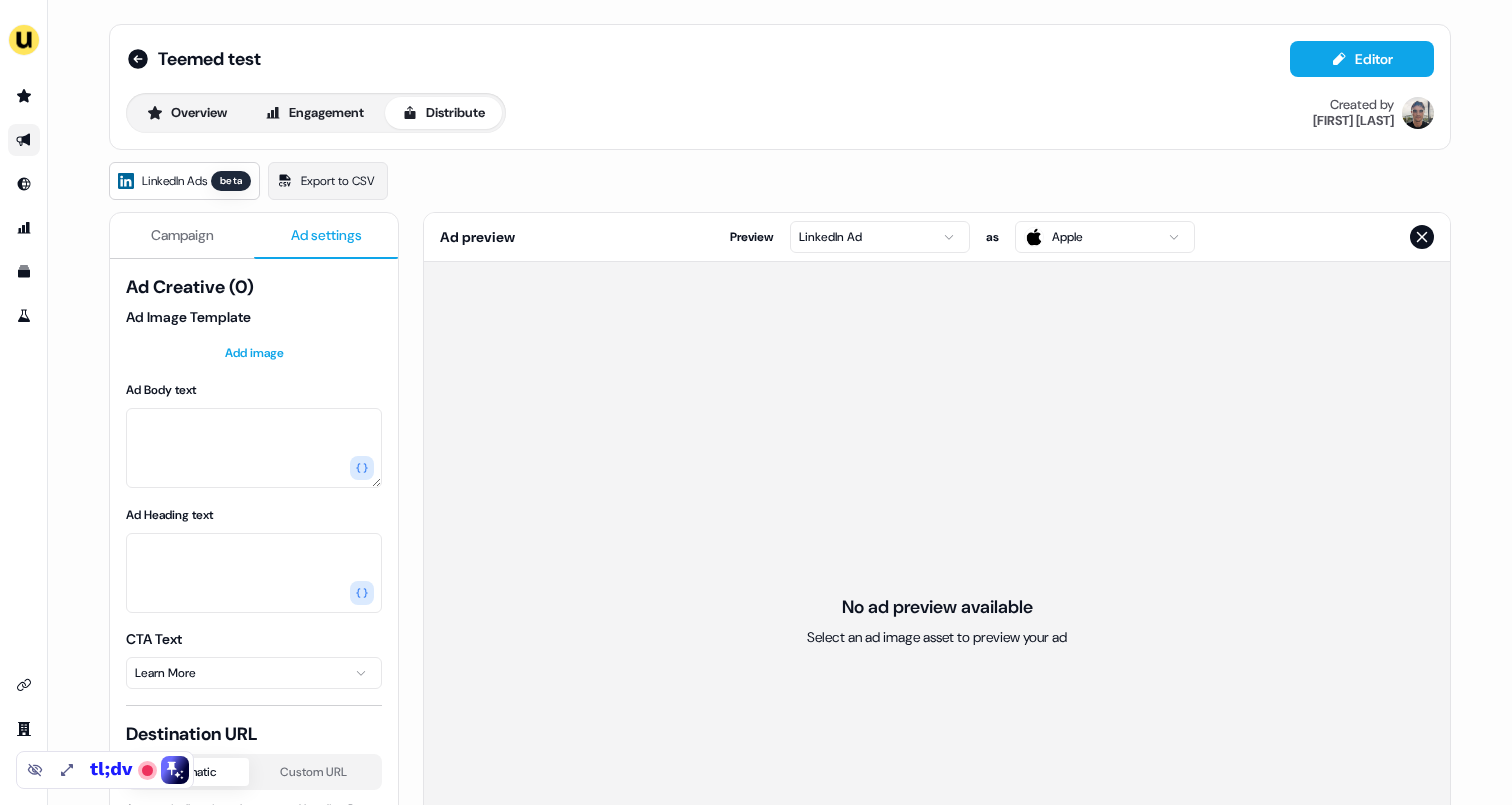 click on "Ad settings" at bounding box center (326, 235) 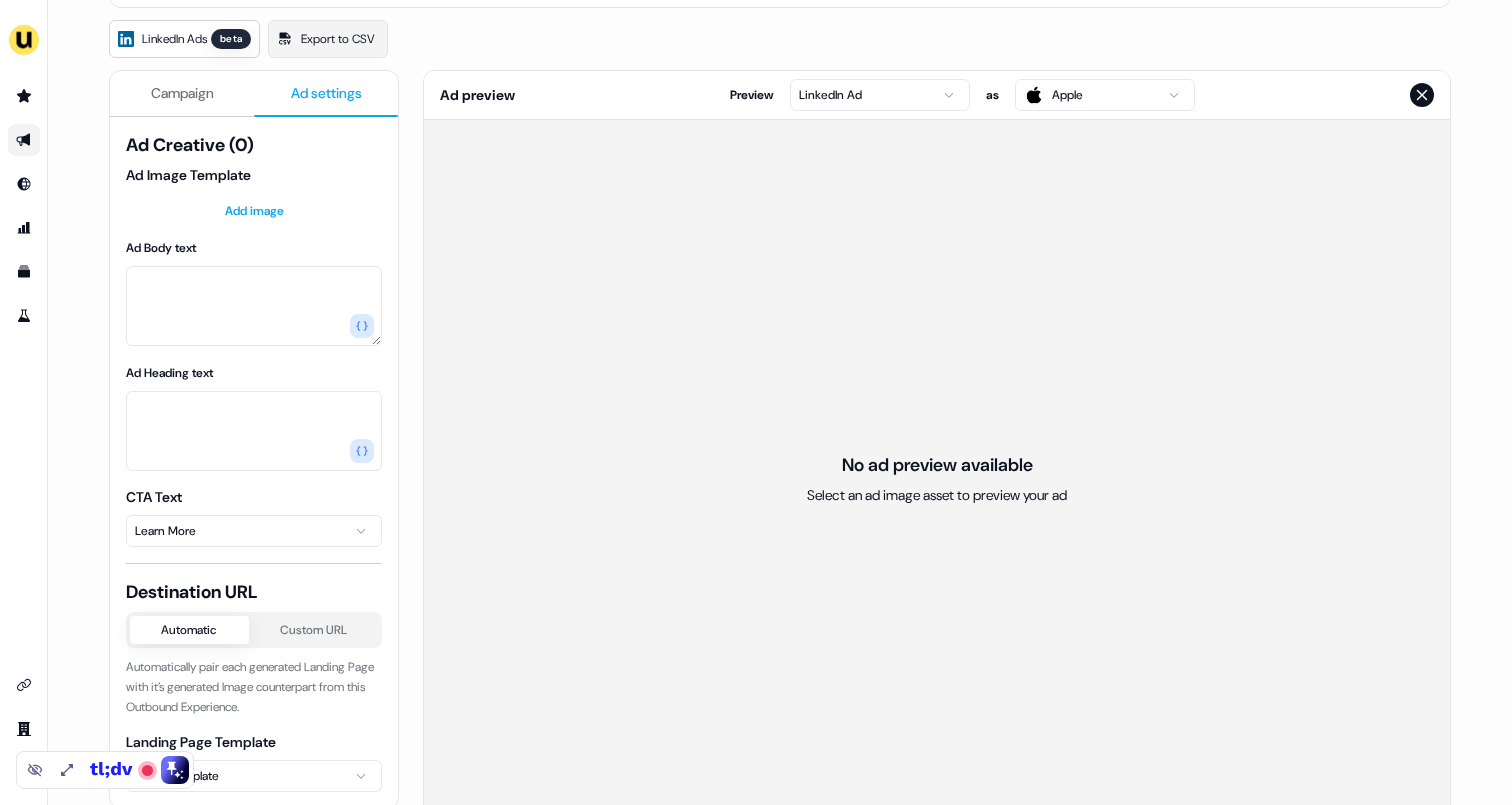 scroll, scrollTop: 143, scrollLeft: 0, axis: vertical 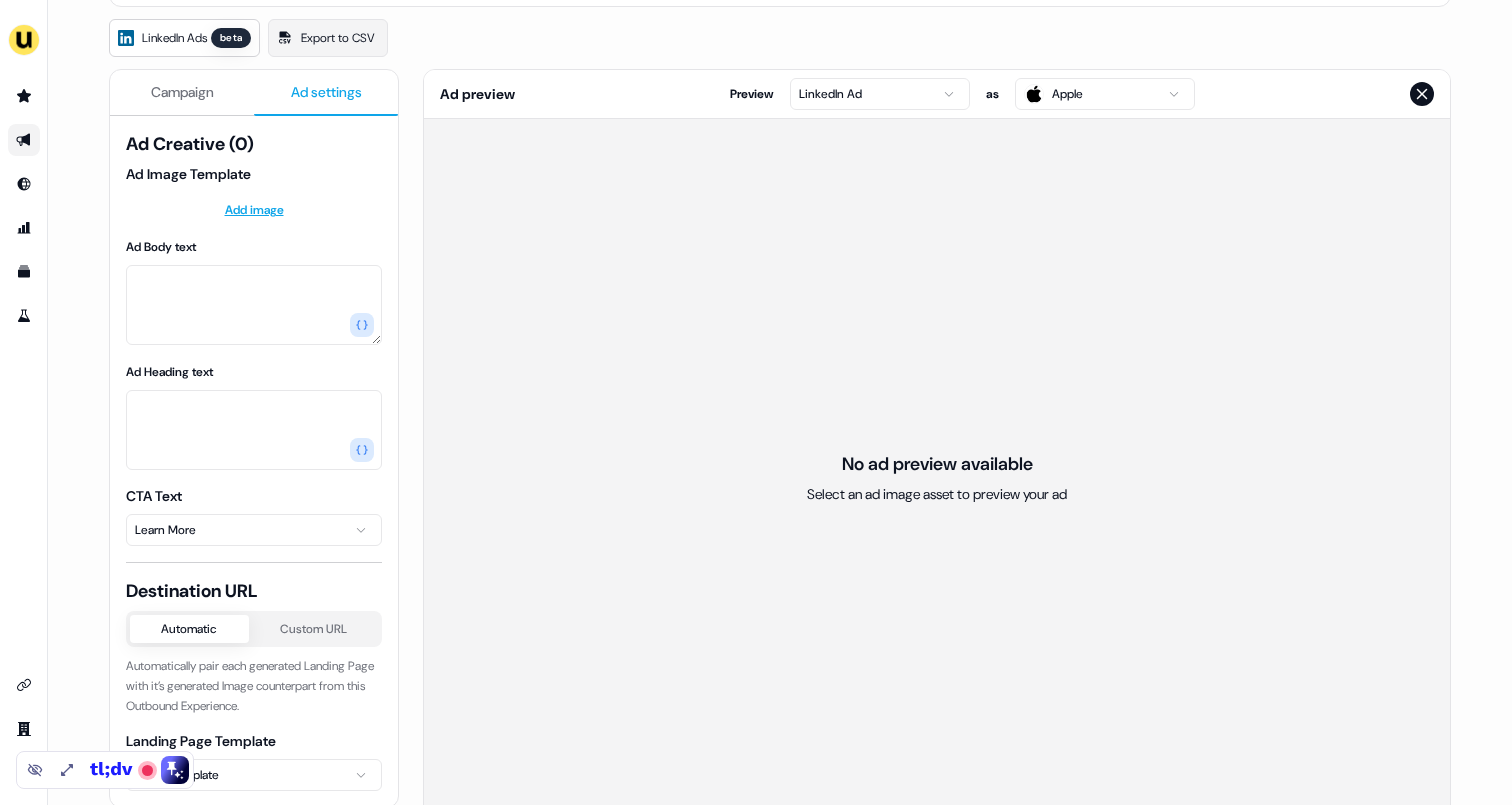 click on "For the best experience switch devices to a bigger screen. Go to Userled.io Teemed test Editor Overview Engagement Distribute Created by [FIRST]   [LAST] LinkedIn Ads beta Export to CSV Campaign Ad settings Ad Creative (0) Ad Image Template Add image Ad Body text Ad Heading text CTA Text Learn More Destination URL Automatic Custom URL Automatically pair each generated Landing Page with it’s generated Image counterpart from this Outbound Experience. Landing Page Template Select template Ad preview Preview LinkedIn Ad as Apple No ad preview available Select an ad image asset to preview your ad" at bounding box center [756, 402] 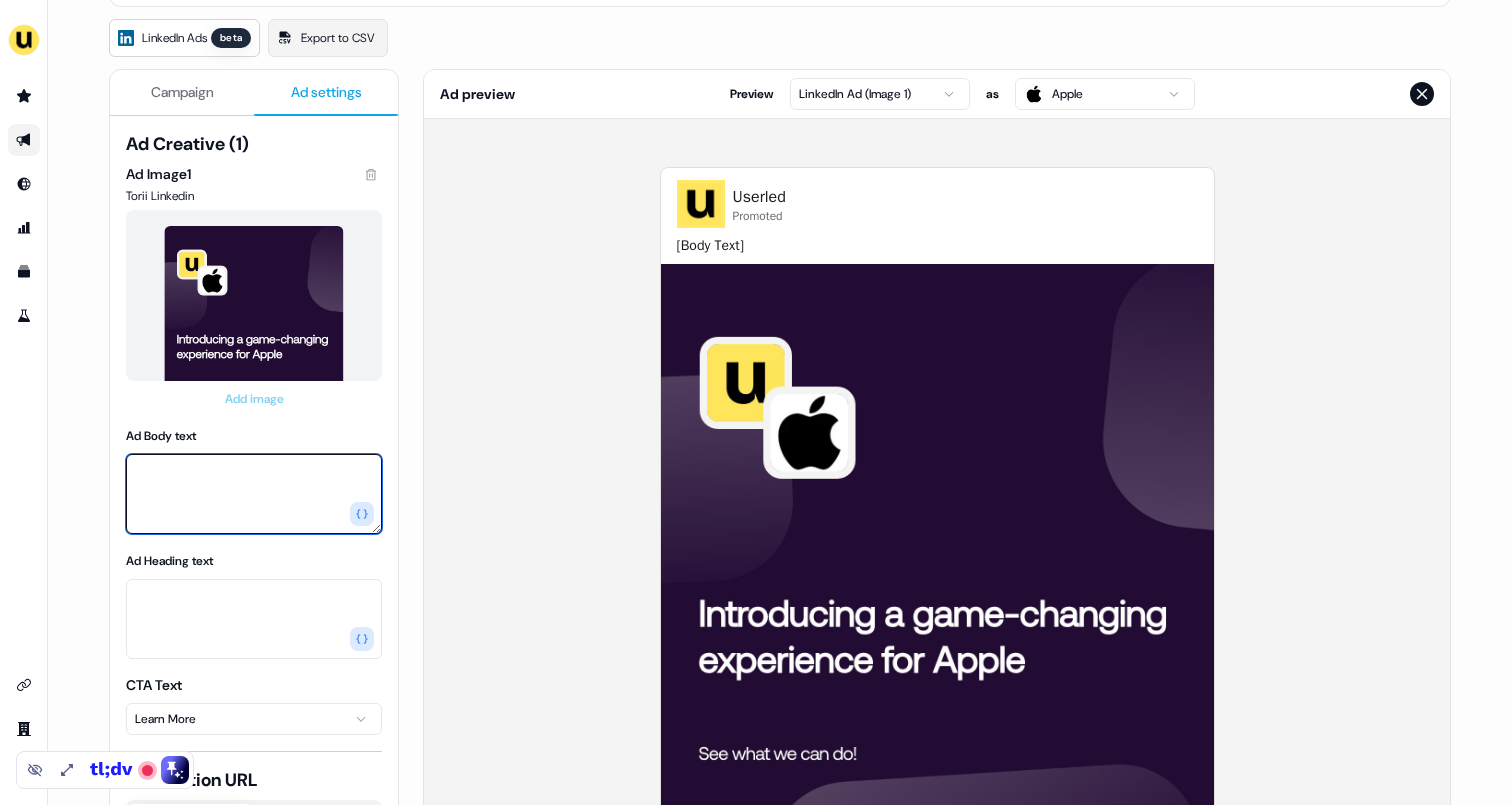 click on "Ad Body text" at bounding box center [254, 494] 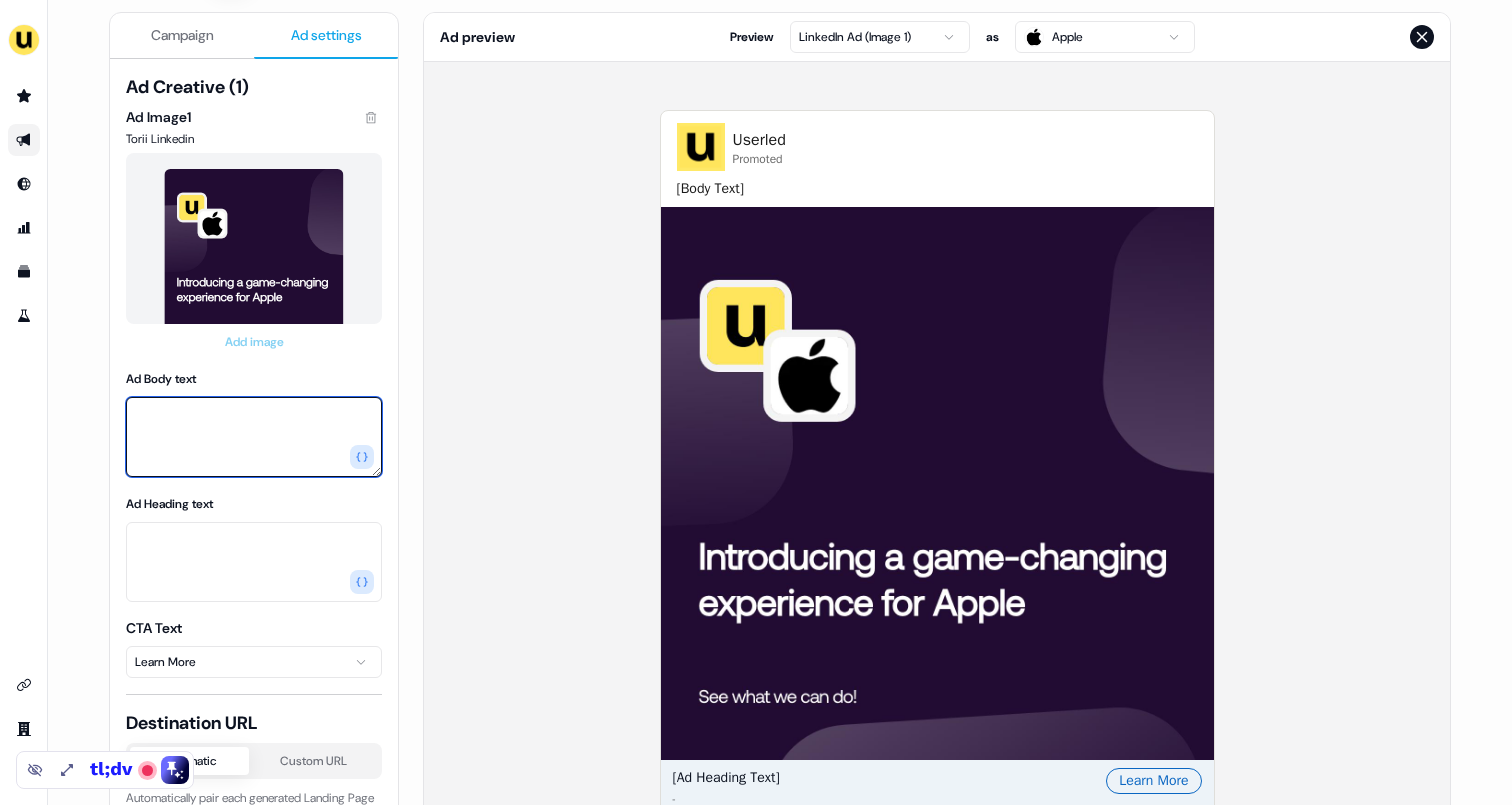 scroll, scrollTop: 217, scrollLeft: 0, axis: vertical 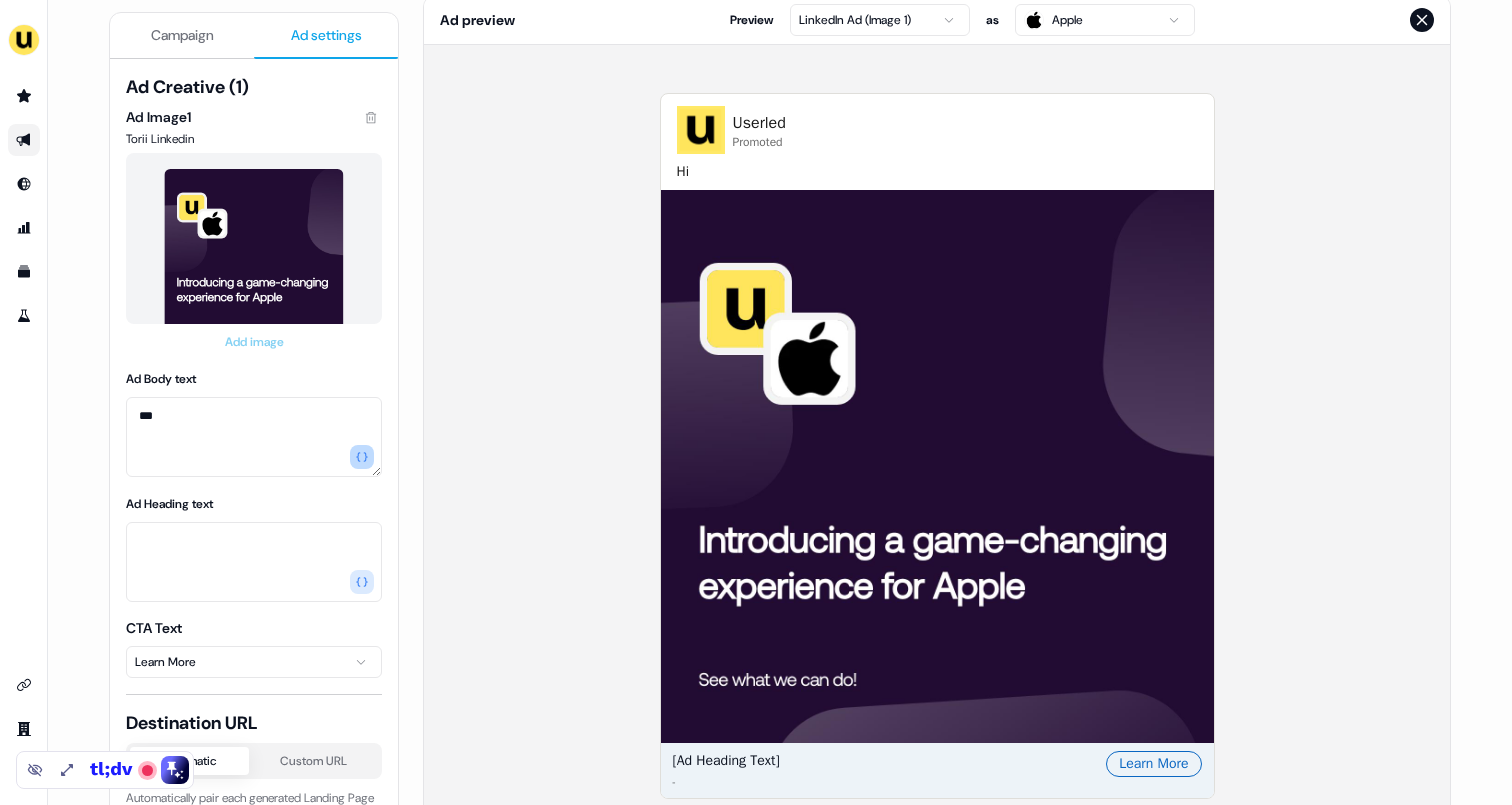 click 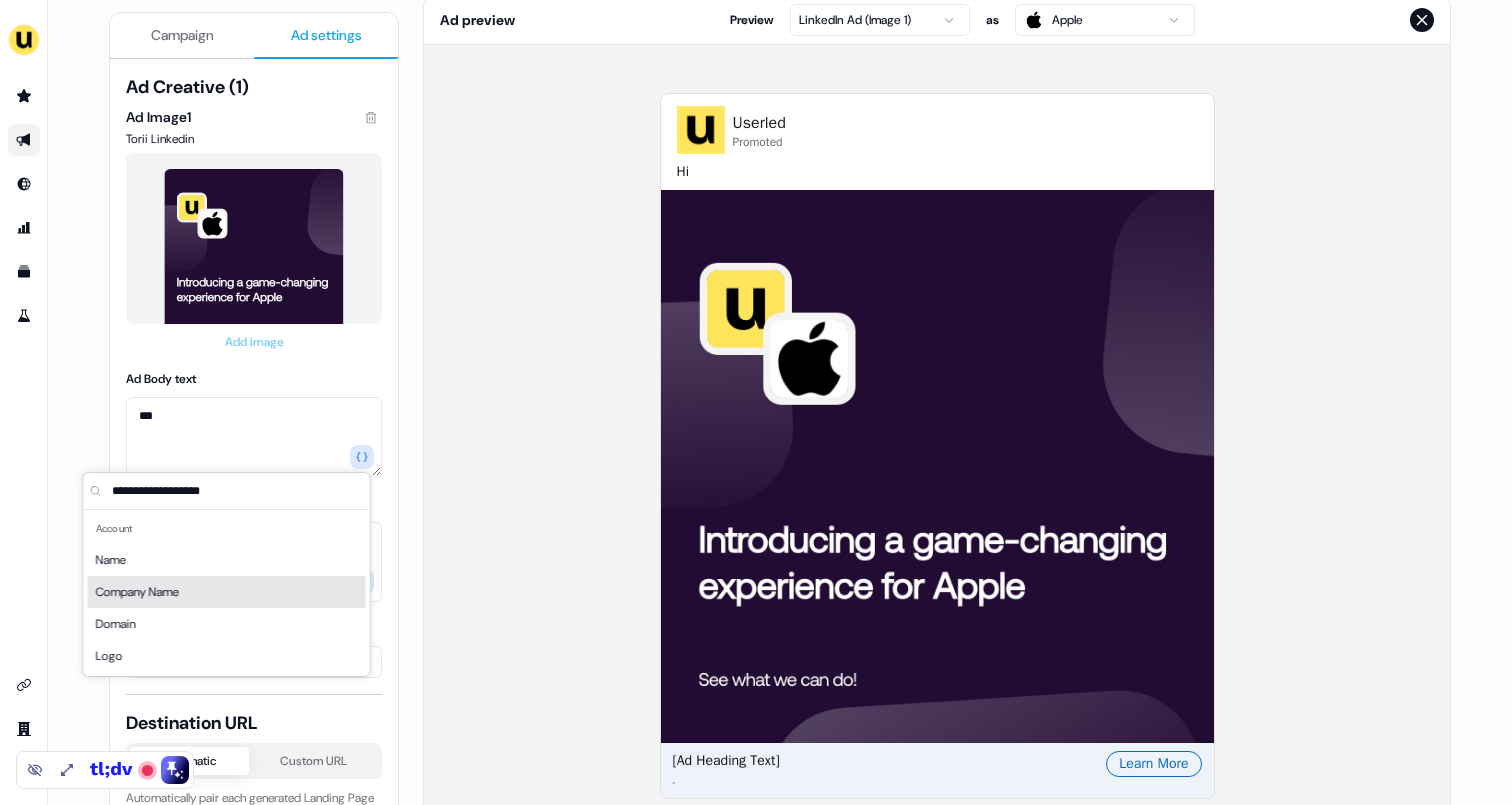 click on "Company Name" at bounding box center [137, 592] 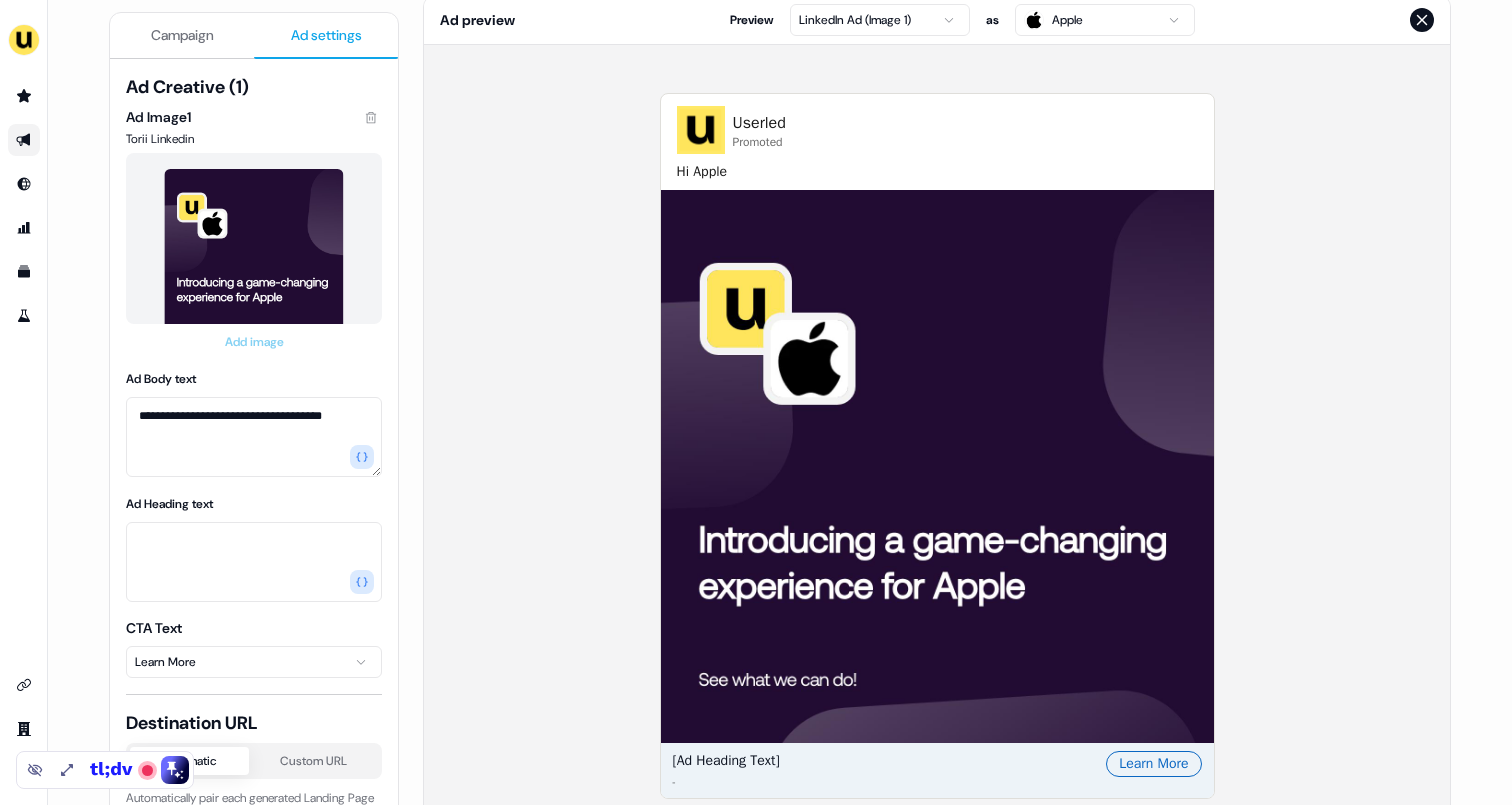 click on "Userled Promoted Hi  Apple [Ad Heading Text] - Learn More" at bounding box center [937, 446] 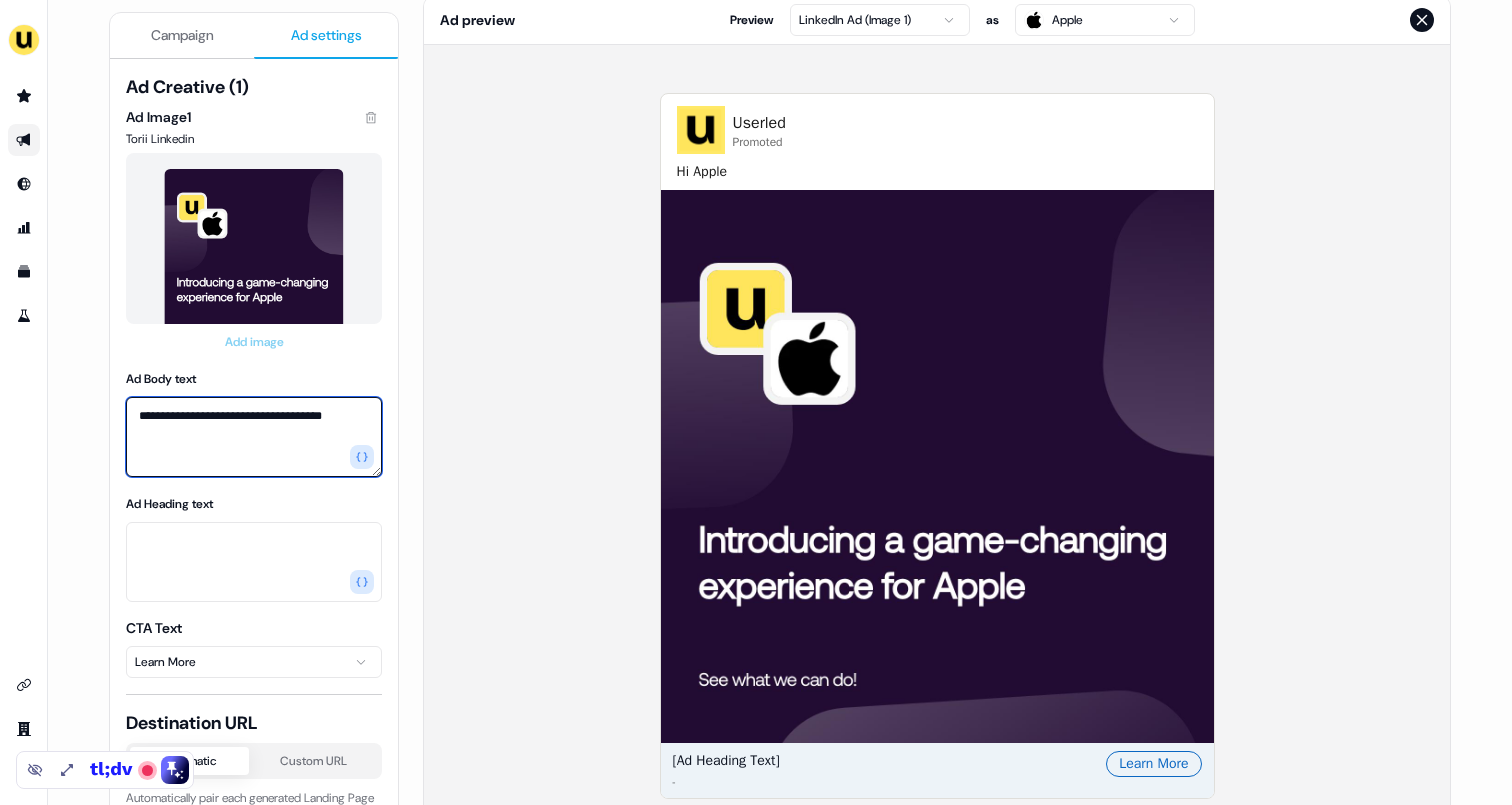 click on "**********" at bounding box center (254, 437) 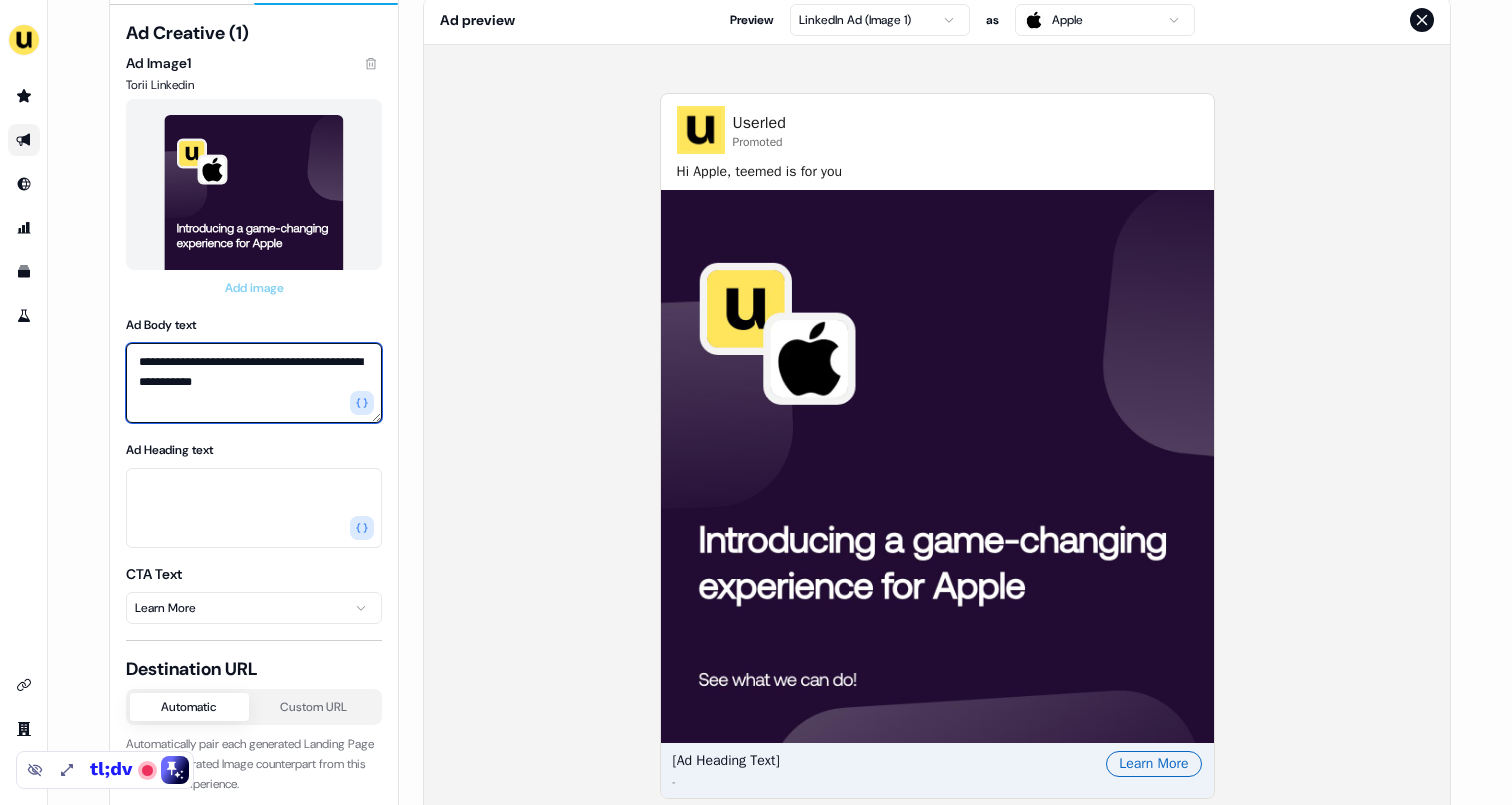 scroll, scrollTop: 70, scrollLeft: 0, axis: vertical 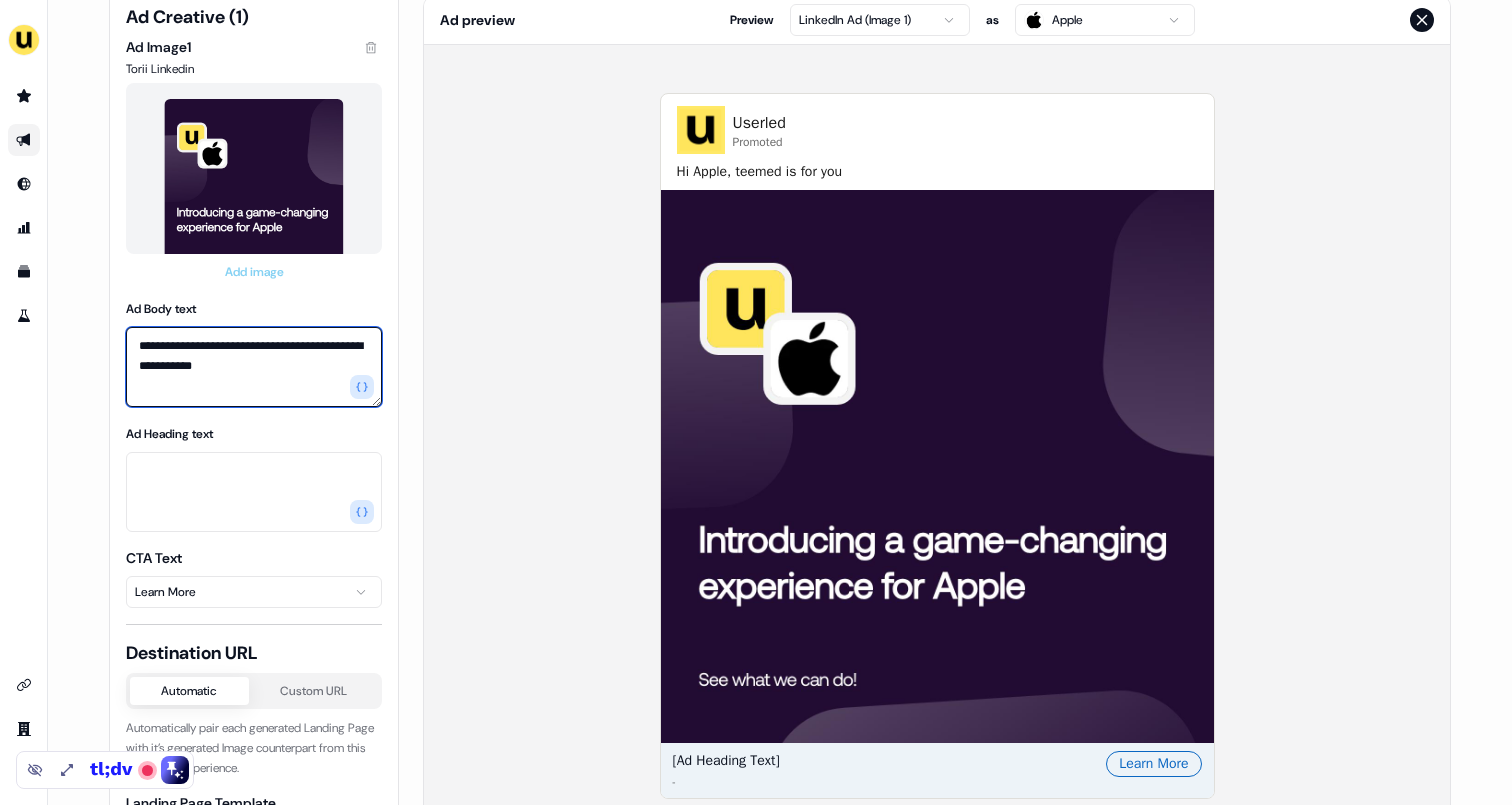 type on "**********" 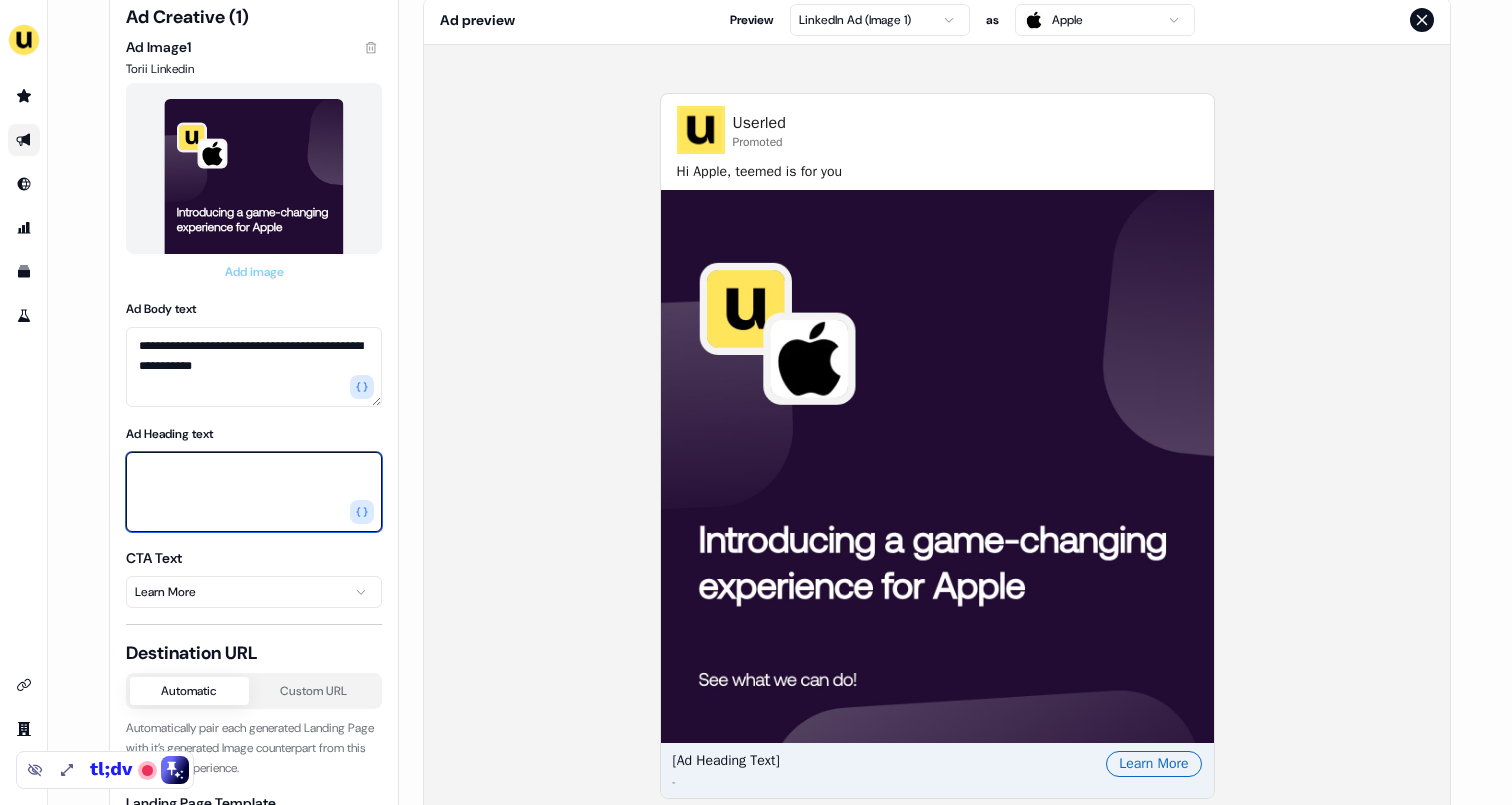 click on "Ad Heading text" at bounding box center [254, 492] 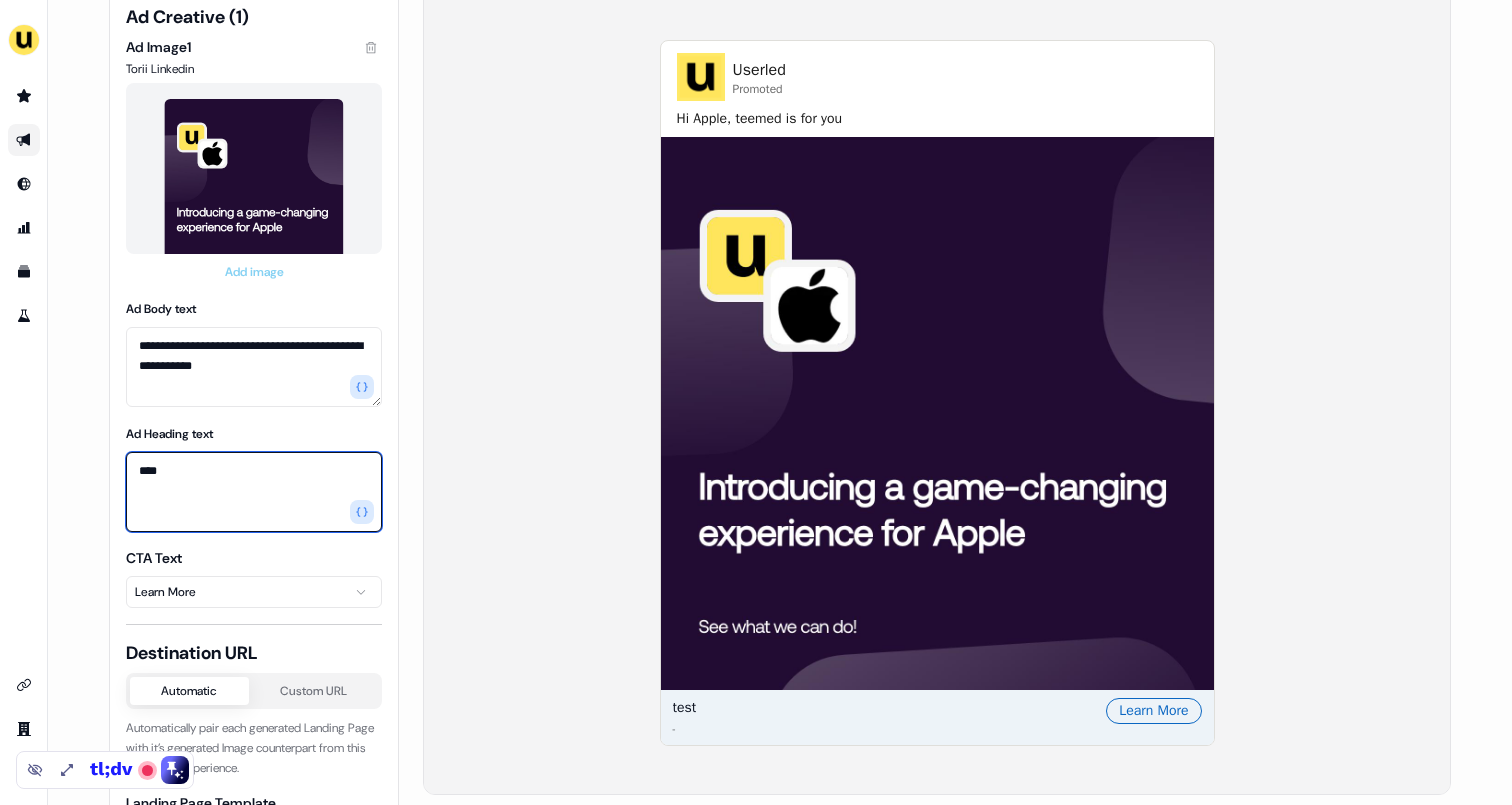 scroll, scrollTop: 284, scrollLeft: 0, axis: vertical 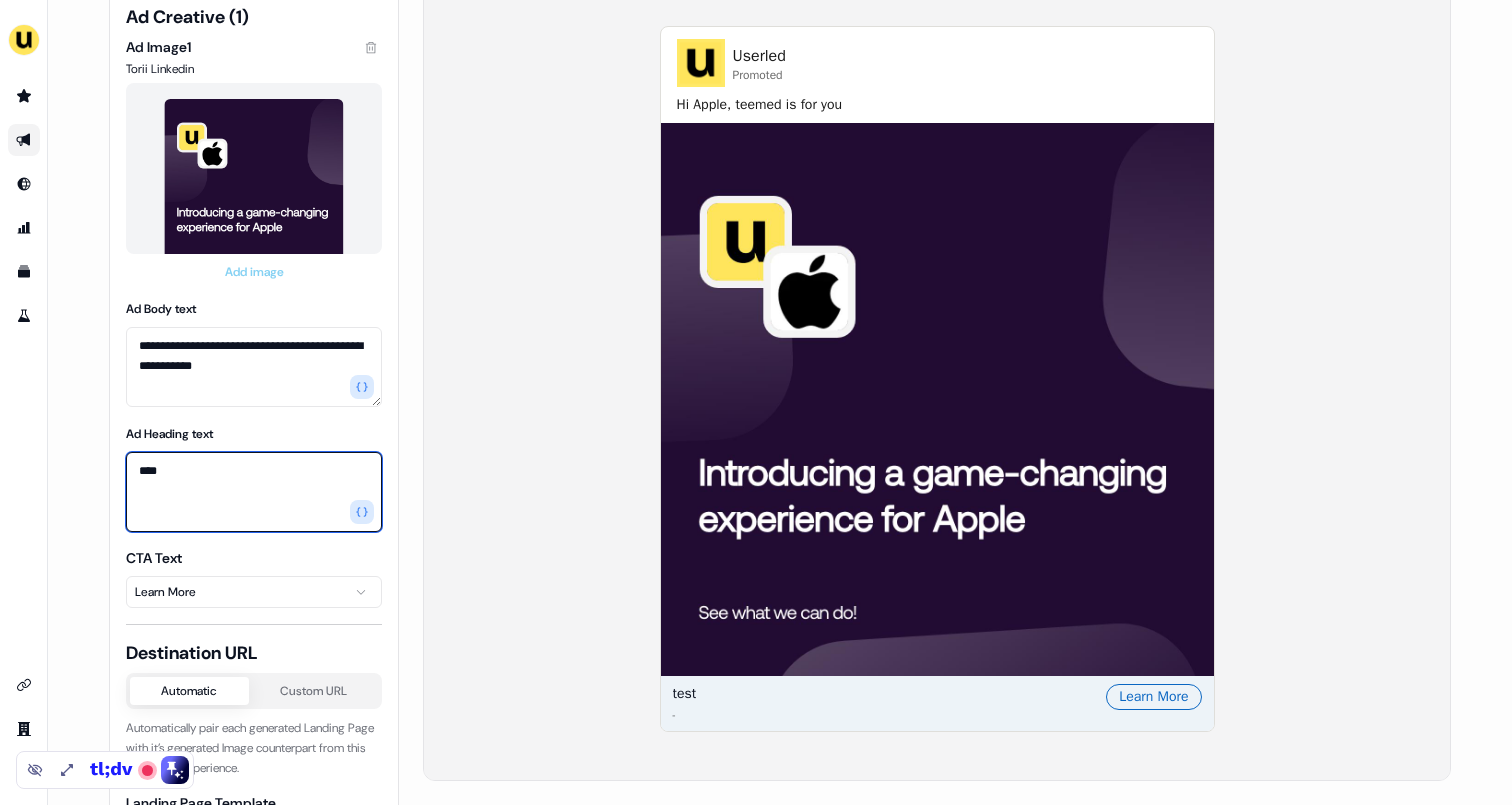type on "****" 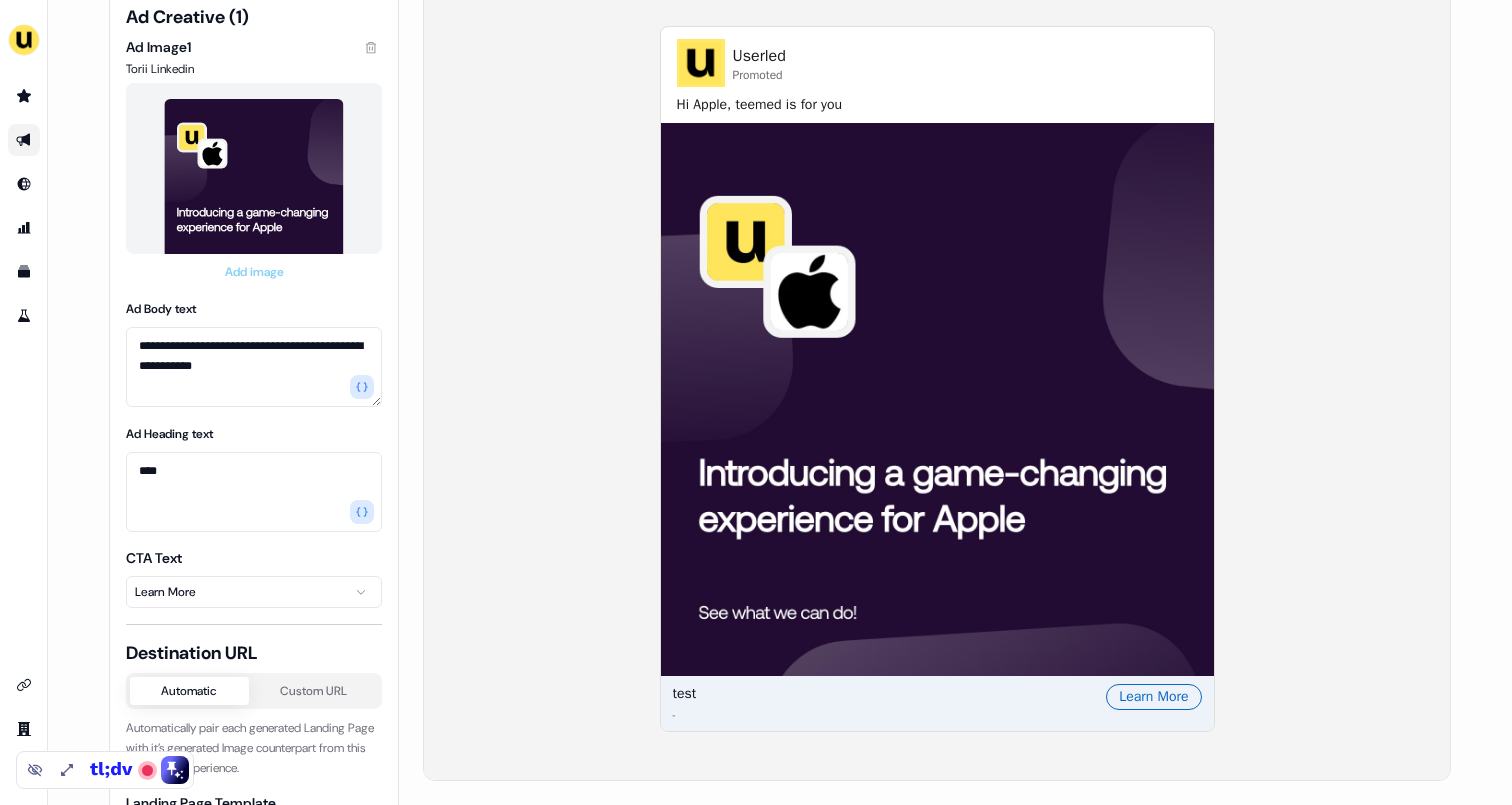 click on "**********" at bounding box center (756, 402) 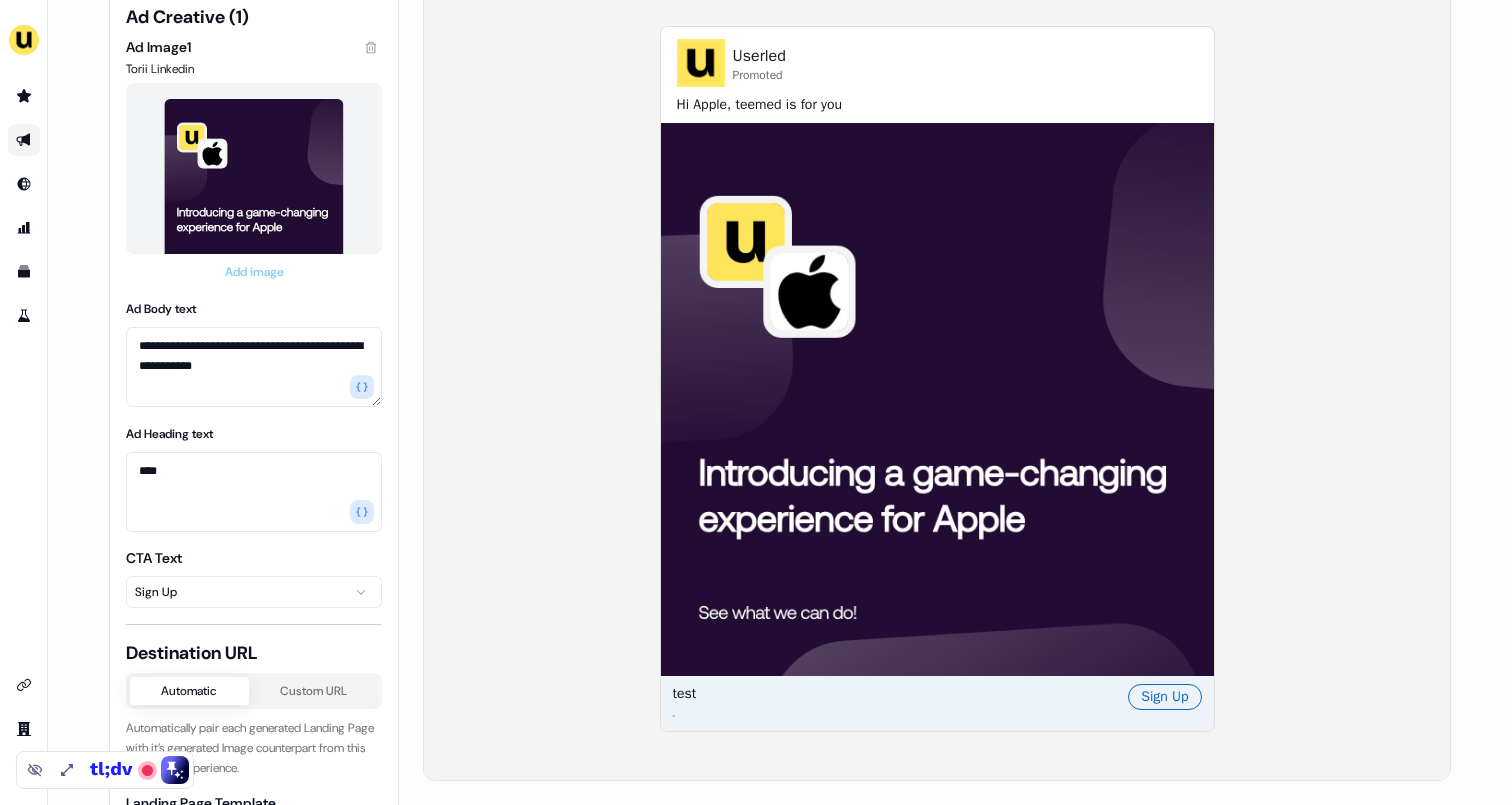 click on "**********" at bounding box center [756, 402] 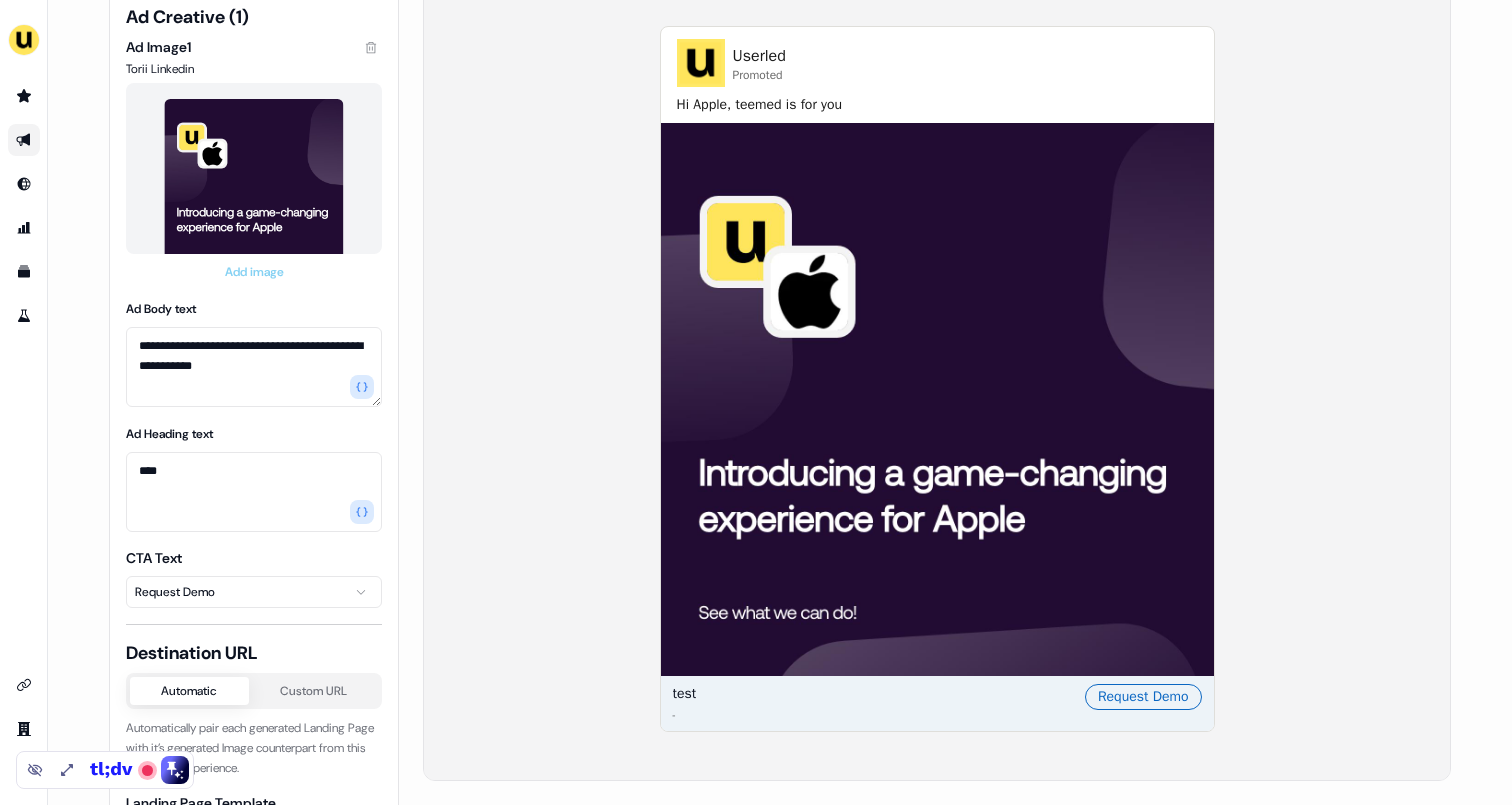 scroll, scrollTop: 157, scrollLeft: 0, axis: vertical 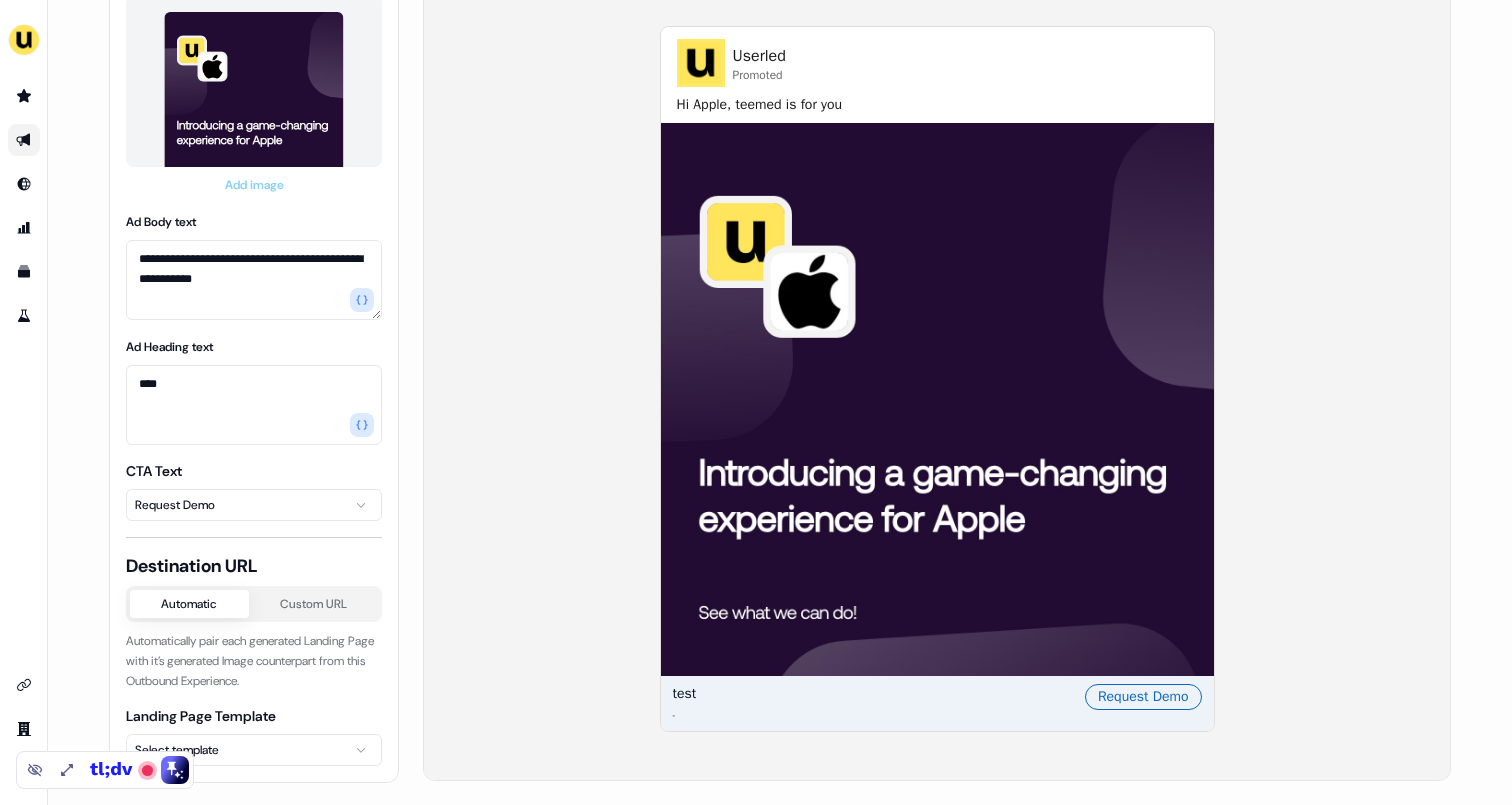 click on "**********" at bounding box center [756, 402] 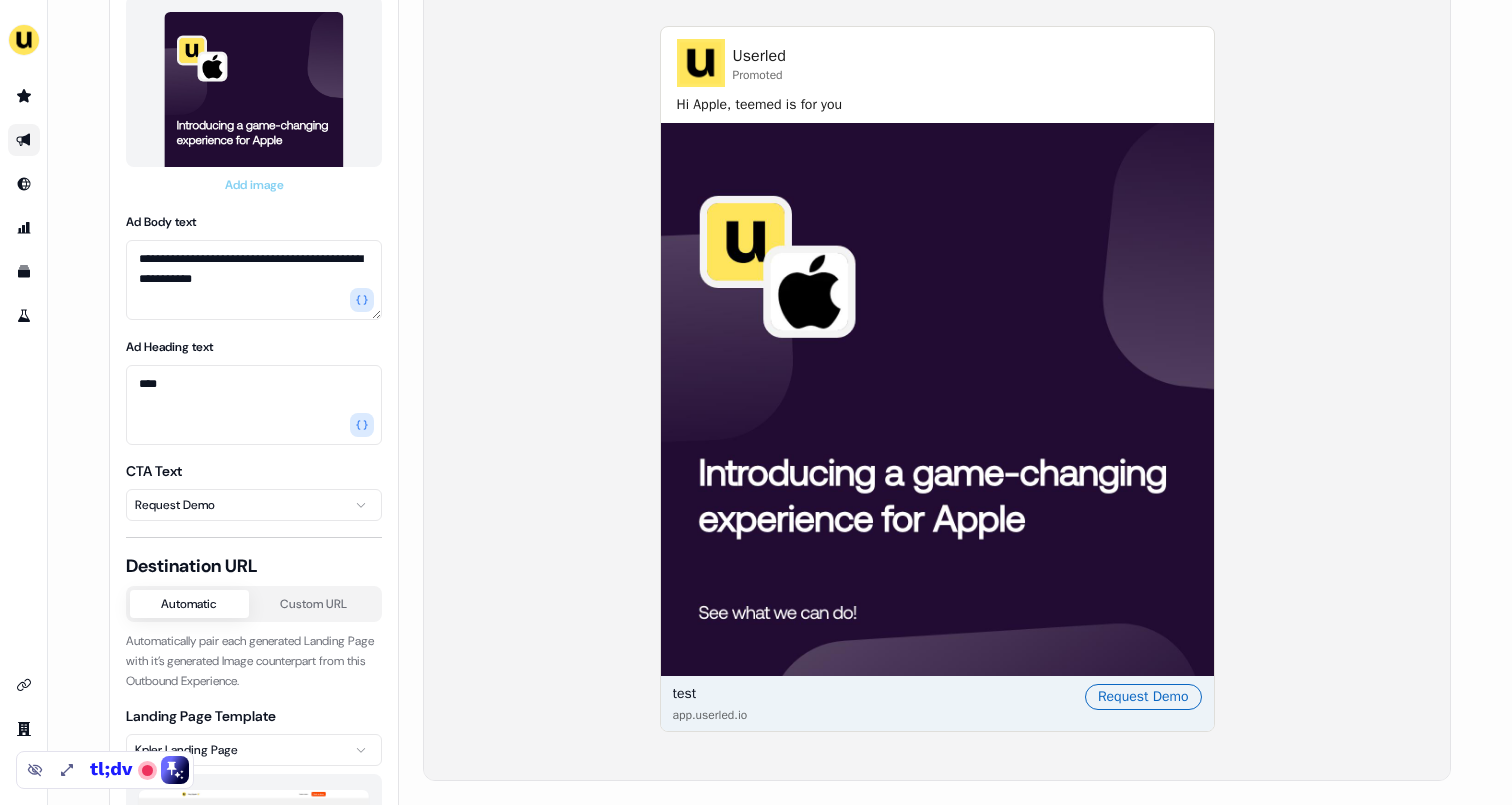 scroll, scrollTop: 293, scrollLeft: 0, axis: vertical 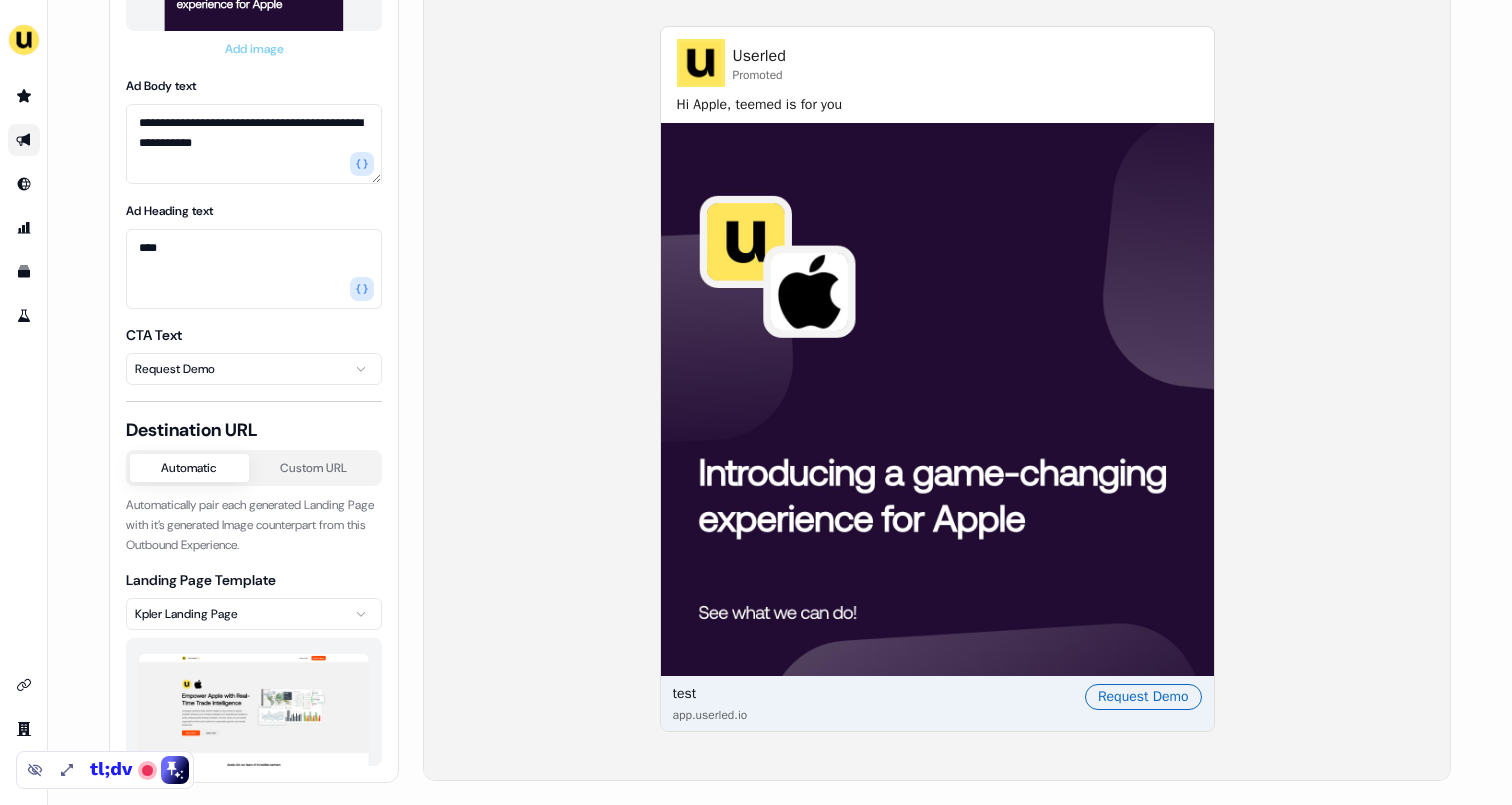 click at bounding box center (254, 719) 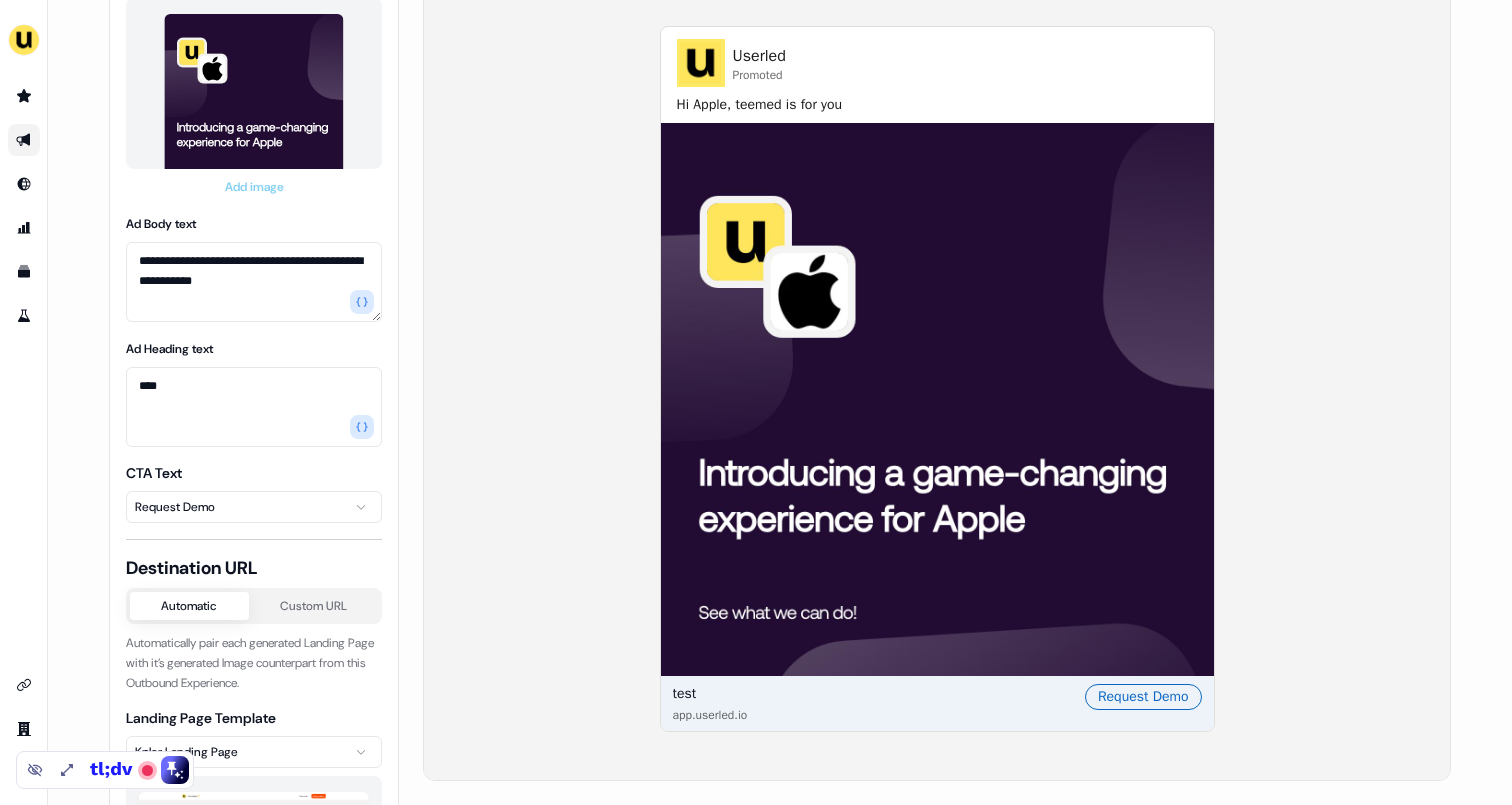 scroll, scrollTop: 0, scrollLeft: 0, axis: both 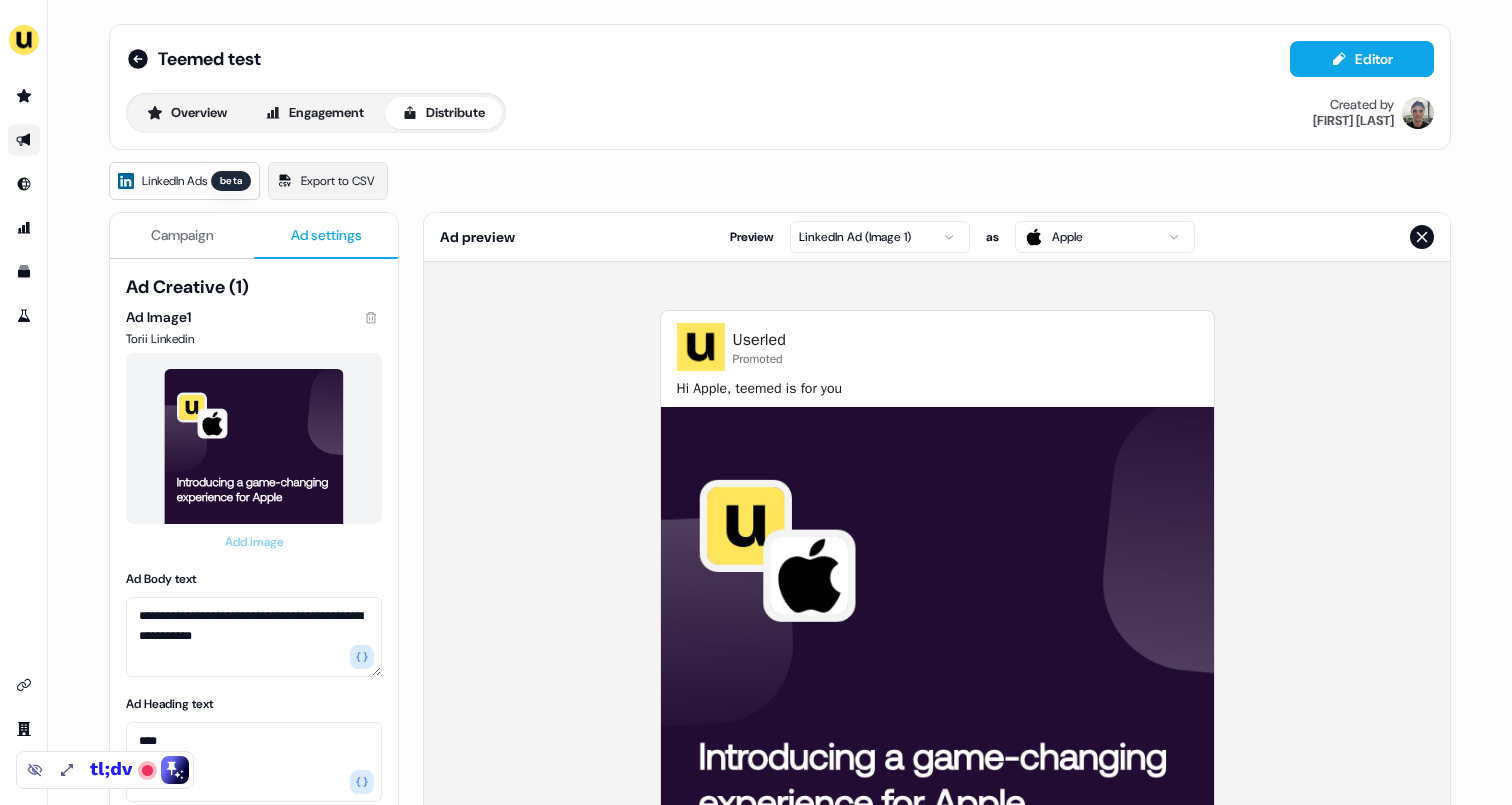click on "Campaign" at bounding box center [182, 236] 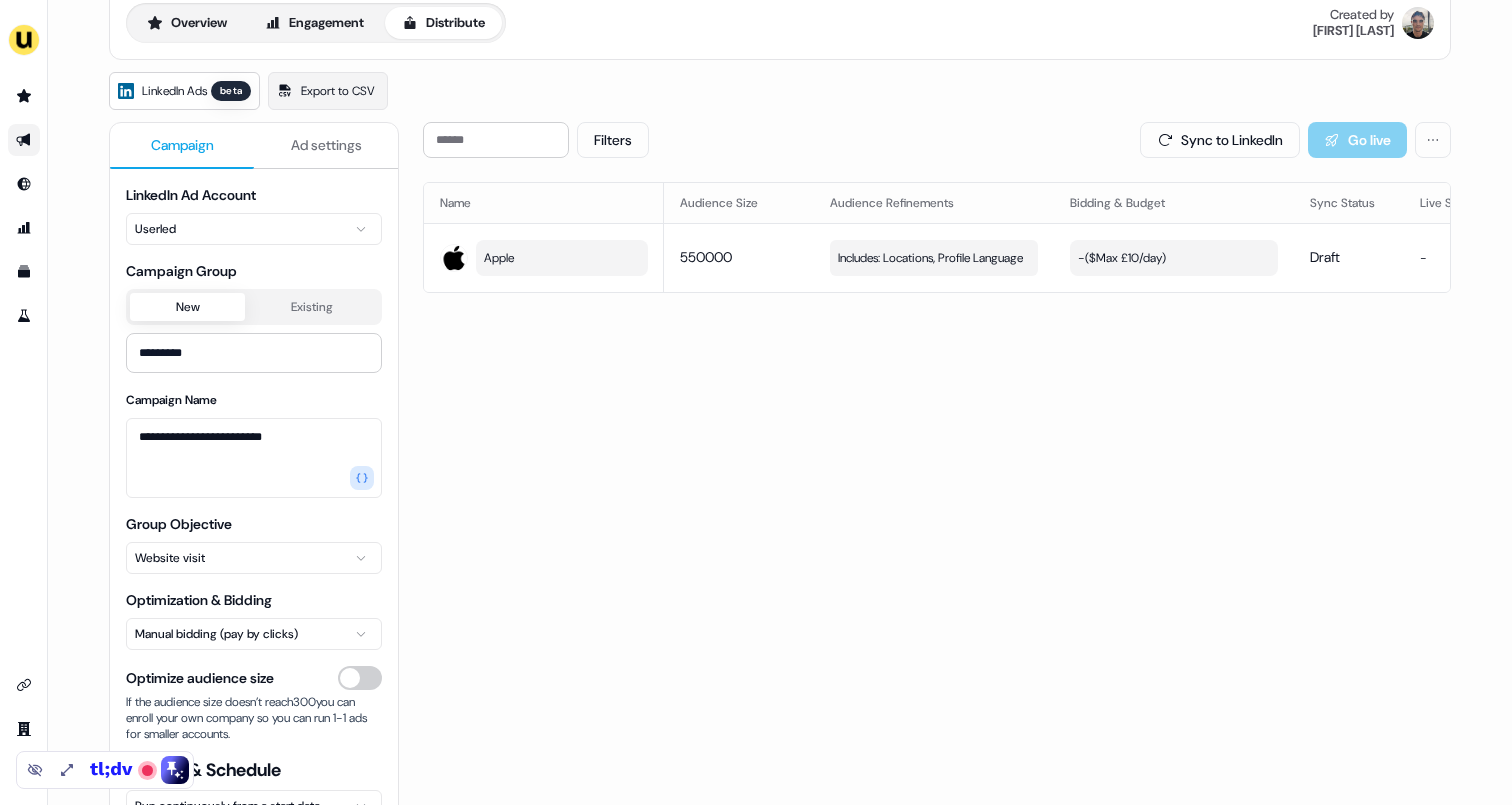 scroll, scrollTop: 110, scrollLeft: 0, axis: vertical 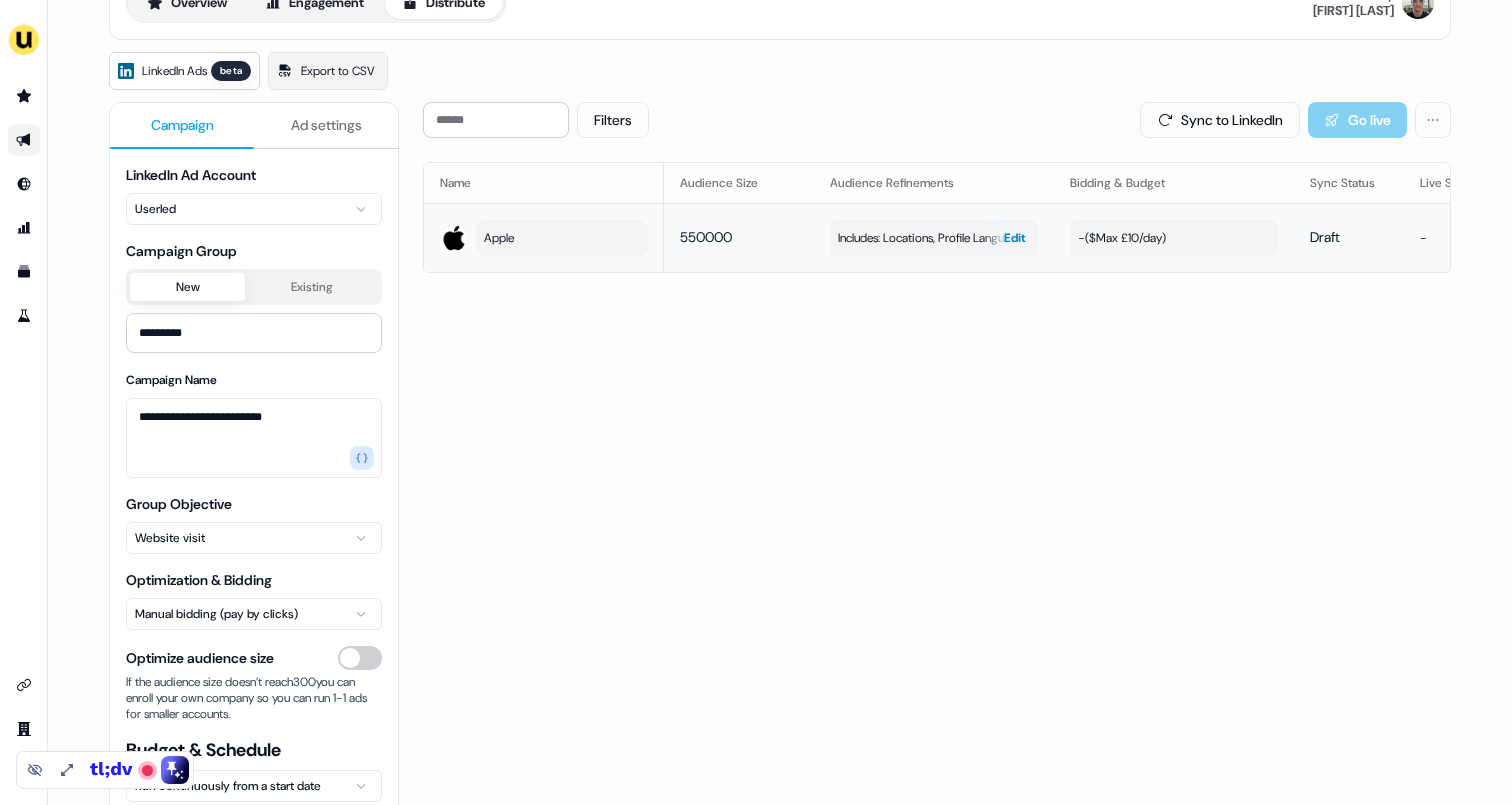 click on "Edit" at bounding box center (1015, 238) 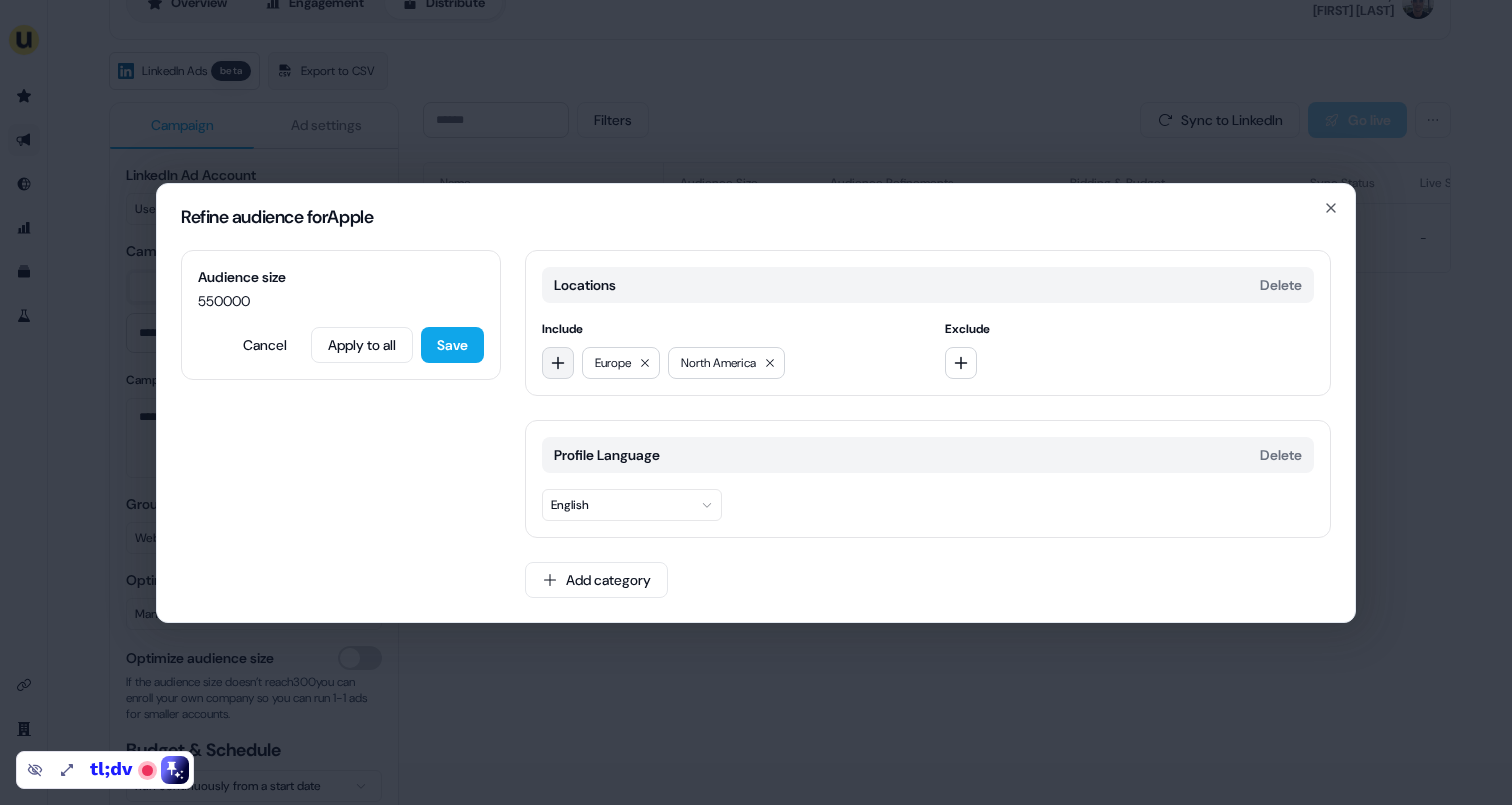 click 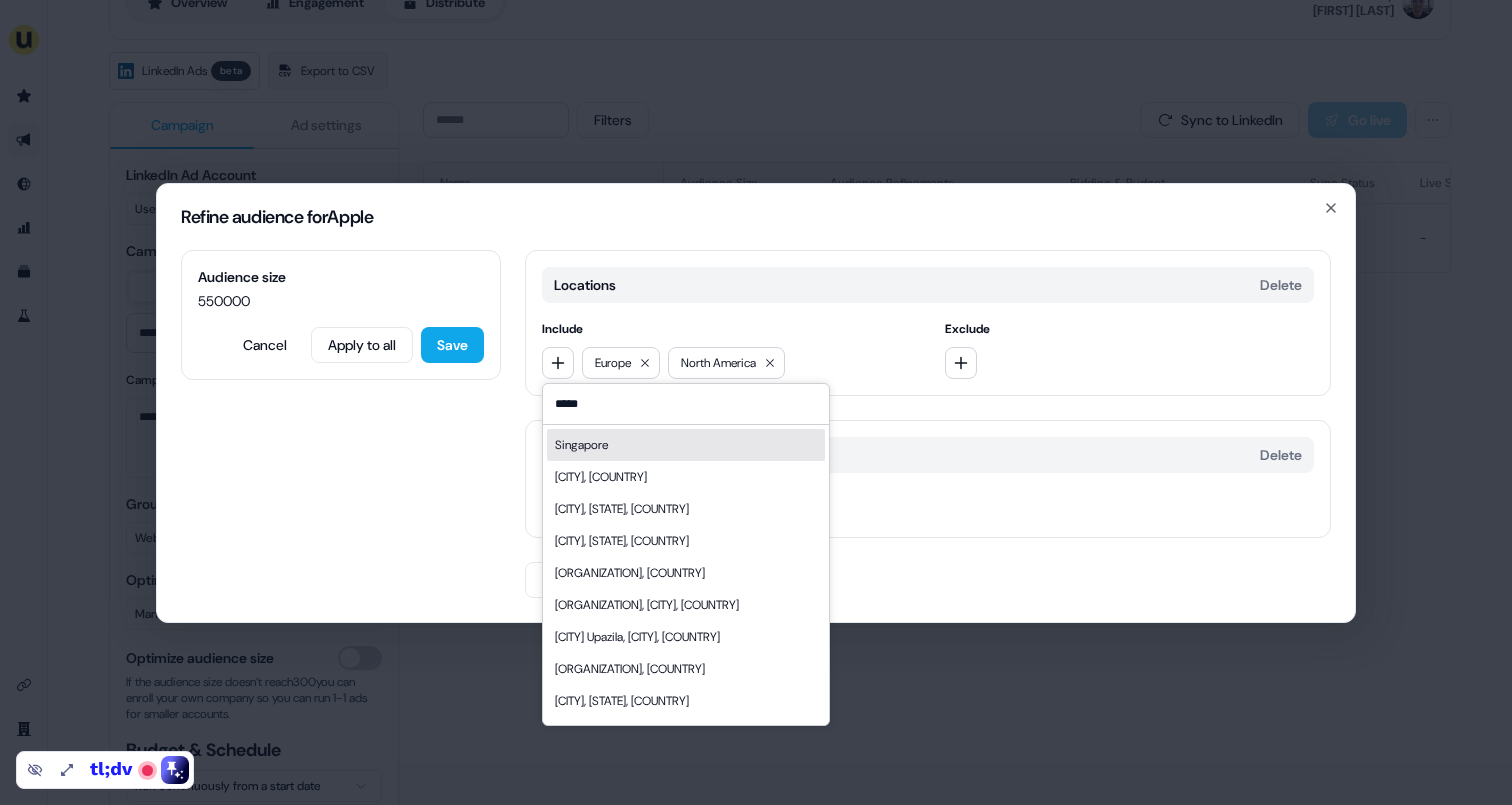 type on "*****" 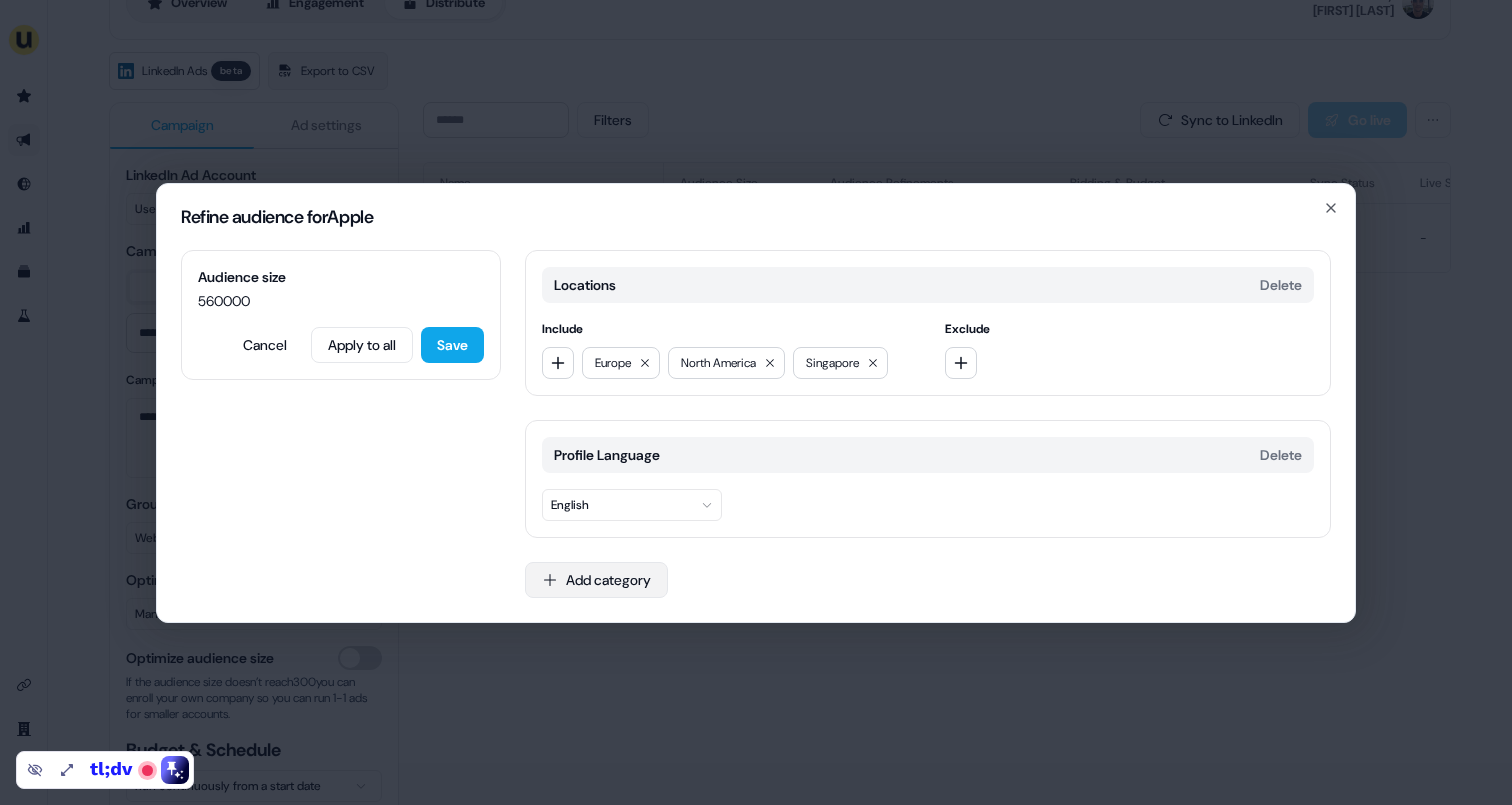 click on "Add category" at bounding box center [596, 580] 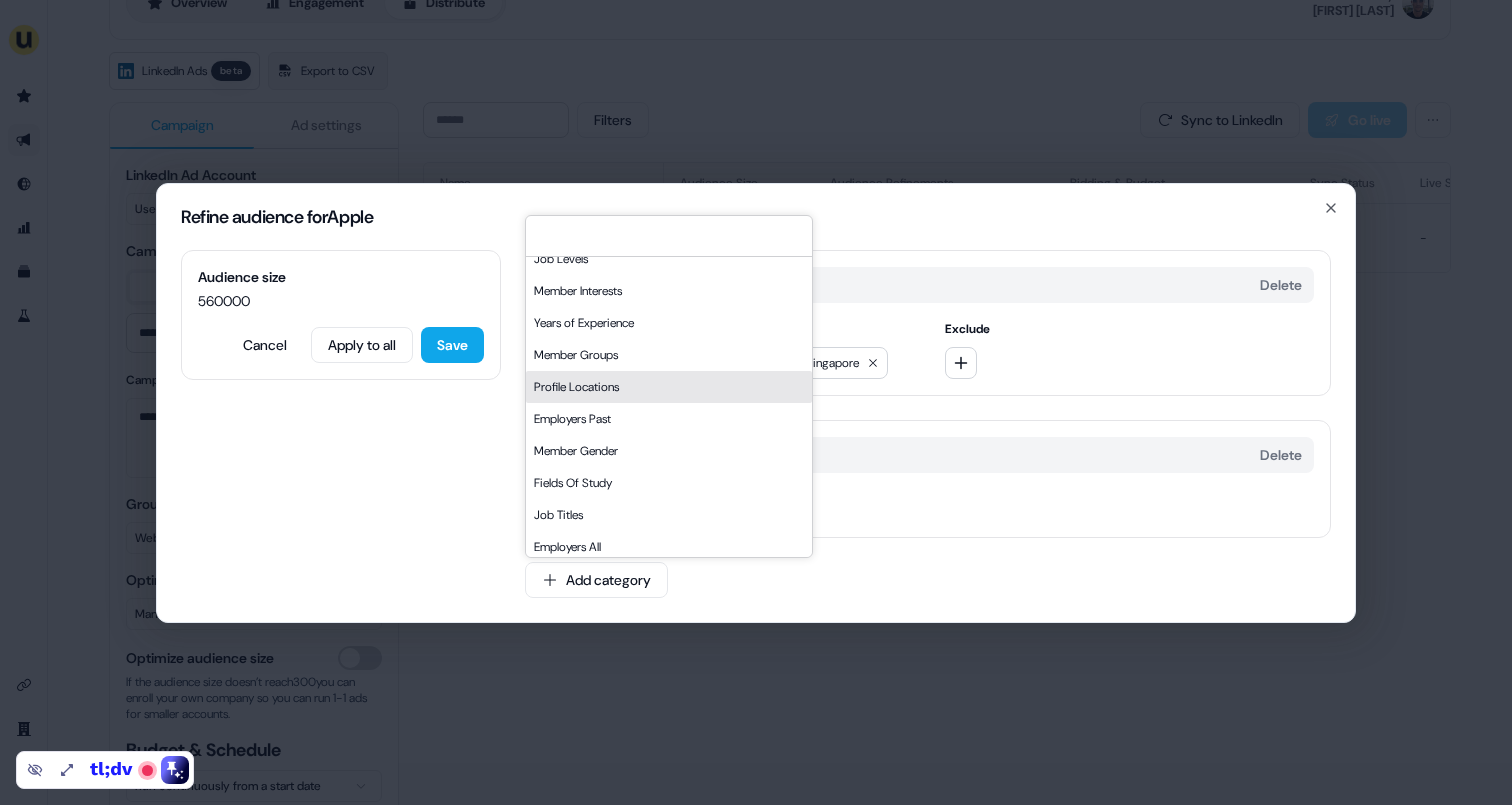 scroll, scrollTop: 170, scrollLeft: 0, axis: vertical 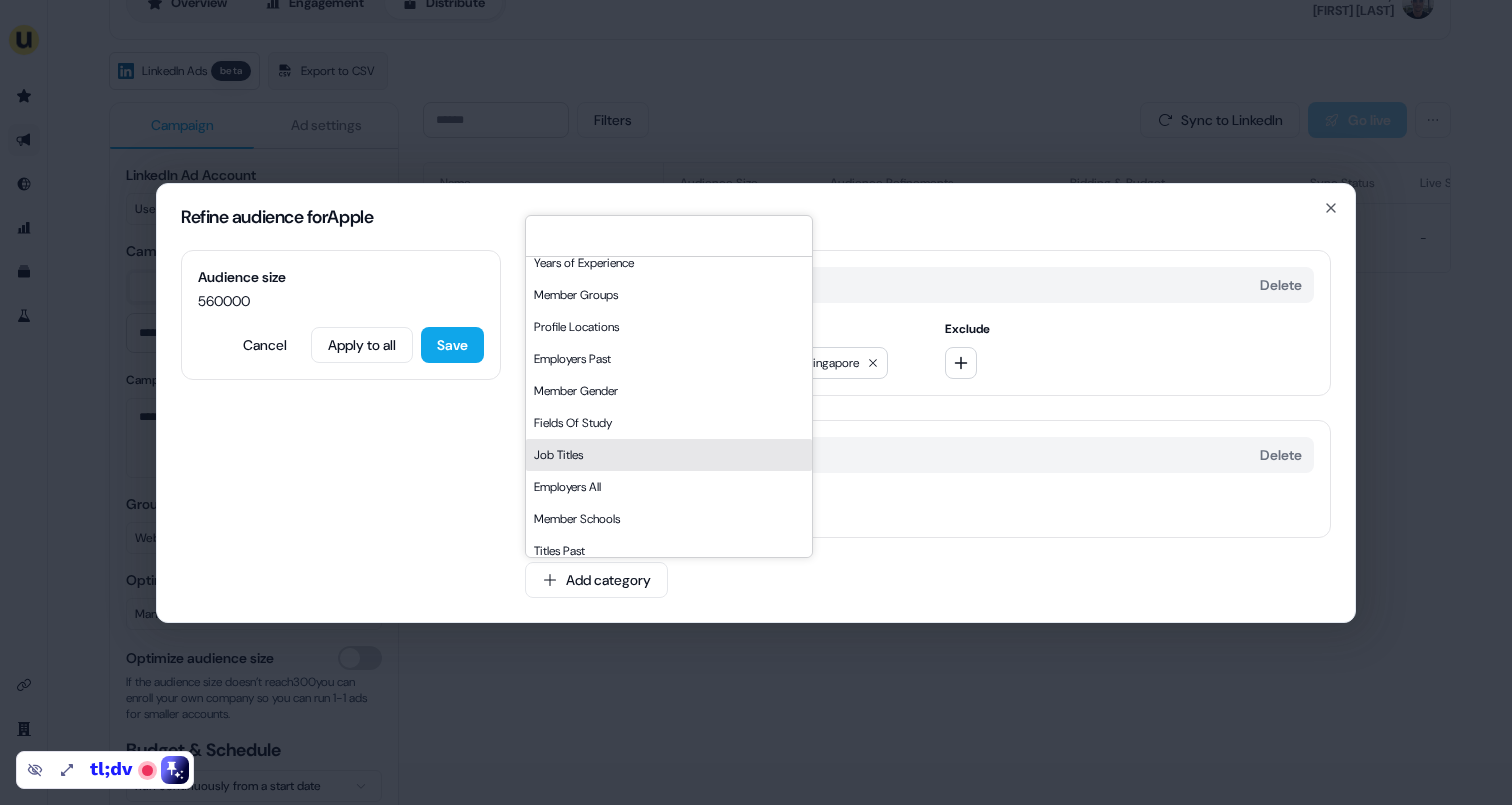 click on "Job Titles" at bounding box center [669, 455] 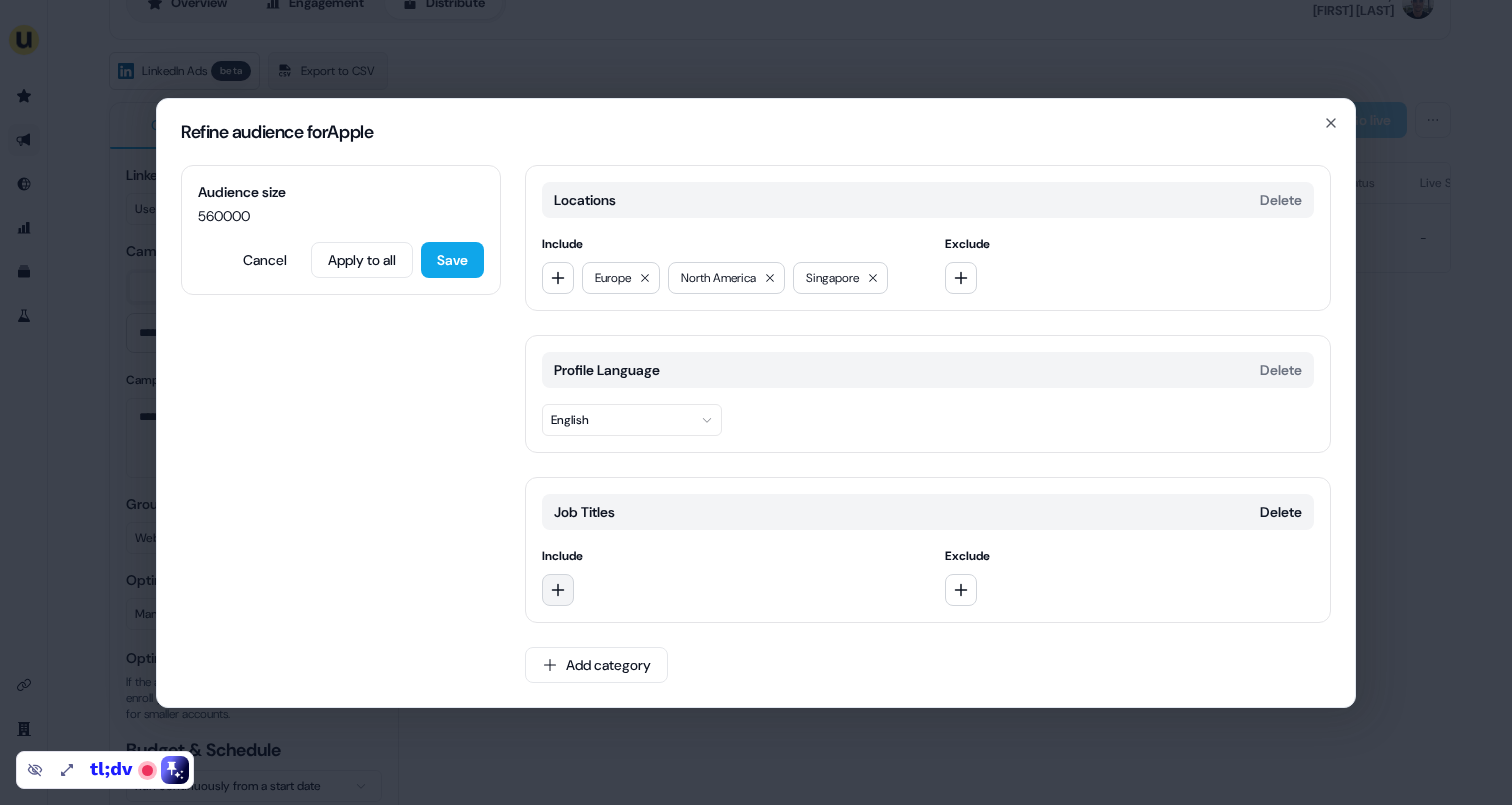 click 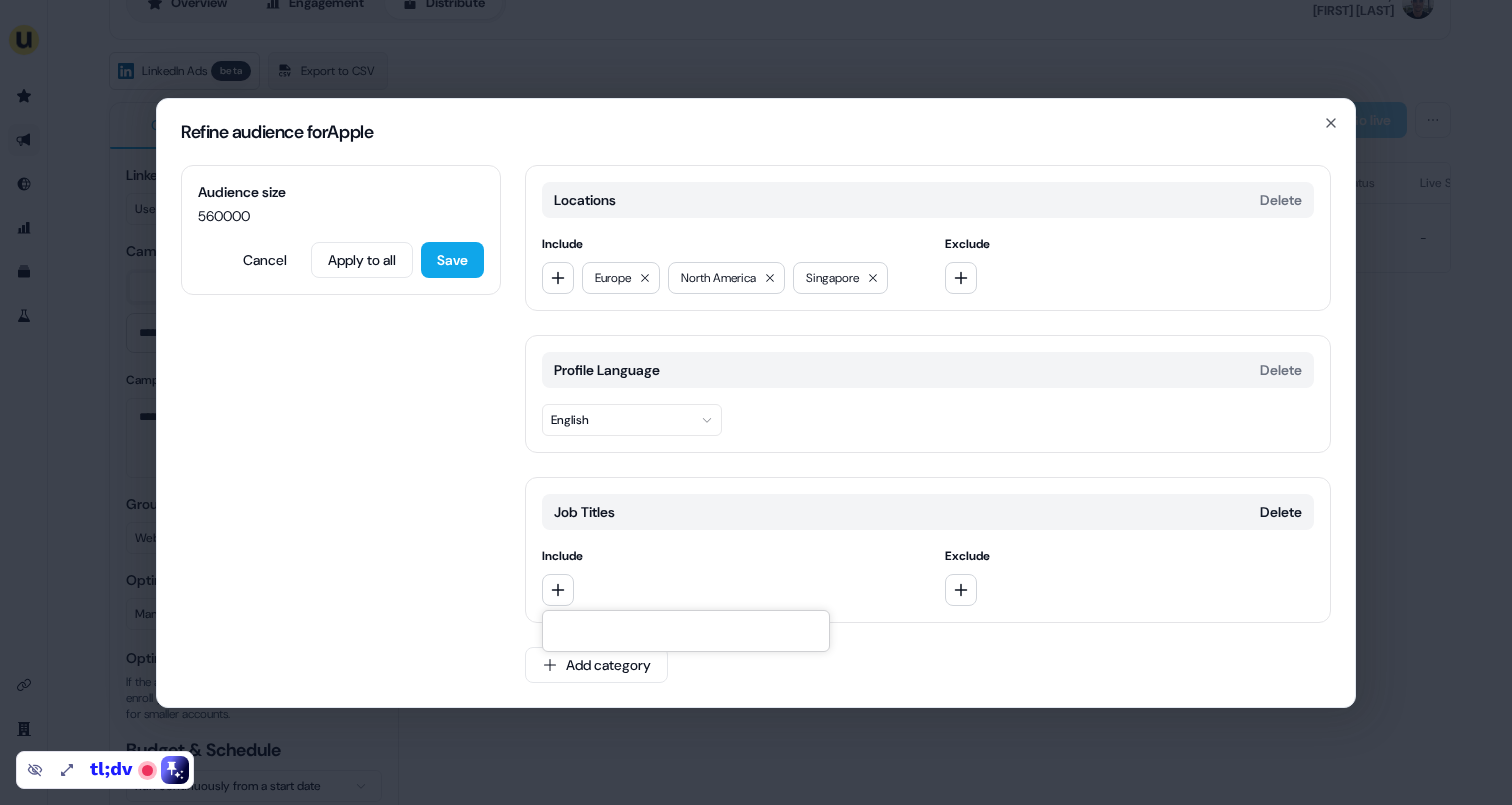 click at bounding box center (686, 631) 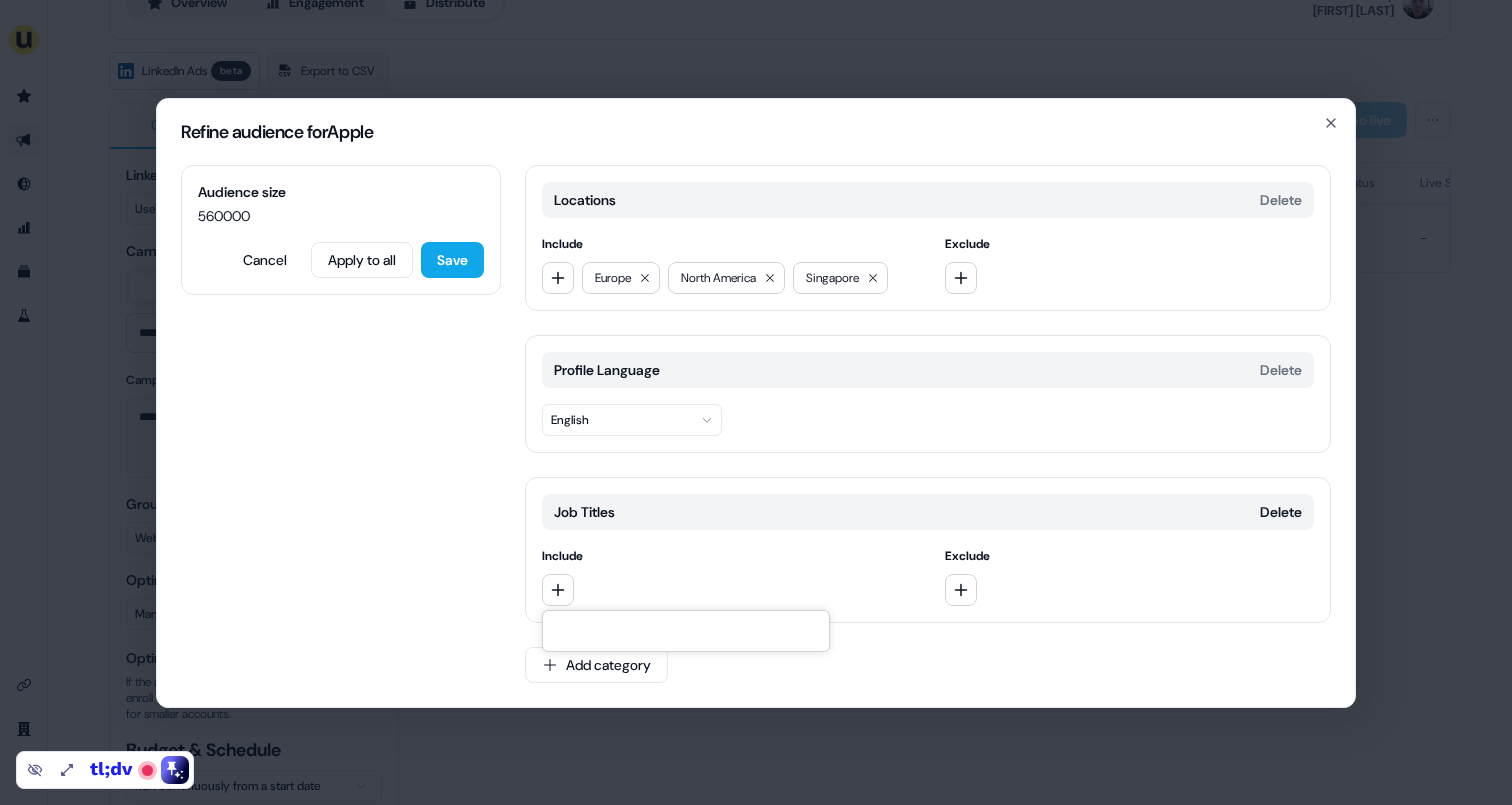 click at bounding box center (727, 590) 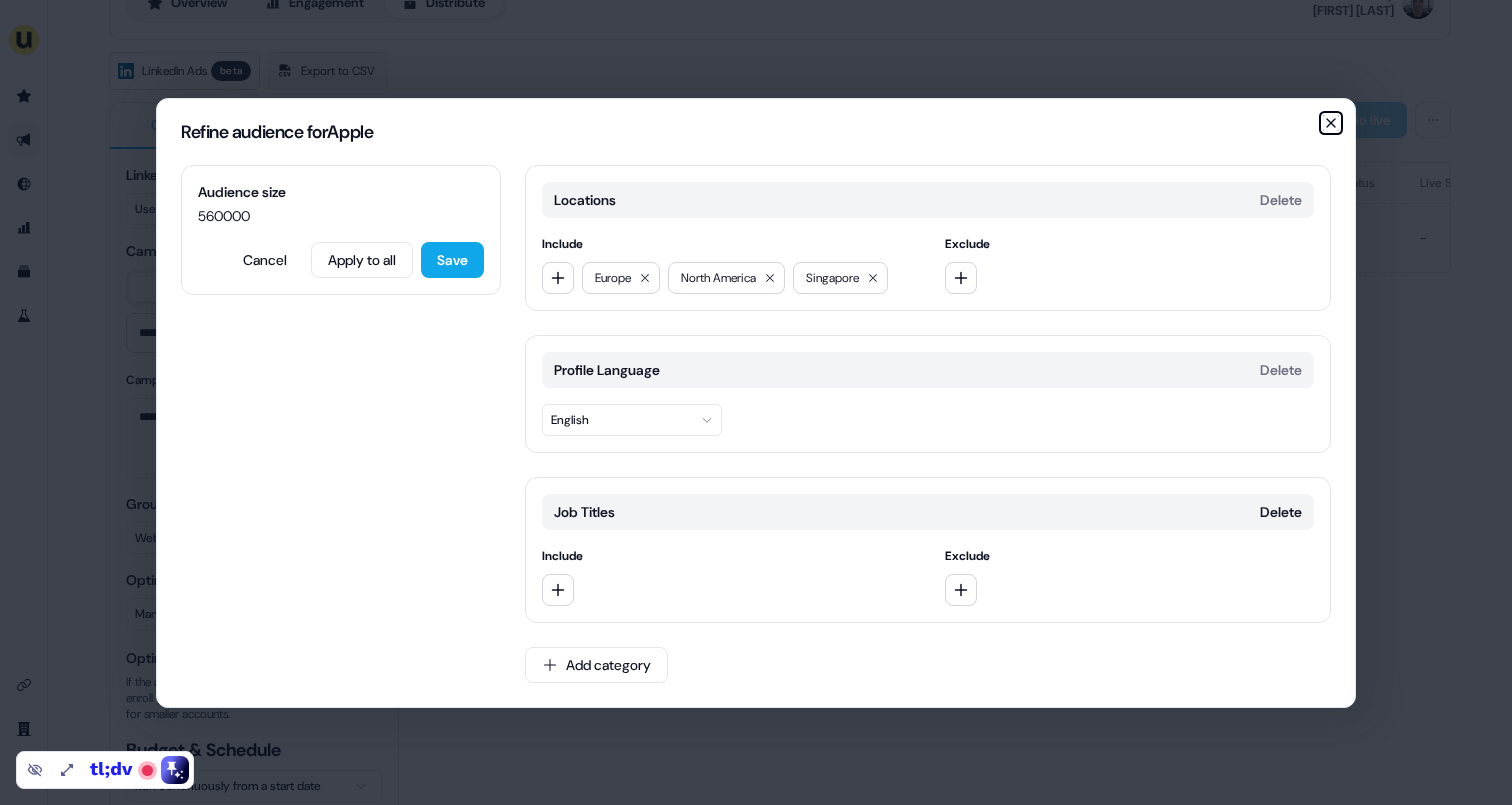 click 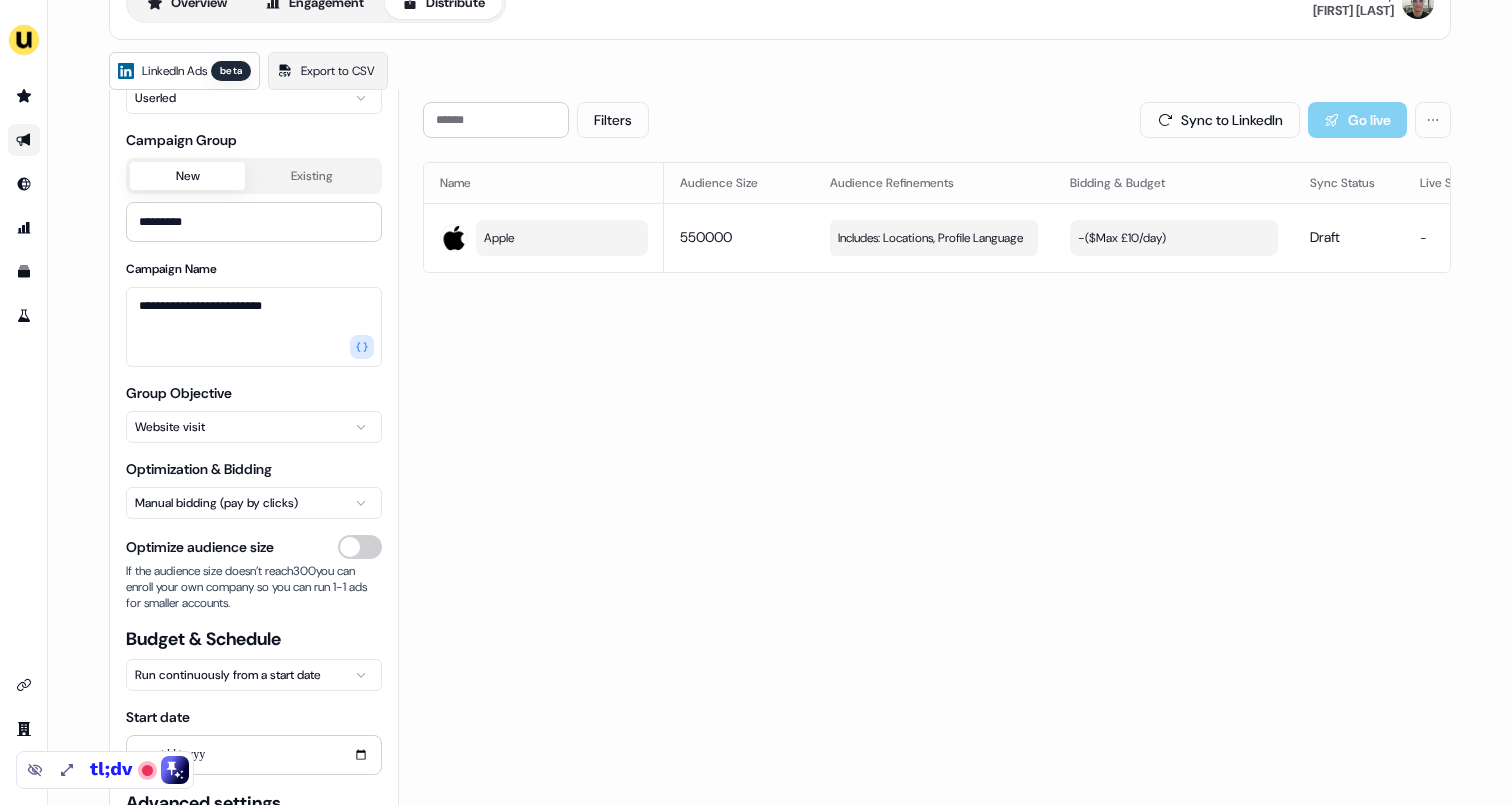 scroll, scrollTop: 117, scrollLeft: 0, axis: vertical 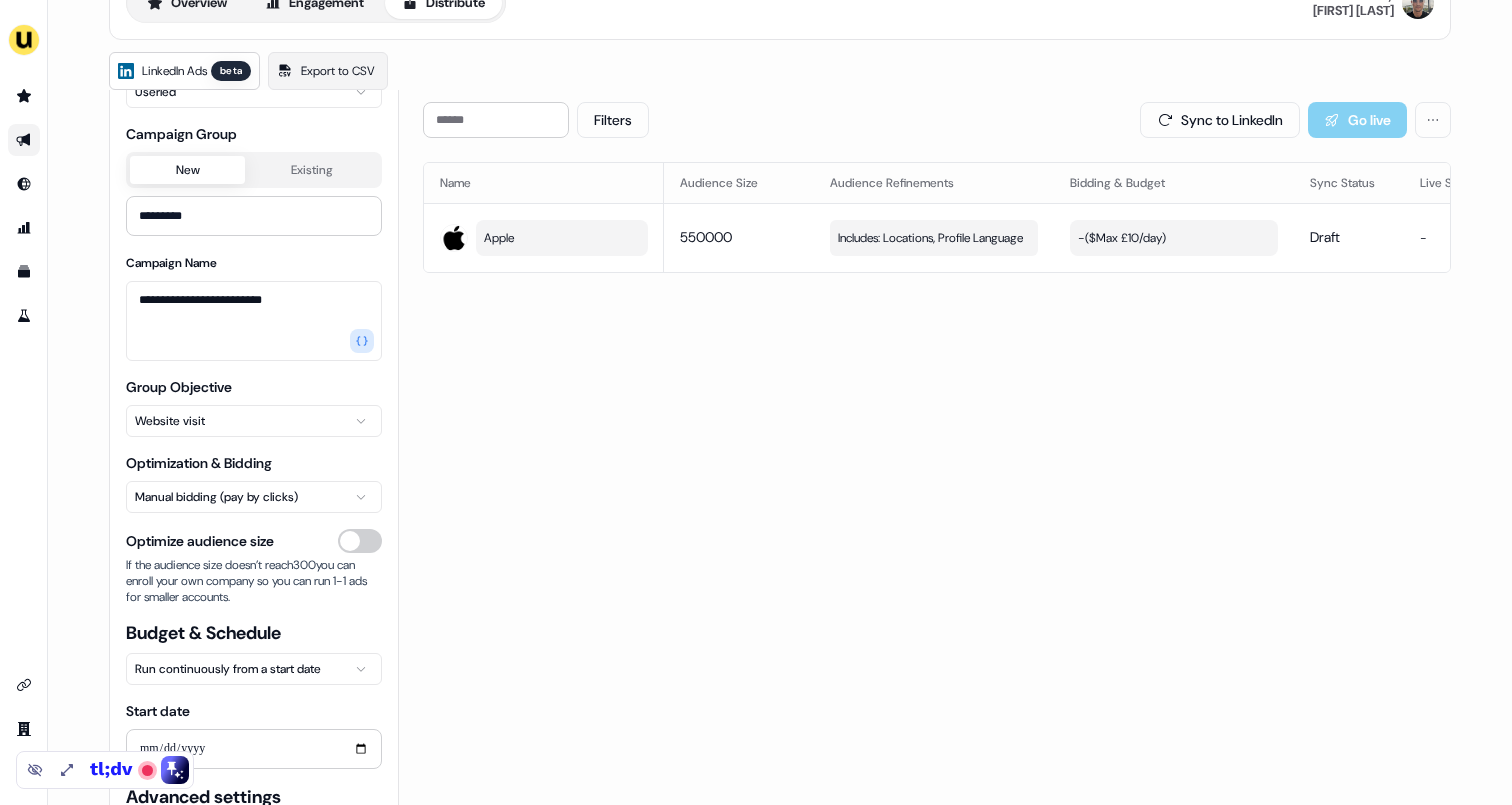 click on "Filters Sync to LinkedIn Go live Name Audience Size Audience Refinements Bidding & Budget Sync Status Live Status Apple 550000 Includes: Locations, Profile Language Edit -  ($ Max £10/day ) Draft - View campaign" at bounding box center (937, 486) 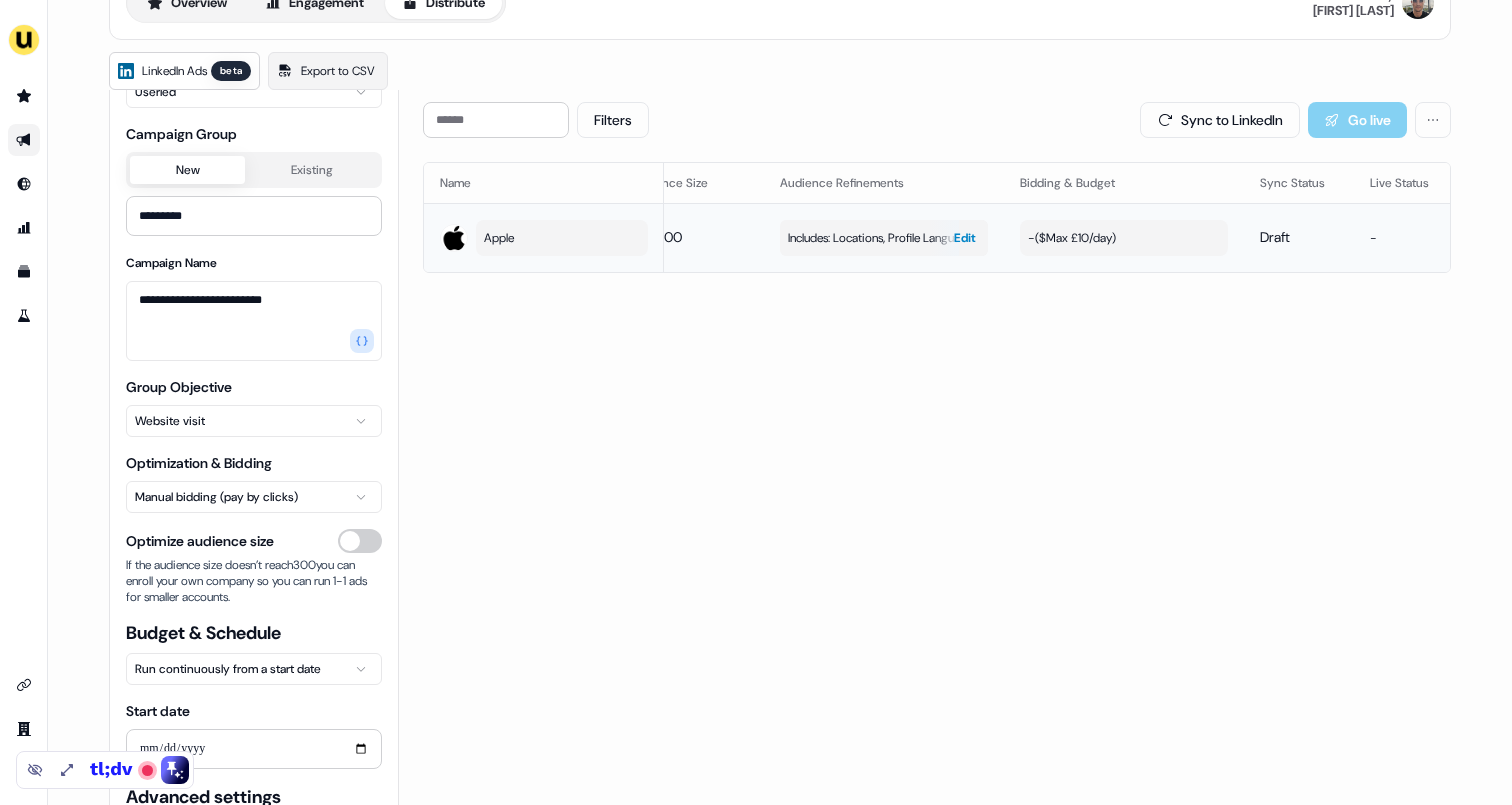 scroll, scrollTop: 0, scrollLeft: 0, axis: both 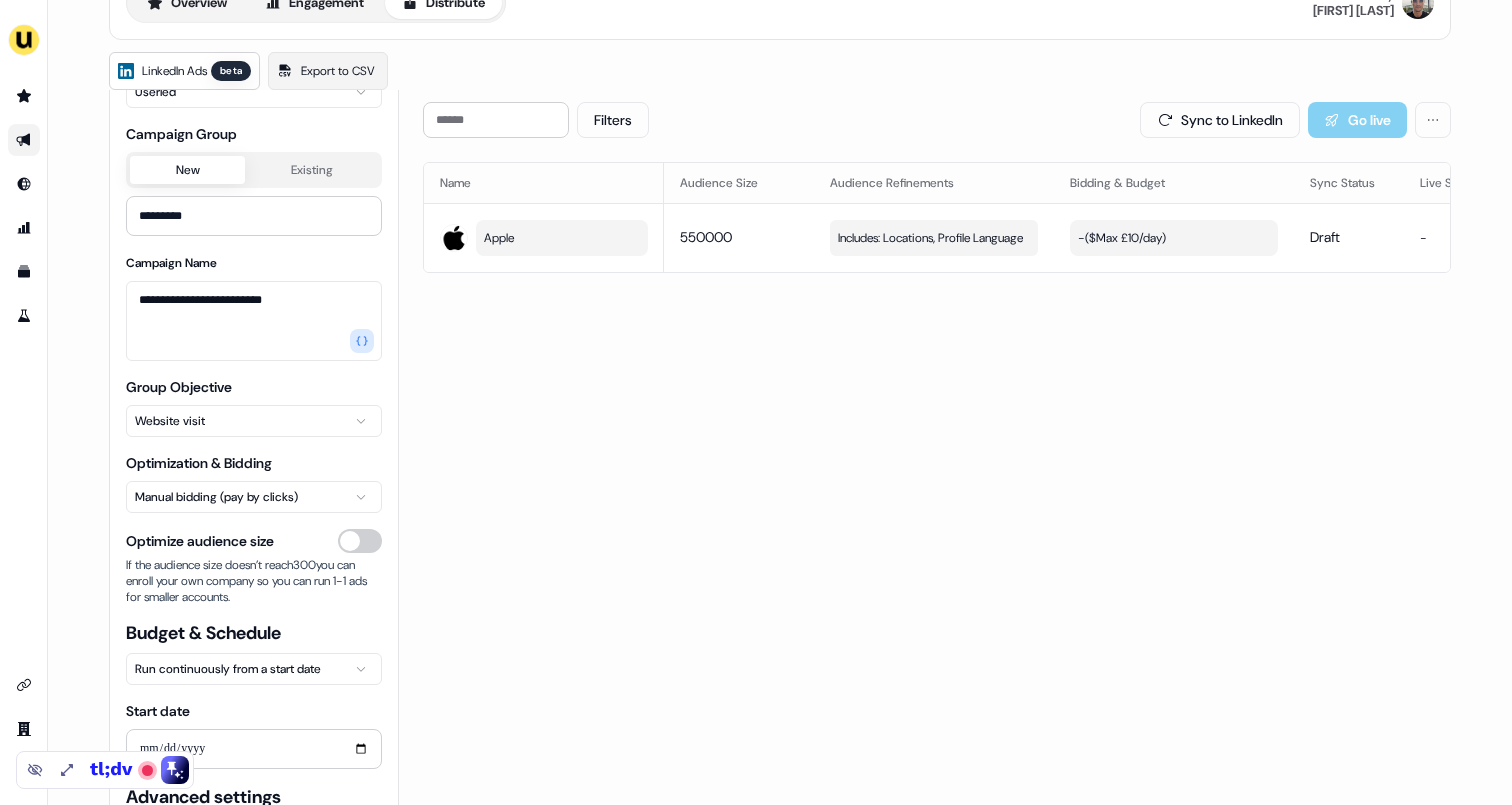 click on "Filters Sync to LinkedIn Go live Name Audience Size Audience Refinements Bidding & Budget Sync Status Live Status Apple 550000 Includes: Locations, Profile Language Edit -  ($ Max £10/day ) Draft - View campaign" at bounding box center (937, 486) 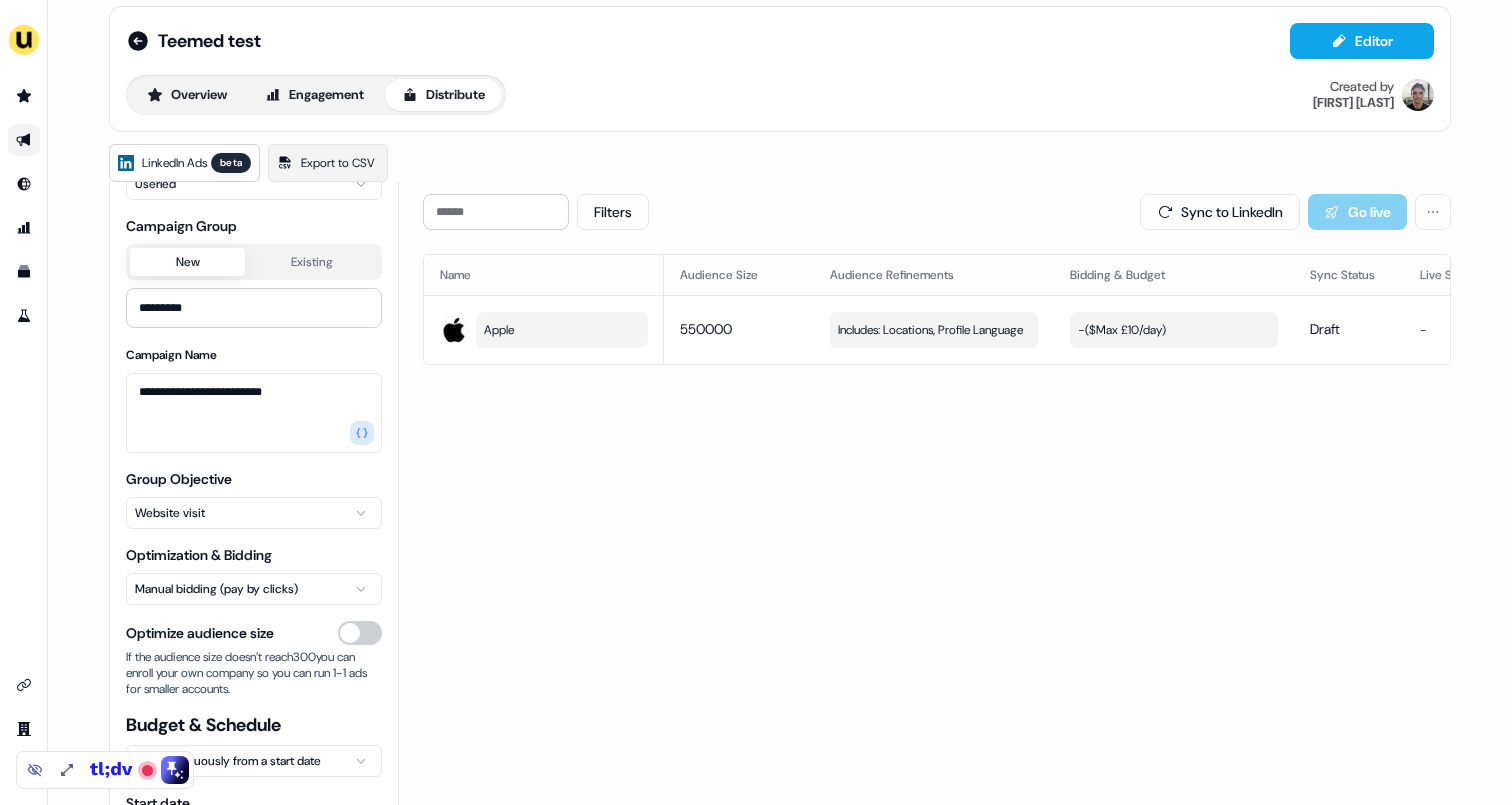 scroll, scrollTop: 0, scrollLeft: 0, axis: both 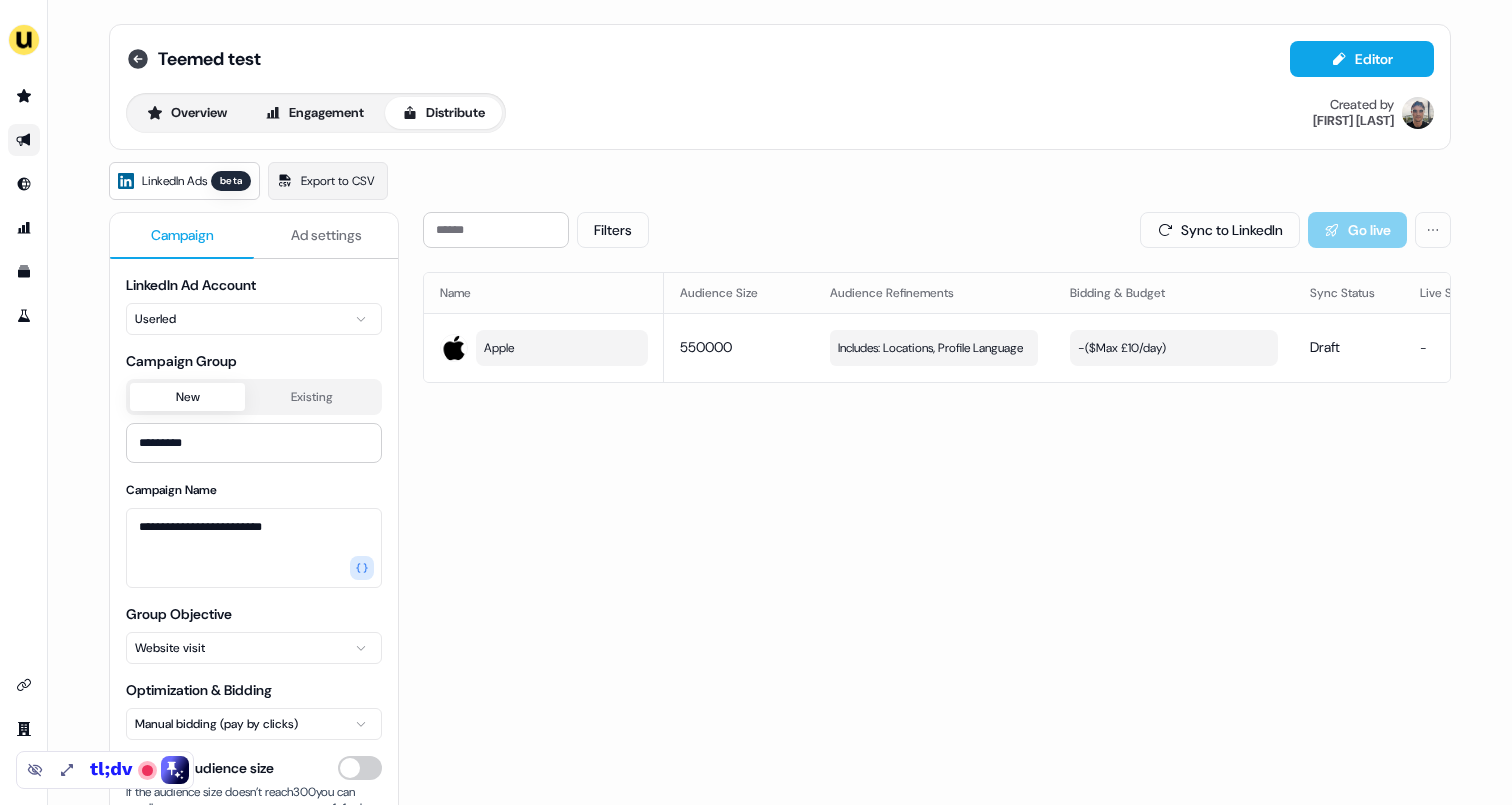 click 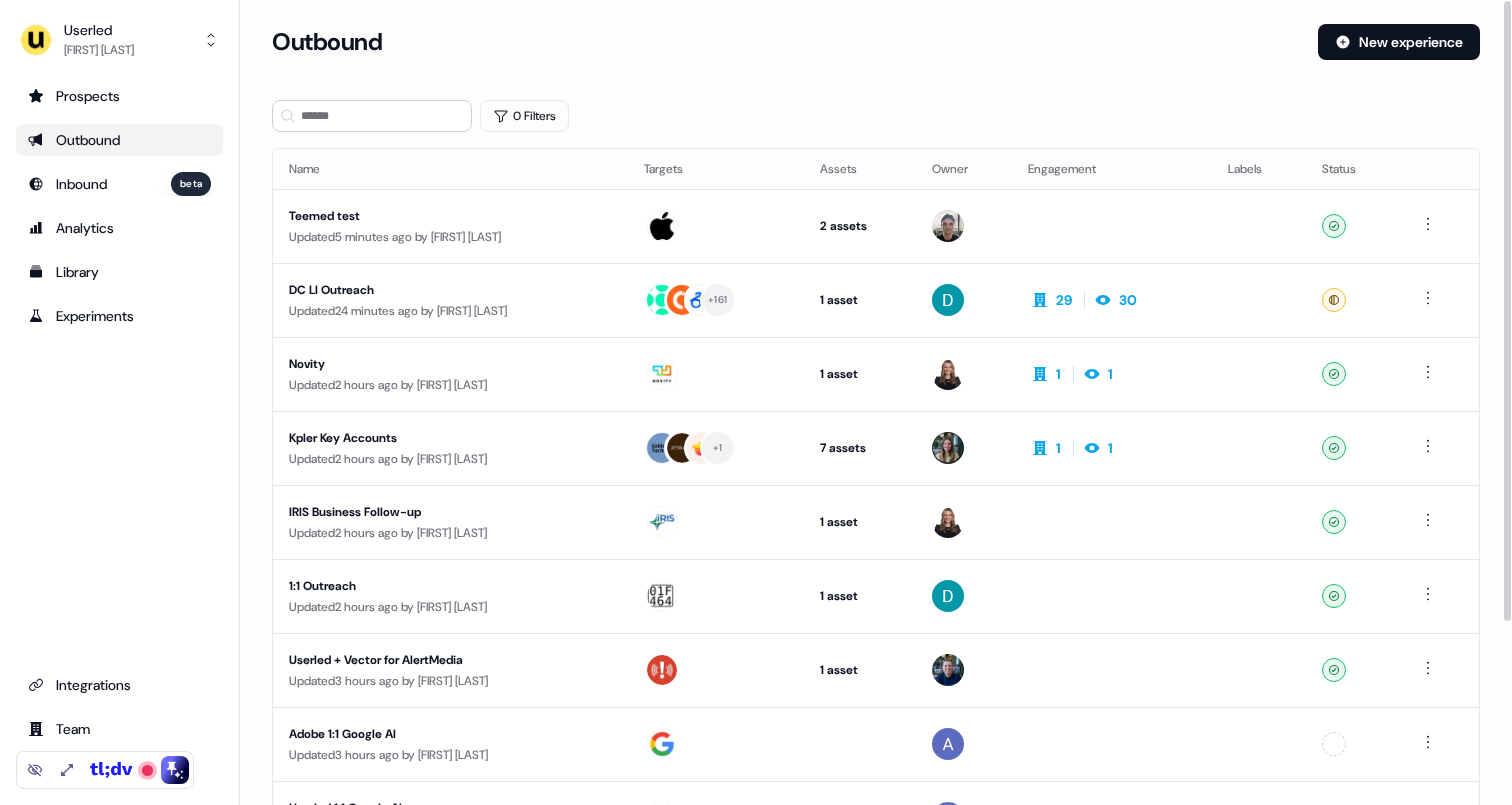 click on "Loading... Outbound New experience 0   Filters Name Targets Assets Owner Engagement Labels Status Teemed test Updated  5 minutes ago   by   [FIRST] [LAST] 2   assets Outreach (Starter), LinkedIn Square Ready DC LI Outreach Updated  24 minutes ago   by   [FIRST] [LAST] + 161 1   asset Outreach (Starter) 29 30 Ready Novity Updated  2 hours ago   by   [FIRST] [LAST] 1   asset Post-demo follow-up 1 1 Ready Kpler Key Accounts  Updated  2 hours ago   by   [FIRST] [LAST] + 1 7   assets Web page, LinkedIn Square, Custom Image, Web page, Outreach (Starter), Post-demo follow-up, Webinar 1 1 Ready IRIS Business Follow-up Updated  2 hours ago   by   [FIRST] [LAST] 1   asset Post-demo follow-up Ready 1:1 Outreach Updated  2 hours ago   by   [FIRST] [LAST] 1   asset Outreach (Starter) Ready Userled + Vector for AlertMedia Updated  3 hours ago   by   [FIRST] [LAST] 1   asset Web page Ready Adobe 1:1 Google AI Updated  3 hours ago   by   [FIRST] [LAST] Unconfigured Userled 1:1 Google AI Updated    by" at bounding box center [876, 533] 